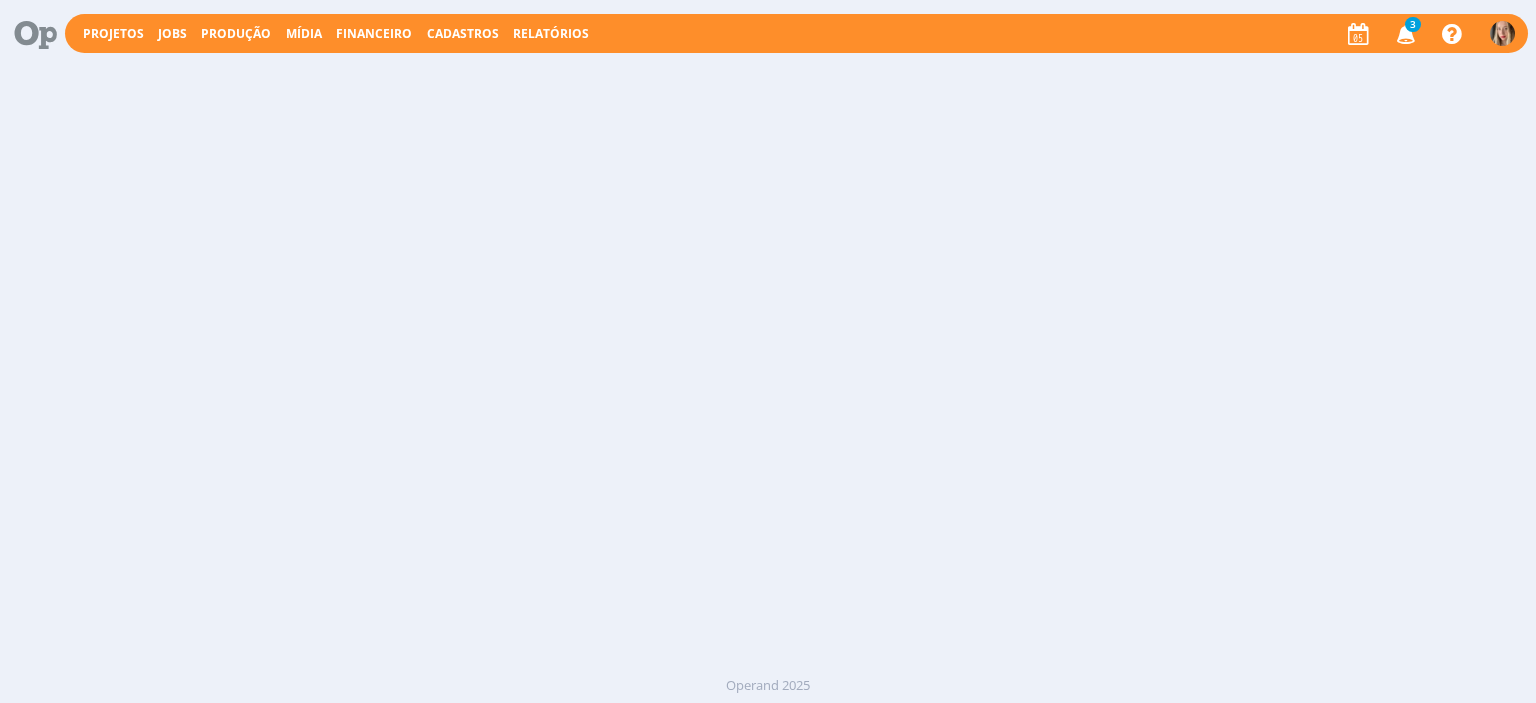 scroll, scrollTop: 0, scrollLeft: 0, axis: both 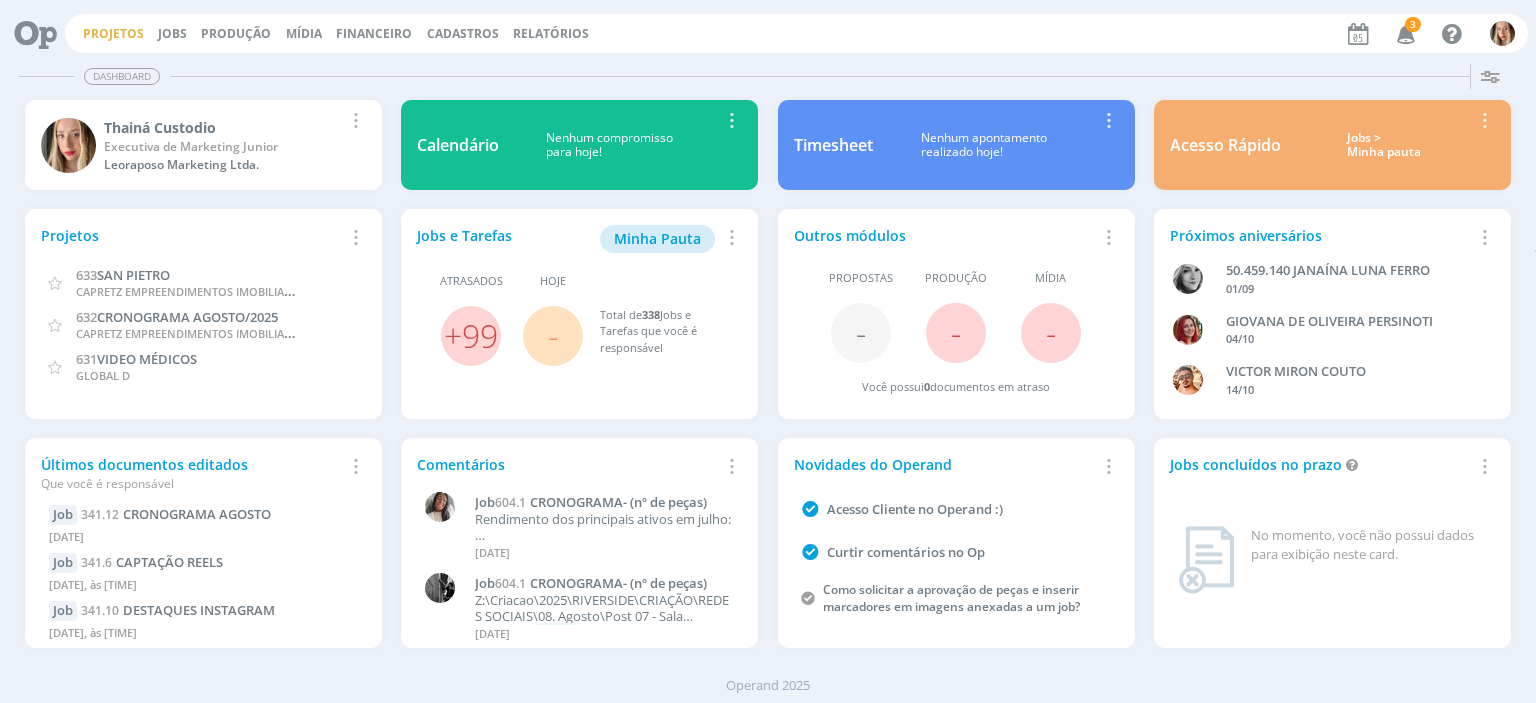 click on "Projetos" at bounding box center (113, 33) 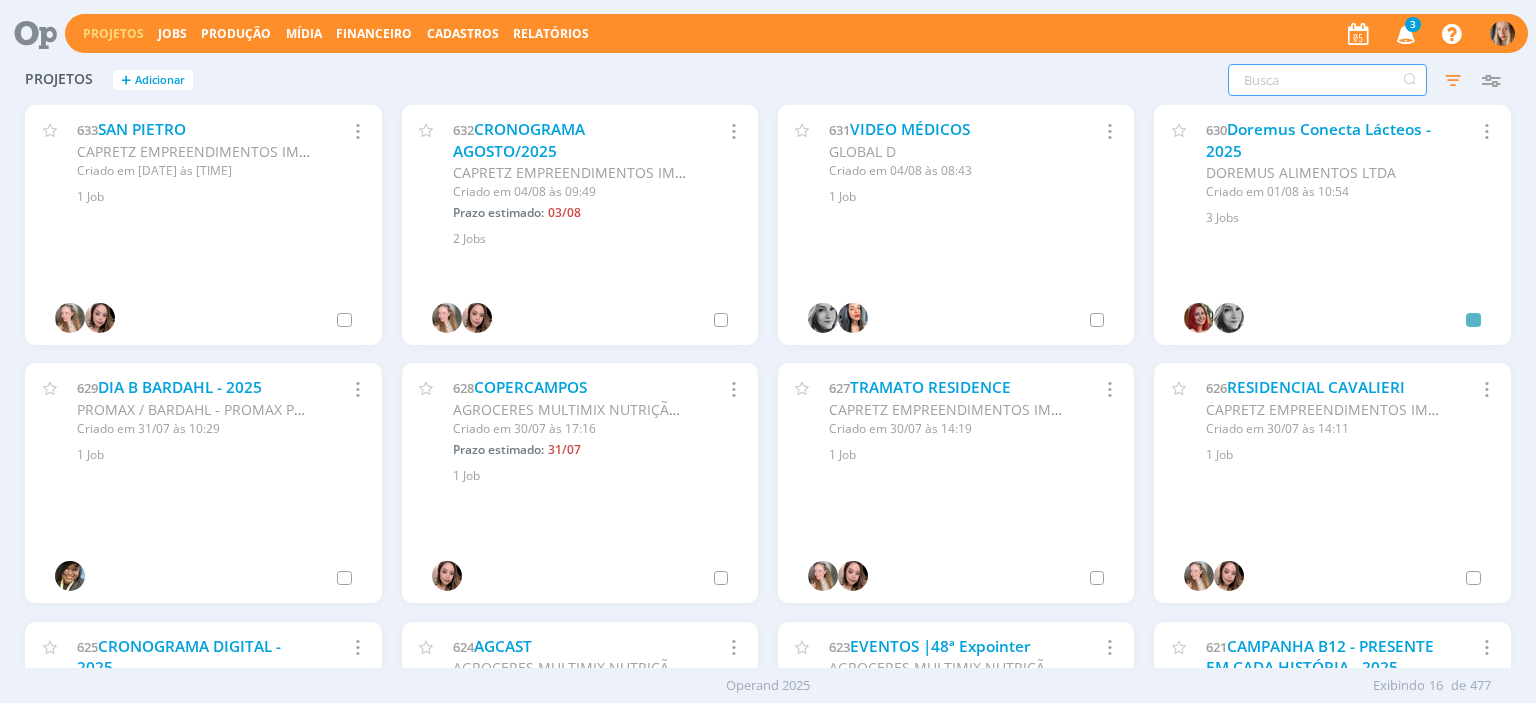 click at bounding box center [1327, 80] 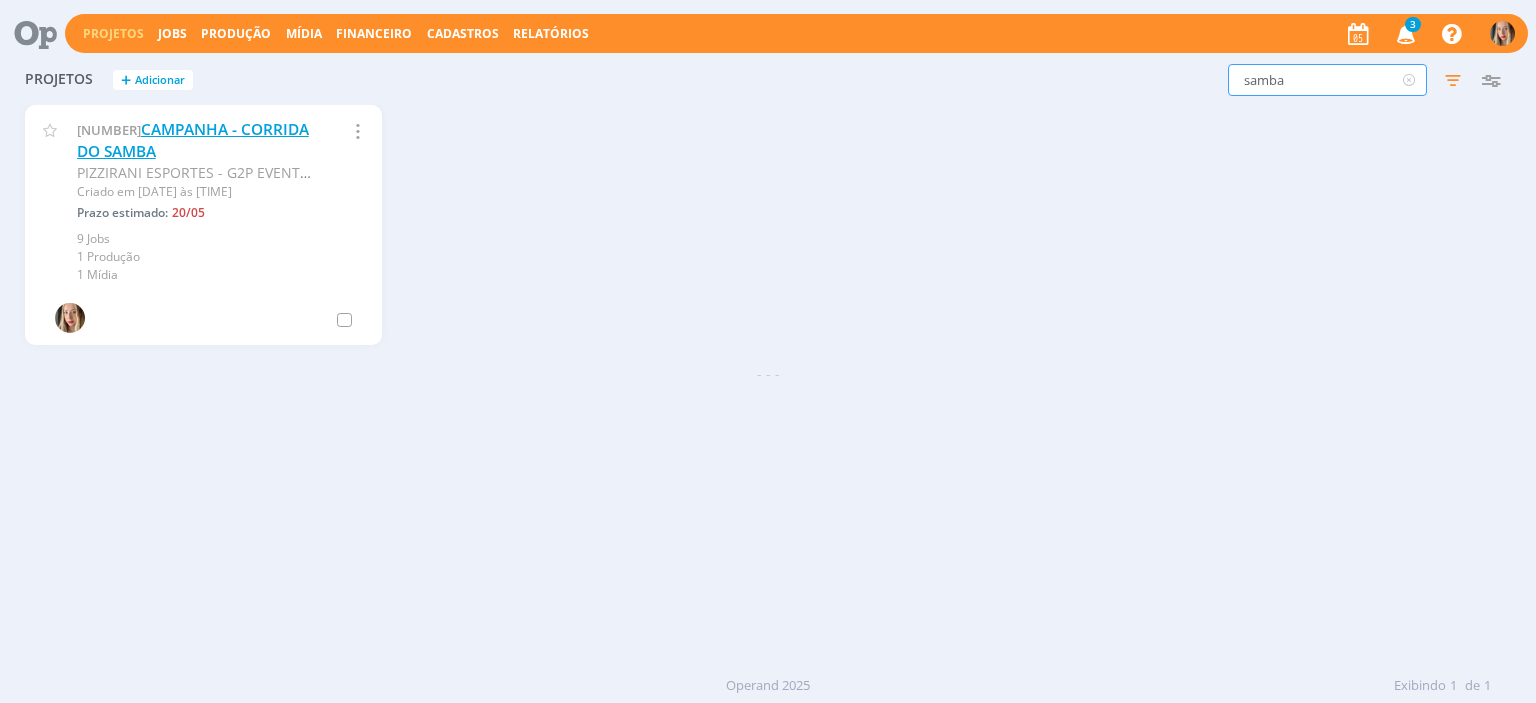 type on "samba" 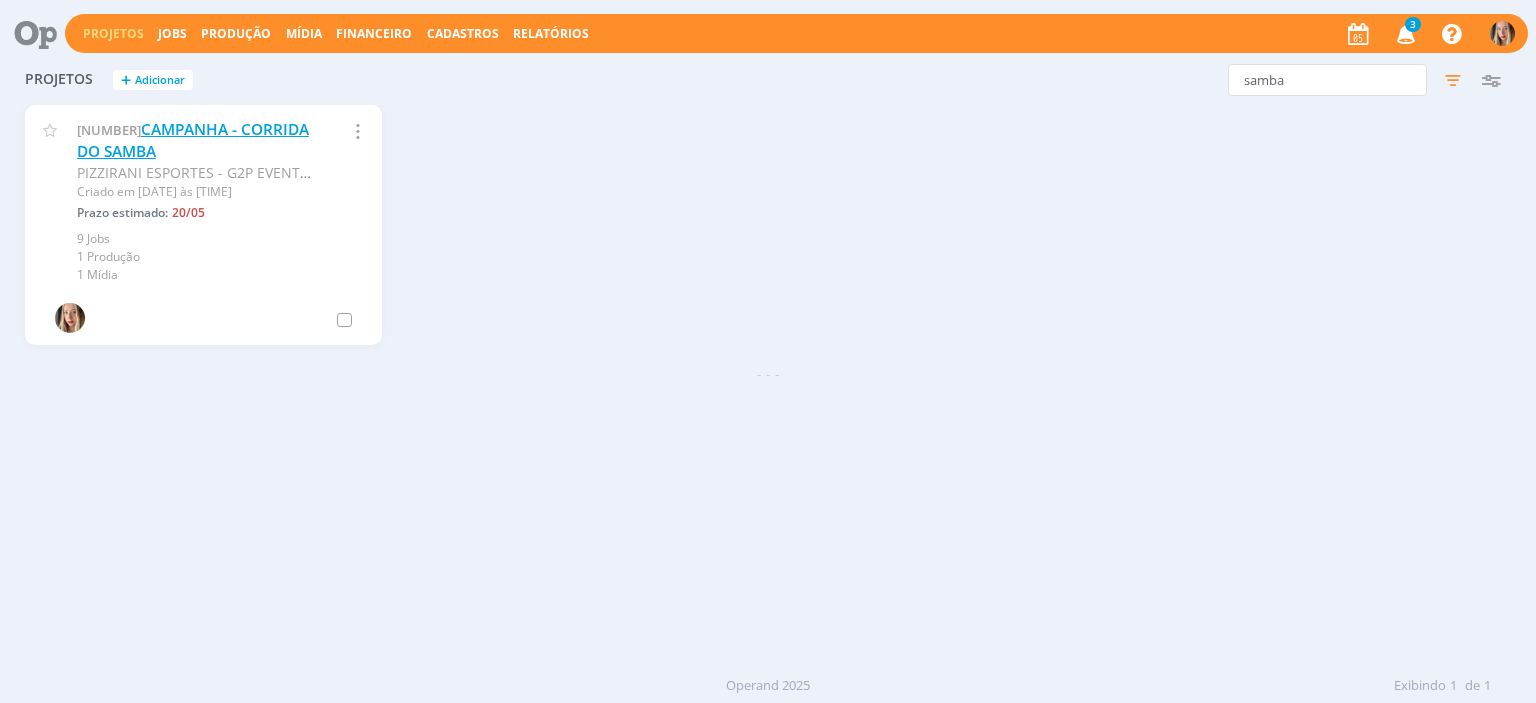 click on "CAMPANHA - CORRIDA DO SAMBA" at bounding box center (193, 140) 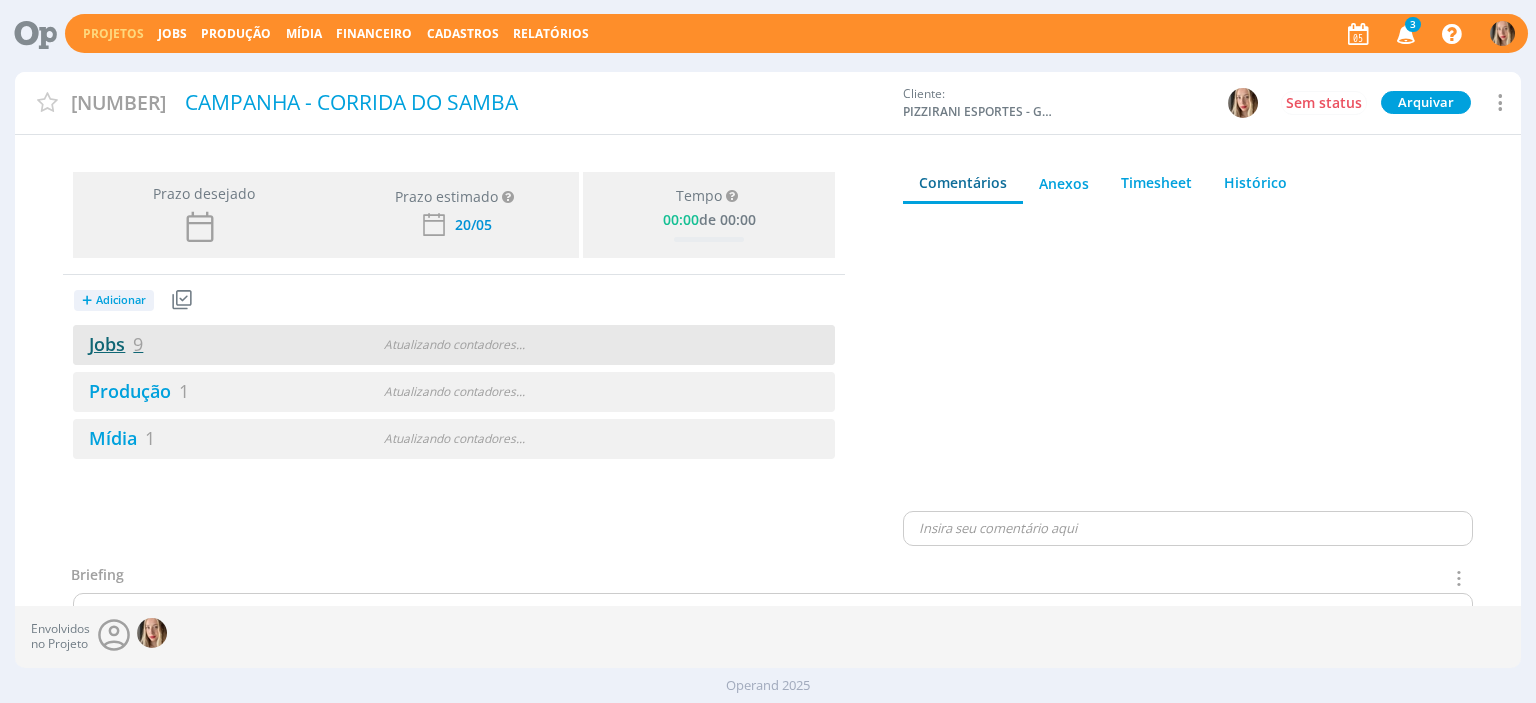 click on "Jobs [NUMBER]" at bounding box center (108, 344) 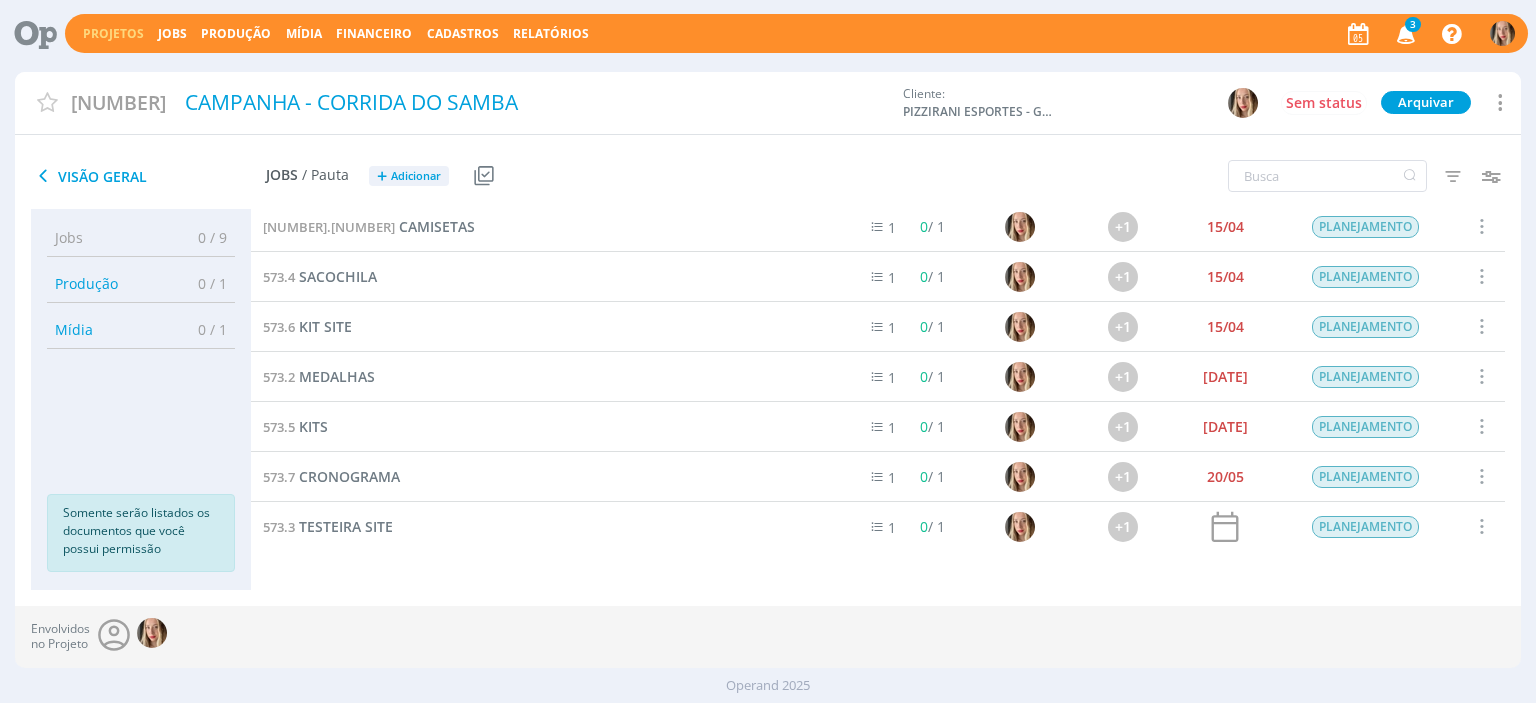 scroll, scrollTop: 0, scrollLeft: 0, axis: both 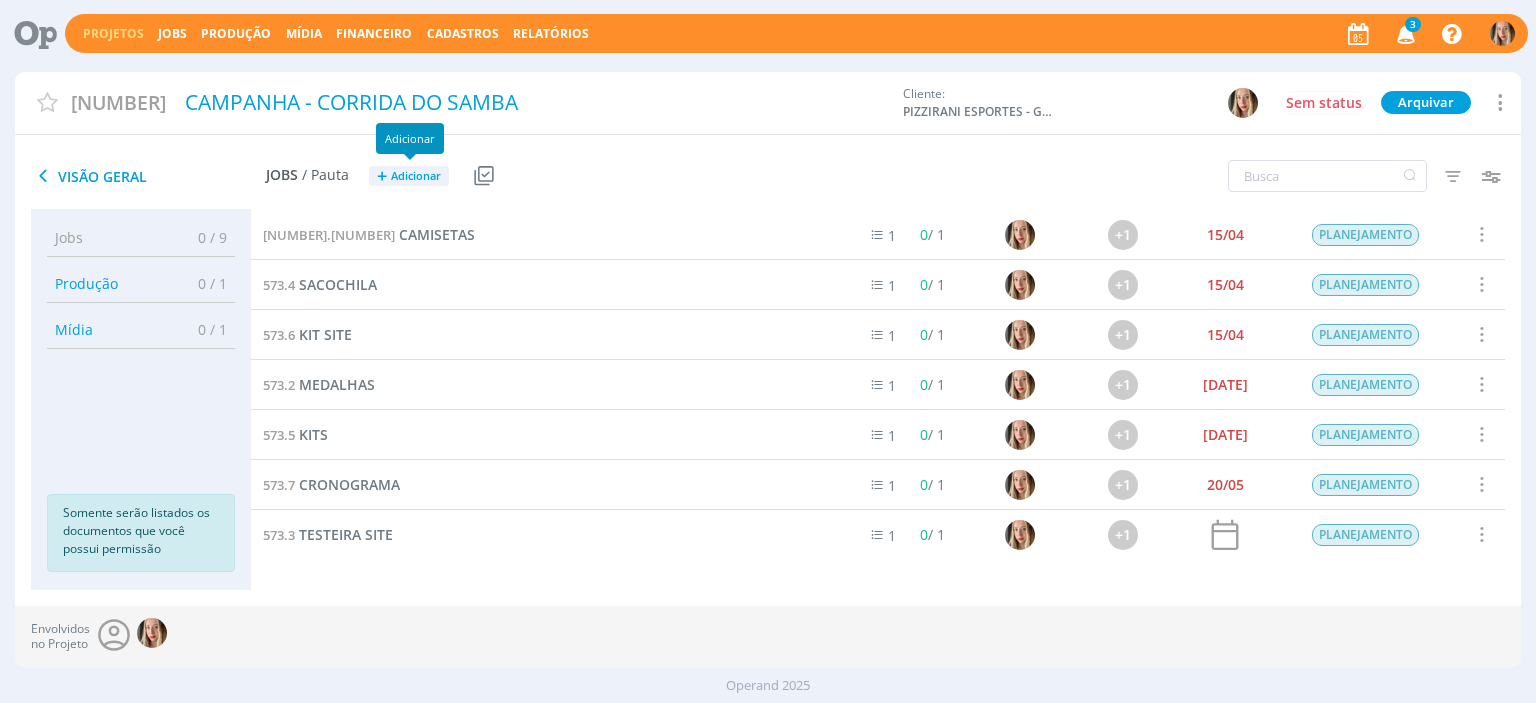 click on "+" at bounding box center (382, 176) 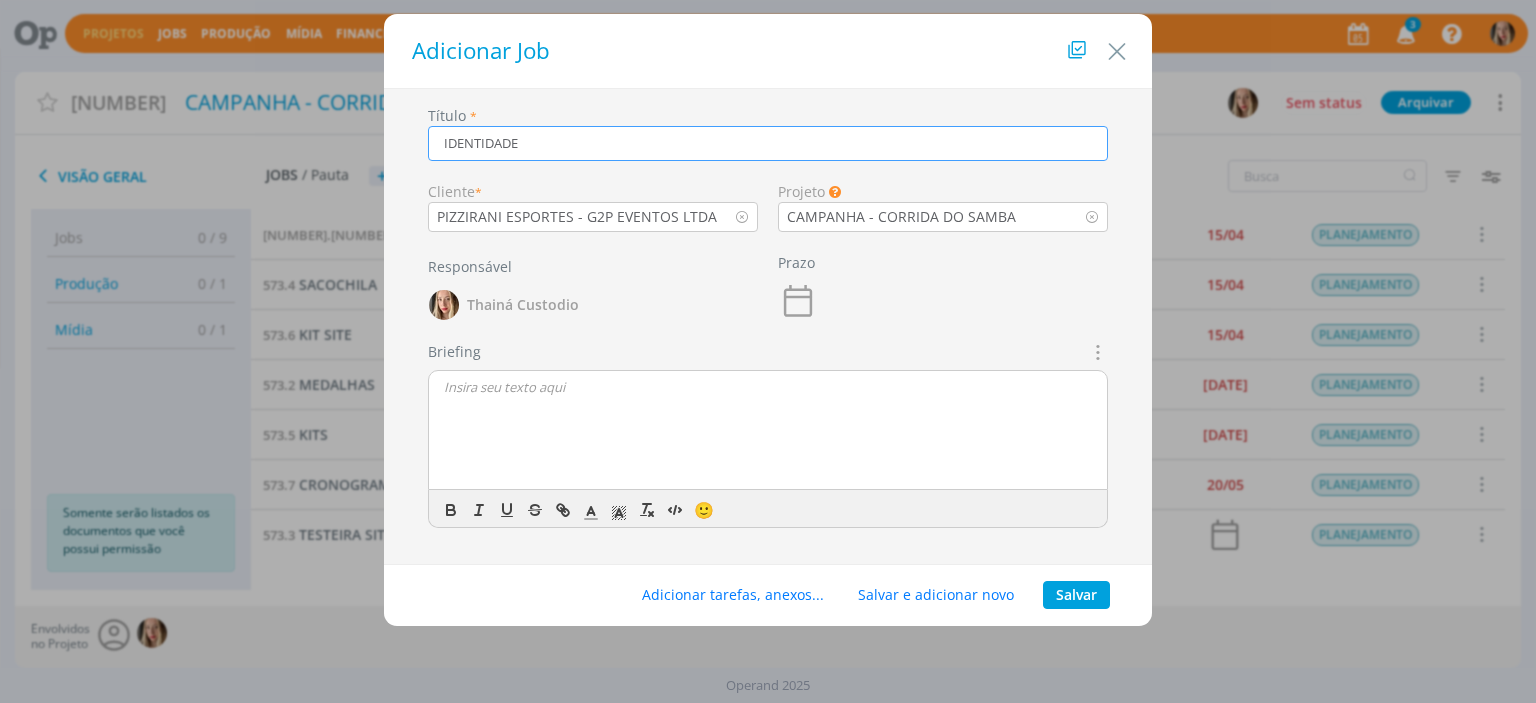 click at bounding box center (1096, 352) 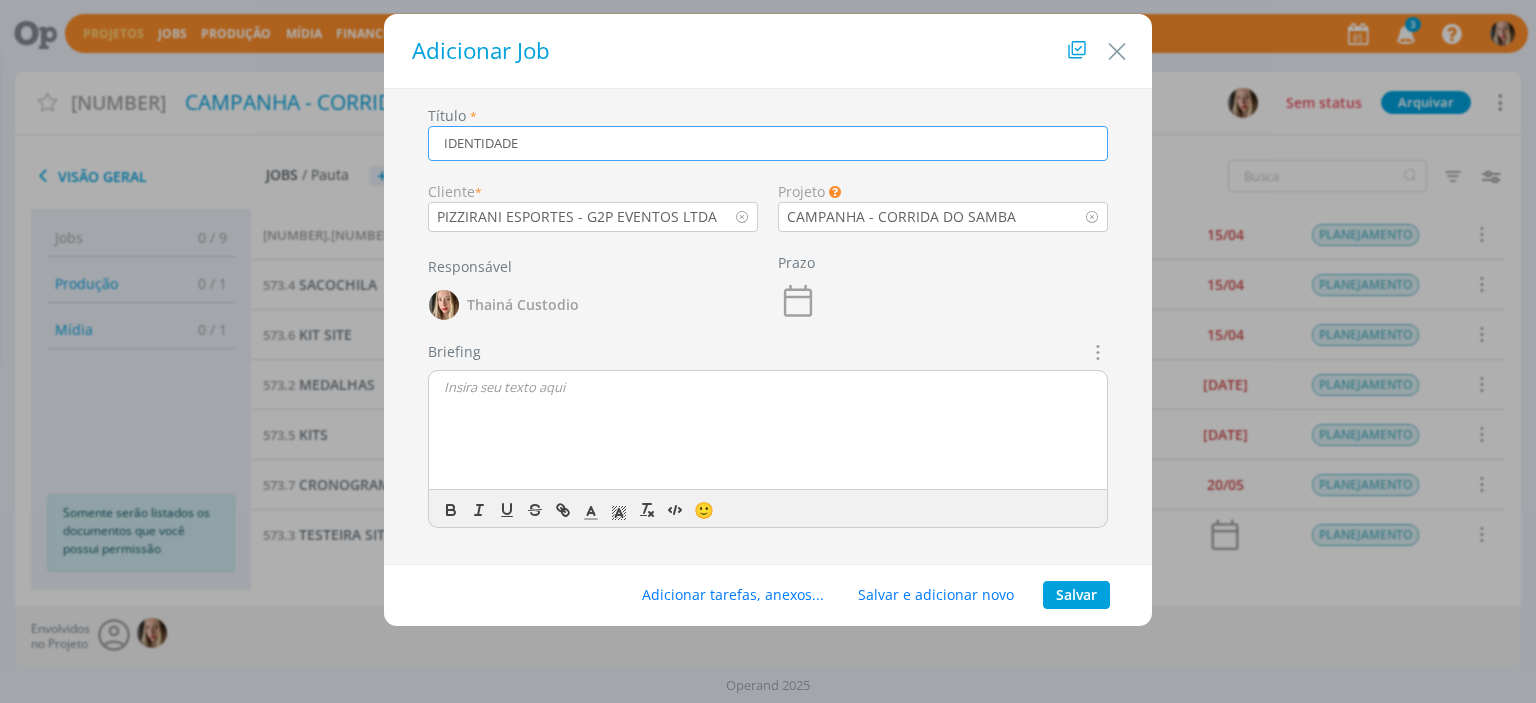 type on "IDENTIDADE" 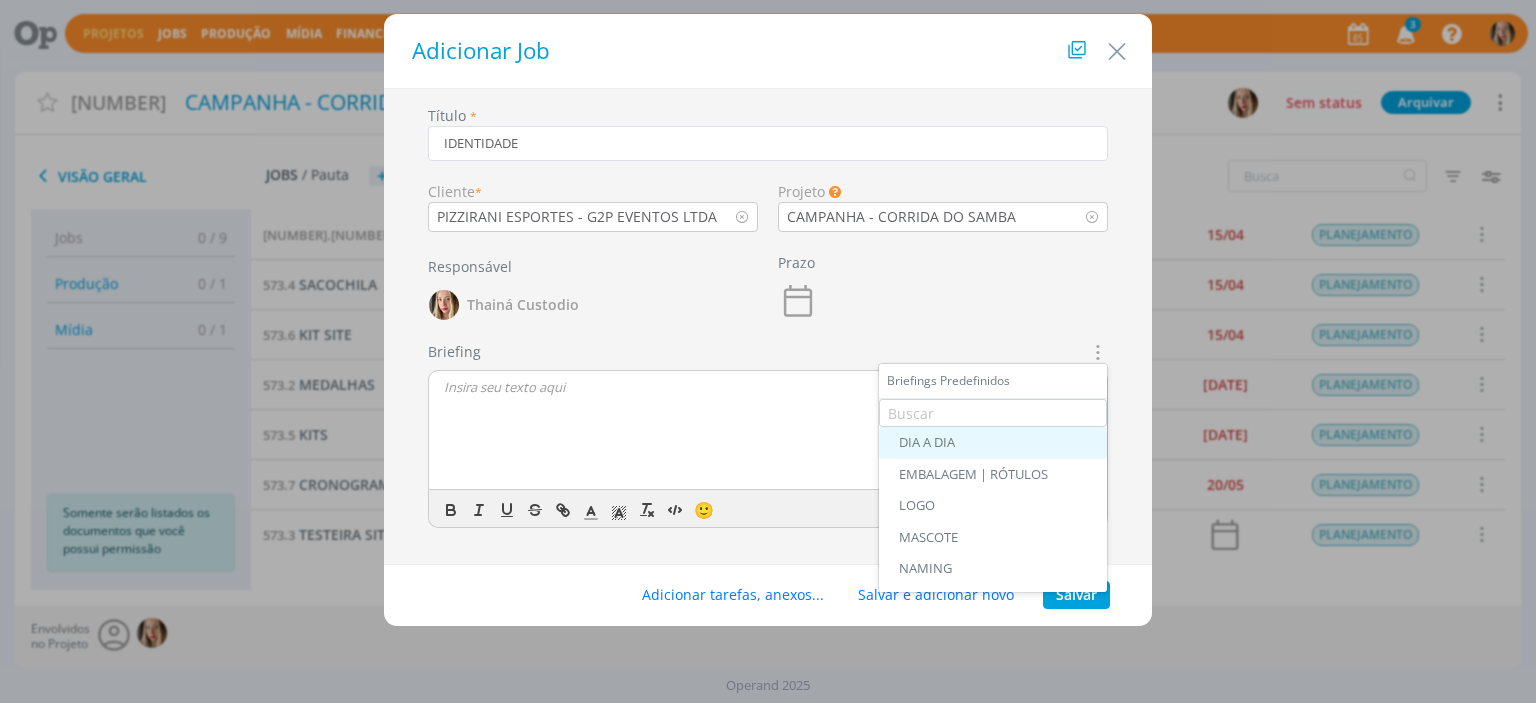 click on "DIA A DIA" at bounding box center (993, 443) 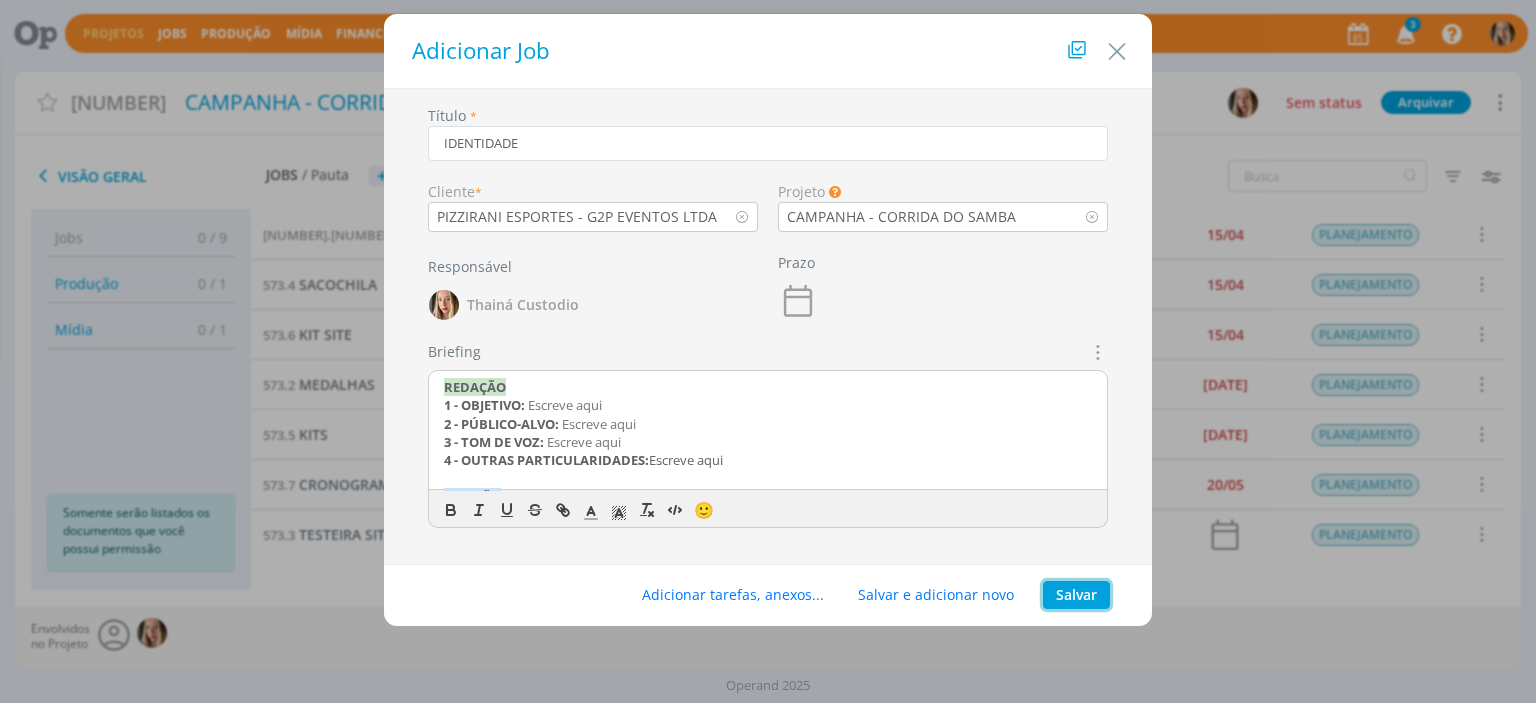 click on "Salvar" at bounding box center [1076, 595] 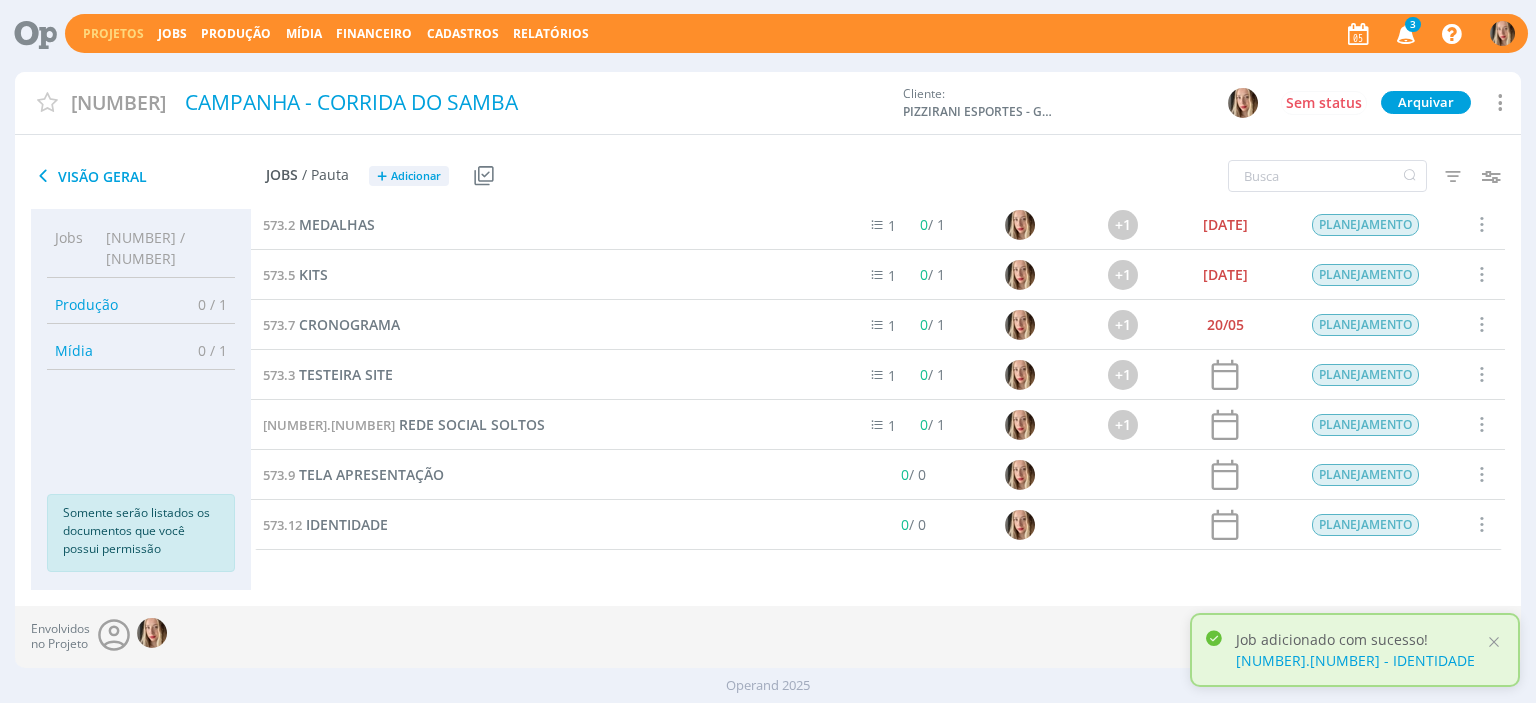 scroll, scrollTop: 159, scrollLeft: 0, axis: vertical 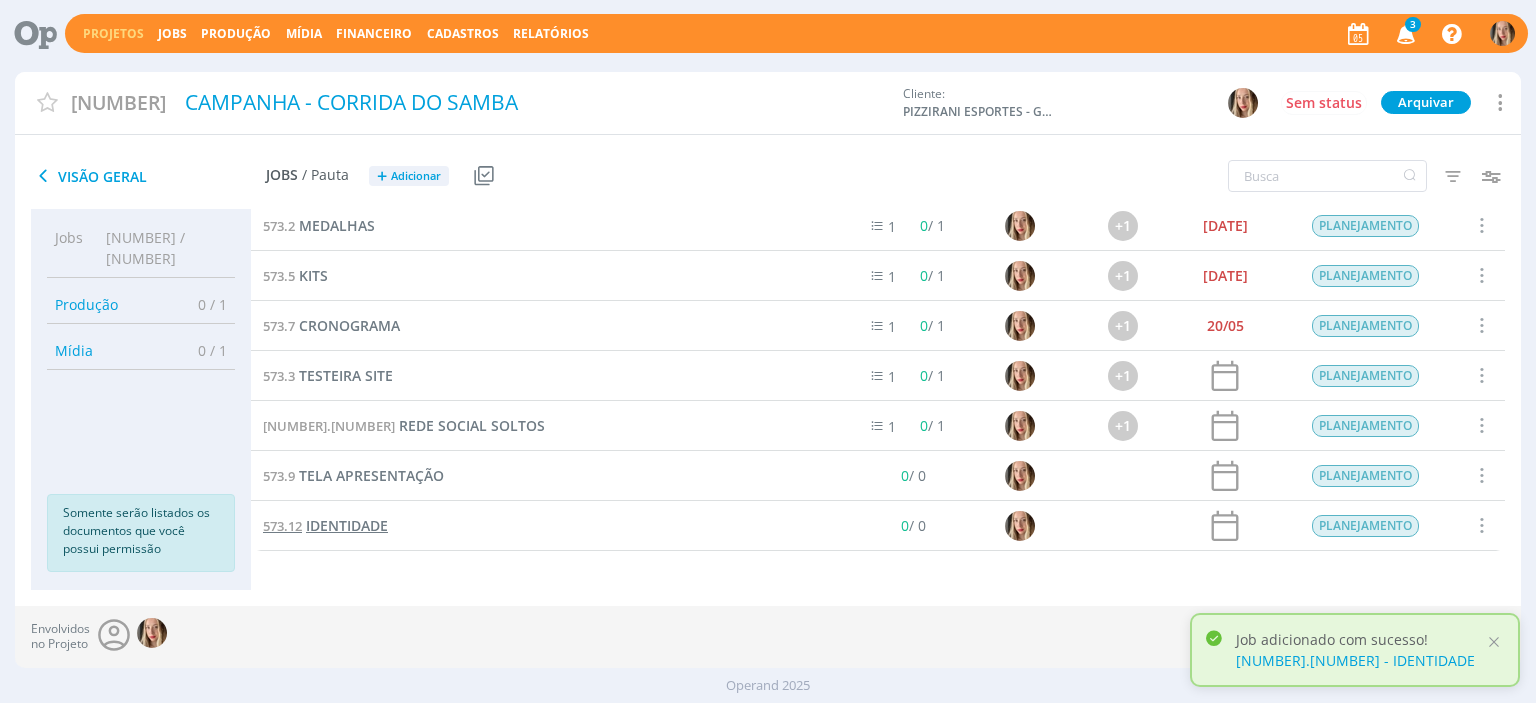 click on "IDENTIDADE" at bounding box center [347, 525] 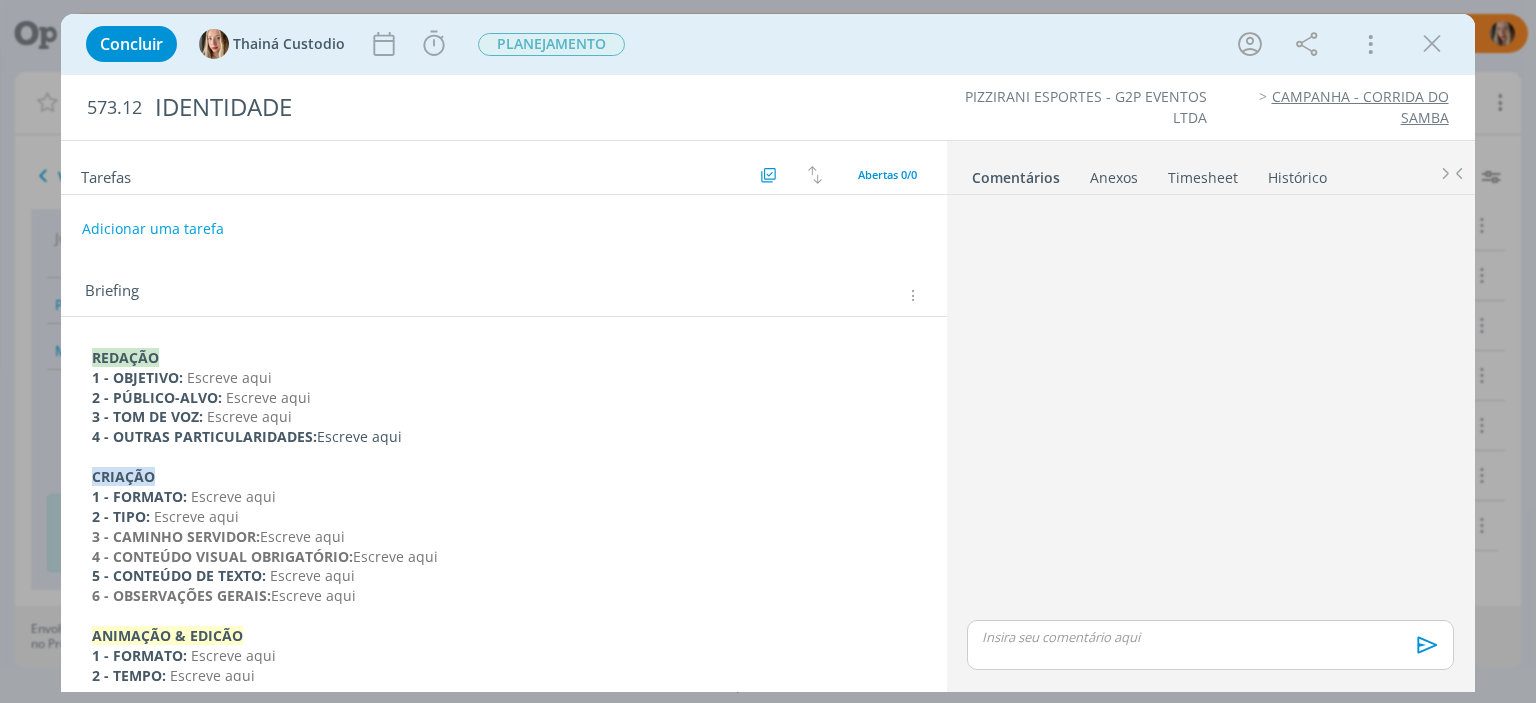 drag, startPoint x: 443, startPoint y: 435, endPoint x: 85, endPoint y: 308, distance: 379.8592 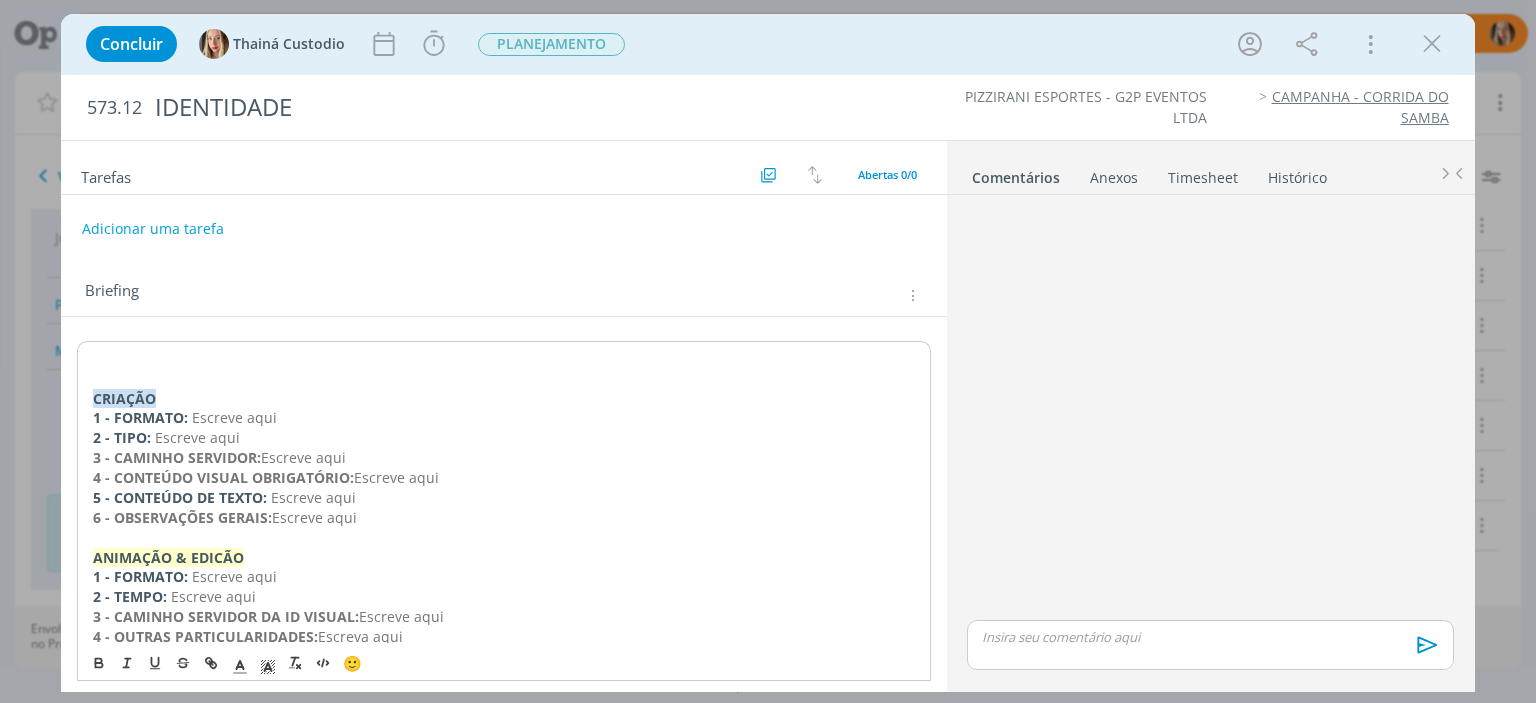 click on "CRIAÇÃO                                                                                                  1 - FORMATO:   Escreve aqui 2 - TIPO:   Escreve aqui 3 - CAMINHO SERVIDOR:  Escreve aqui 4 - CONTEÚDO VISUAL OBRIGATÓRIO:  Escreve aqui 5 - CONTEÚDO DE TEXTO:   Escreve aqui 6 - OBSERVAÇÕES GERAIS:  Escreve aqui ANIMAÇÃO & EDICÃO                                                                      1 - FORMATO:   Escreve aqui 2 - TEMPO:   Escreve aqui 3 - CAMINHO SERVIDOR DA ID VISUAL:  Escreve aqui 4 - OUTRAS PARTICULARIDADES:  Escreva aqui ﻿ALTERAÇÃO                                                                                       Data de solicitação:  Escreva aqui (alterações em tópicos numéricos)" at bounding box center (503, 537) 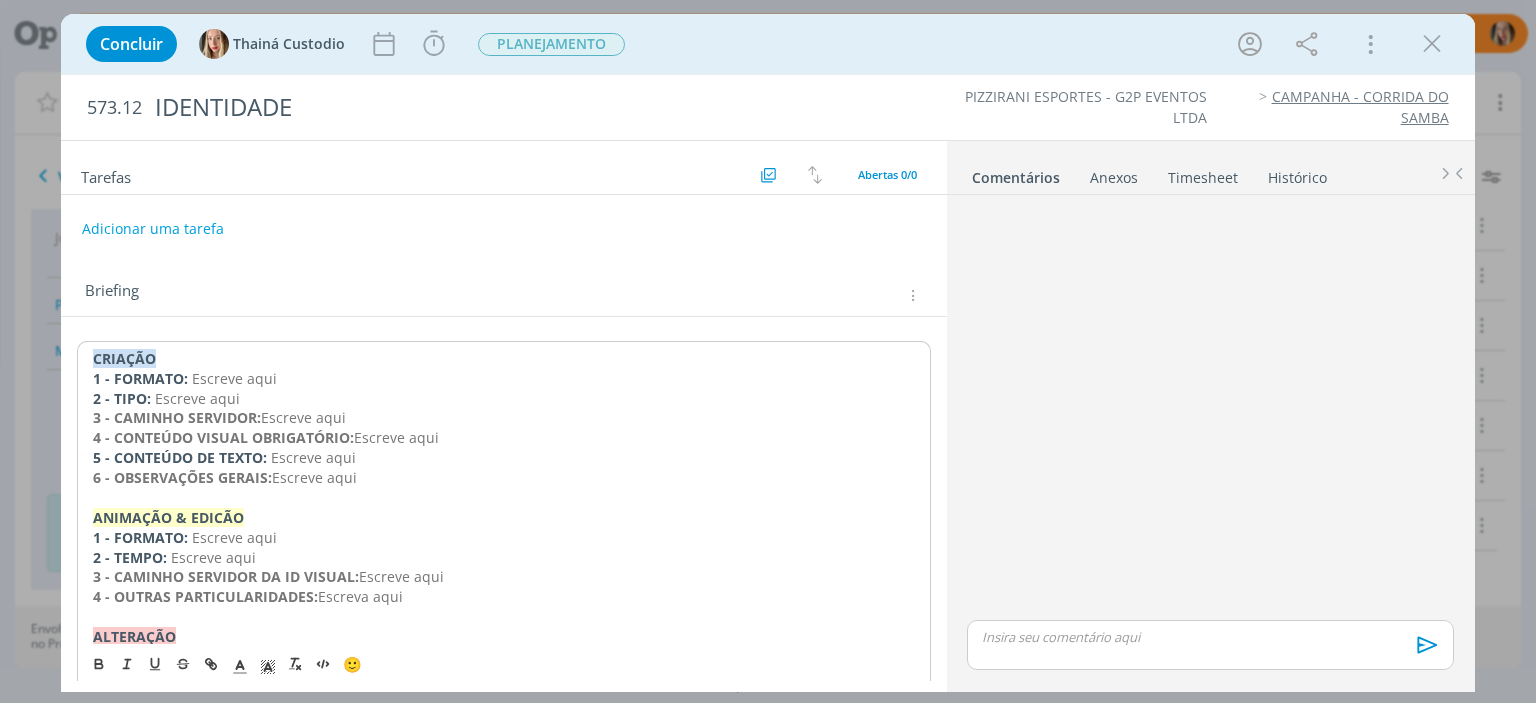 drag, startPoint x: 95, startPoint y: 381, endPoint x: 403, endPoint y: 483, distance: 324.45032 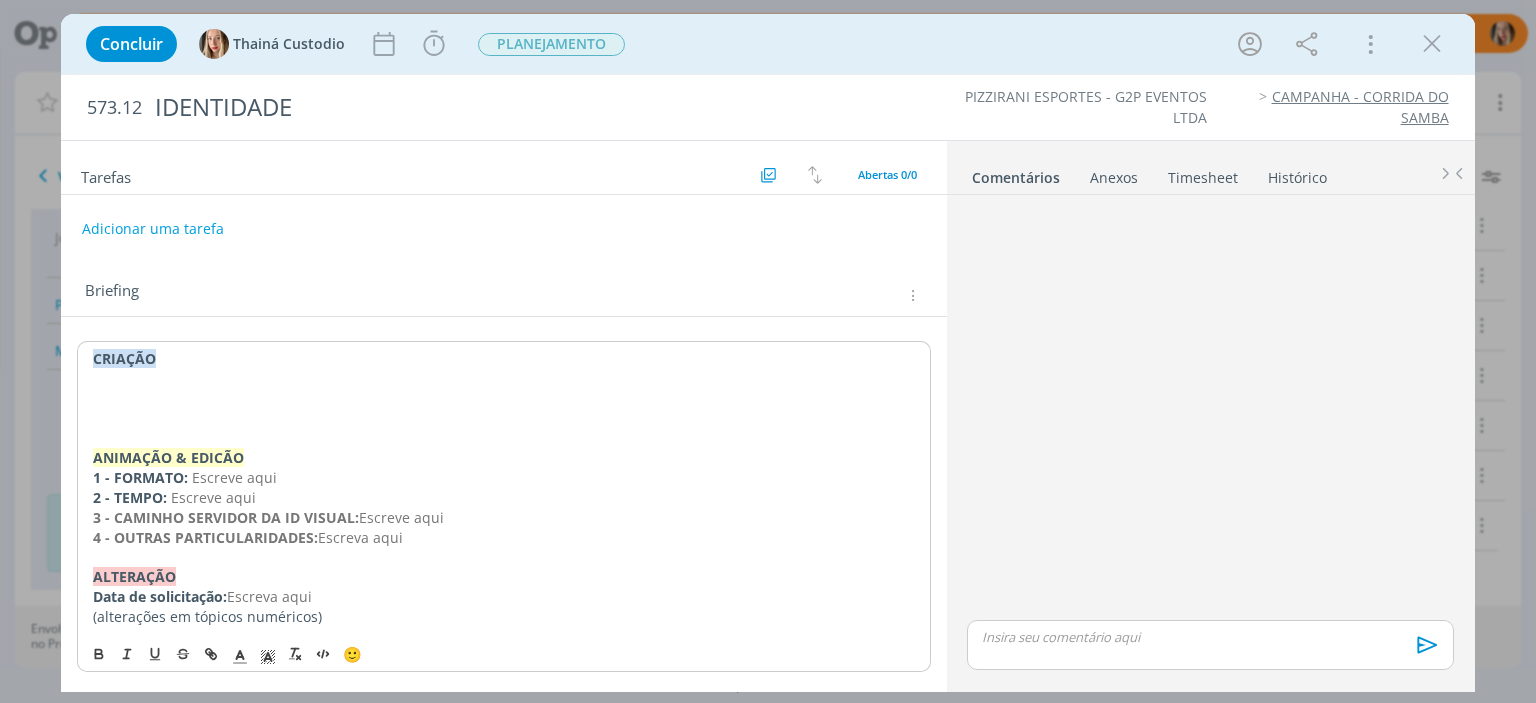 type 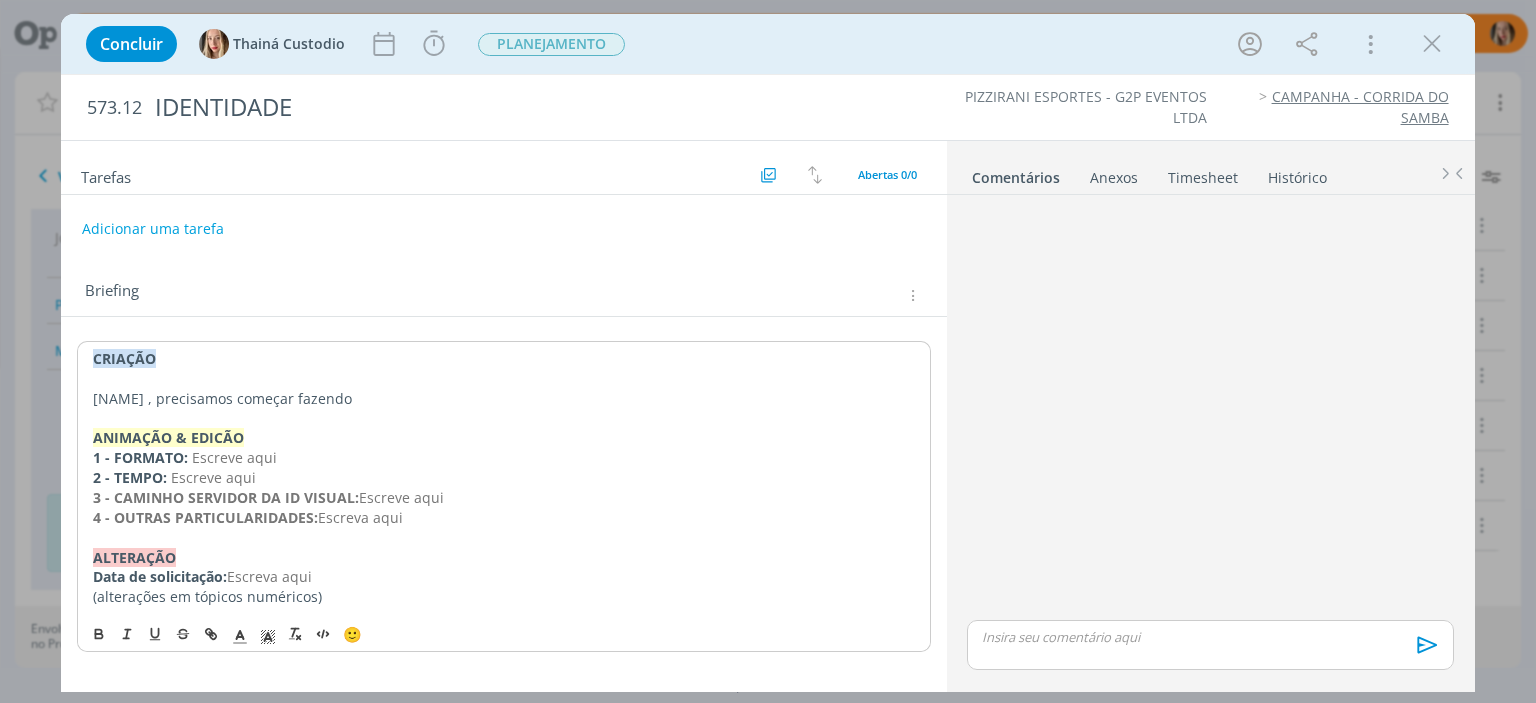 click on "[NAME] , precisamos começar fazendo" at bounding box center (503, 399) 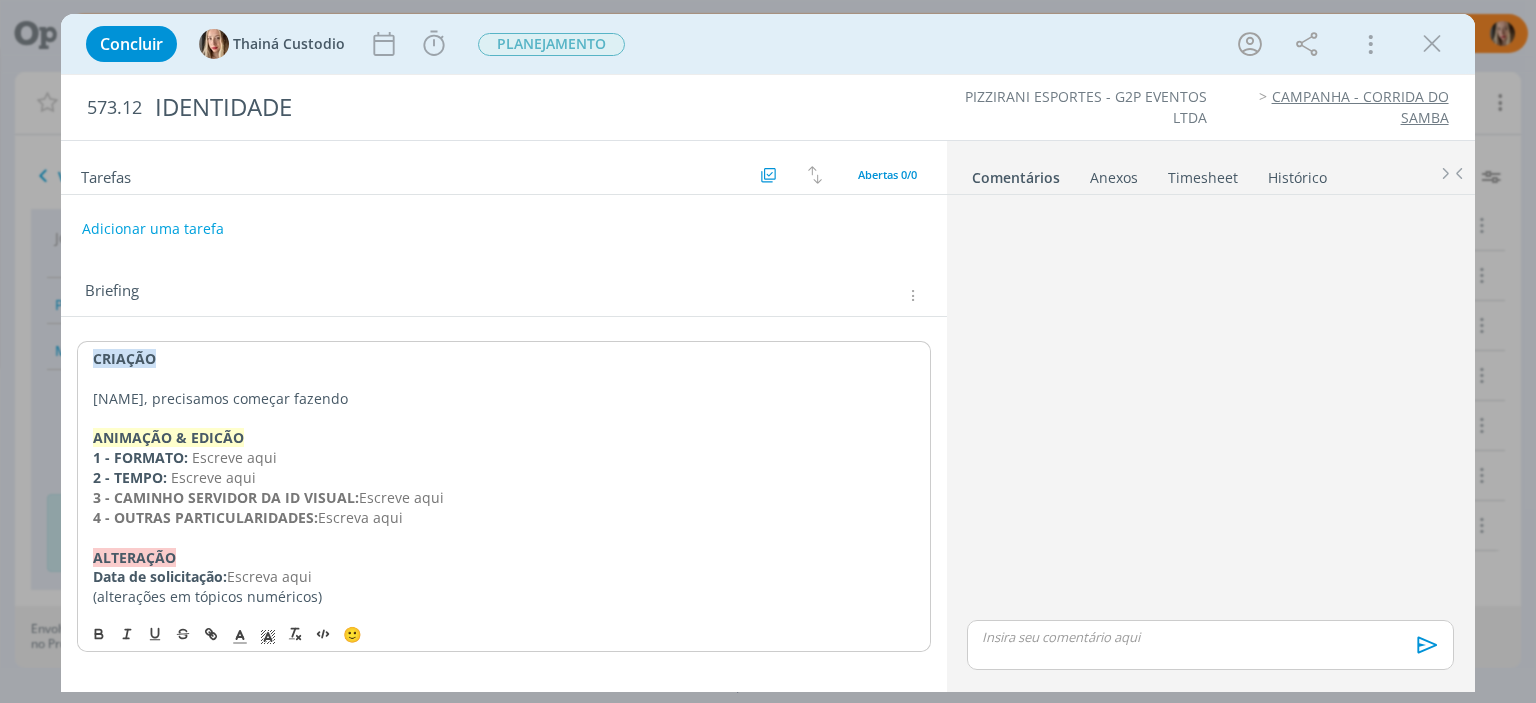 click on "[NAME], precisamos começar fazendo" at bounding box center [503, 399] 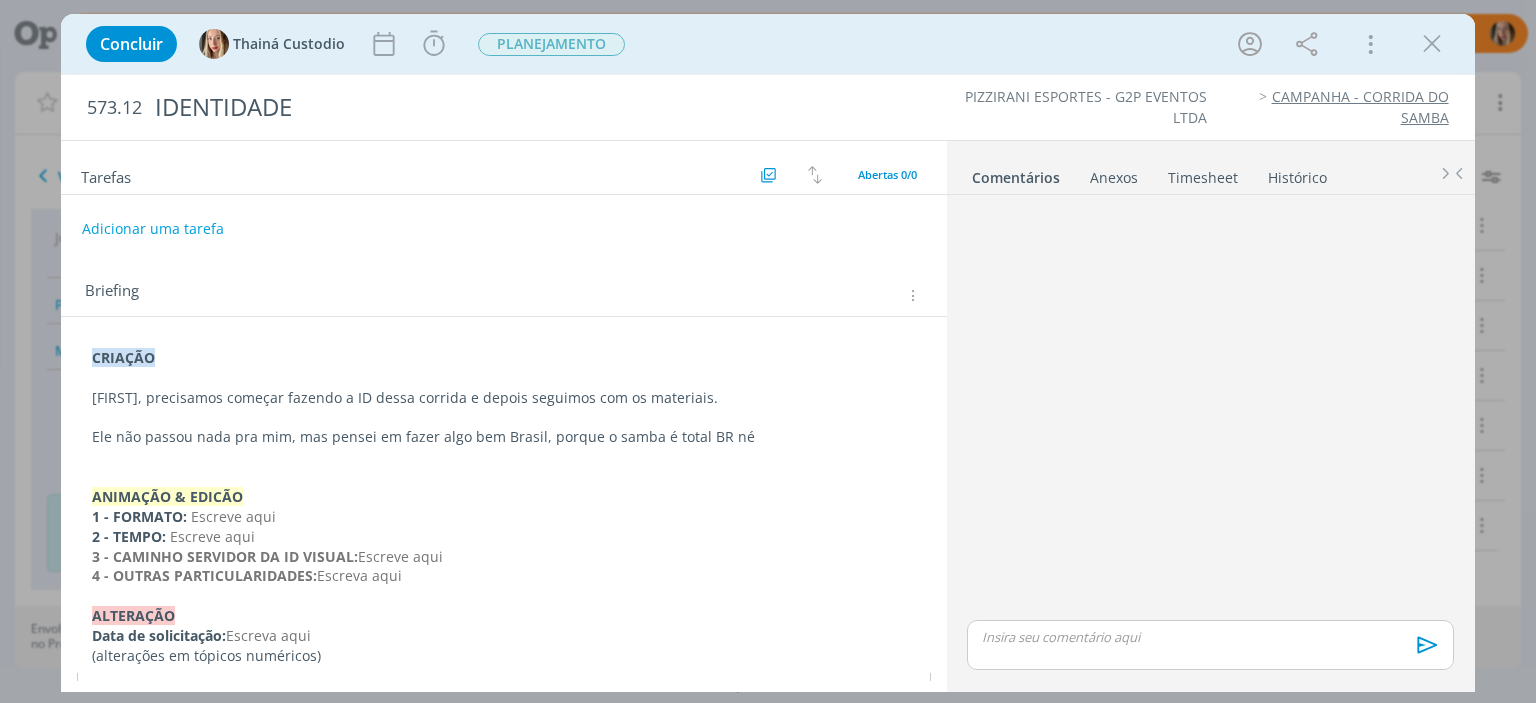 click on "Ele não passou nada pra mim, mas pensei em fazer algo bem Brasil, porque o samba é total BR né" at bounding box center [503, 437] 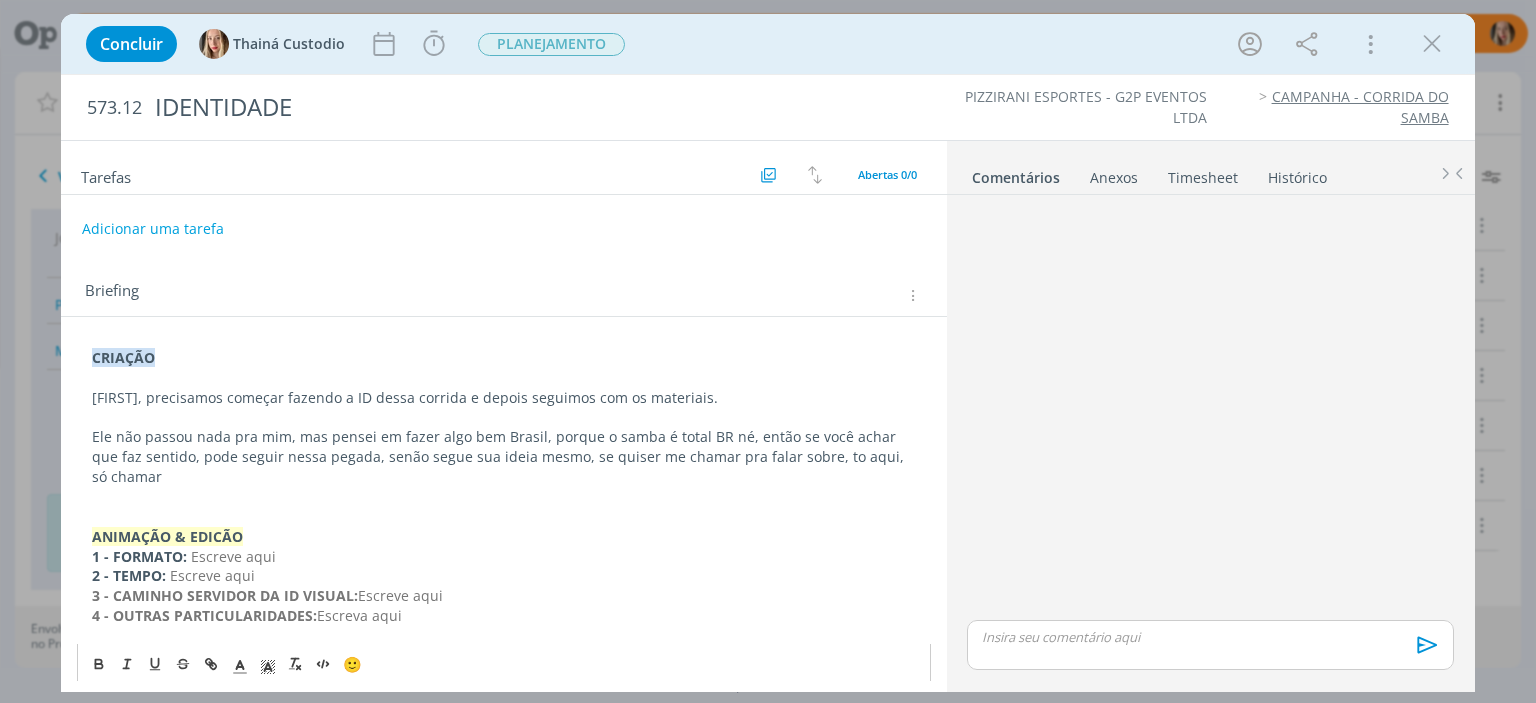 click on "Ele não passou nada pra mim, mas pensei em fazer algo bem Brasil, porque o samba é total BR né, então se você achar que faz sentido, pode seguir nessa pegada, senão segue sua ideia mesmo, se quiser me chamar pra falar sobre, to aqui, só chamar" at bounding box center [503, 457] 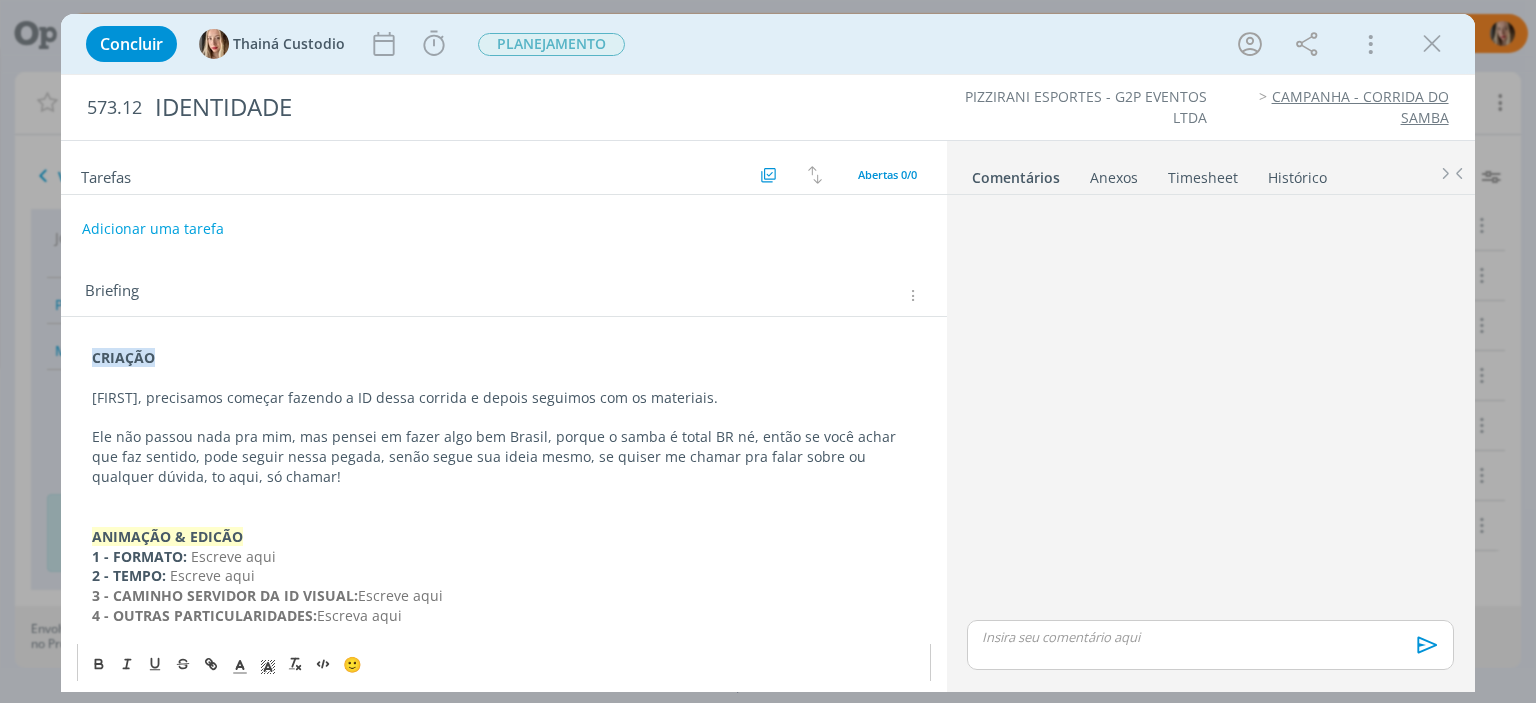 click at bounding box center [503, 497] 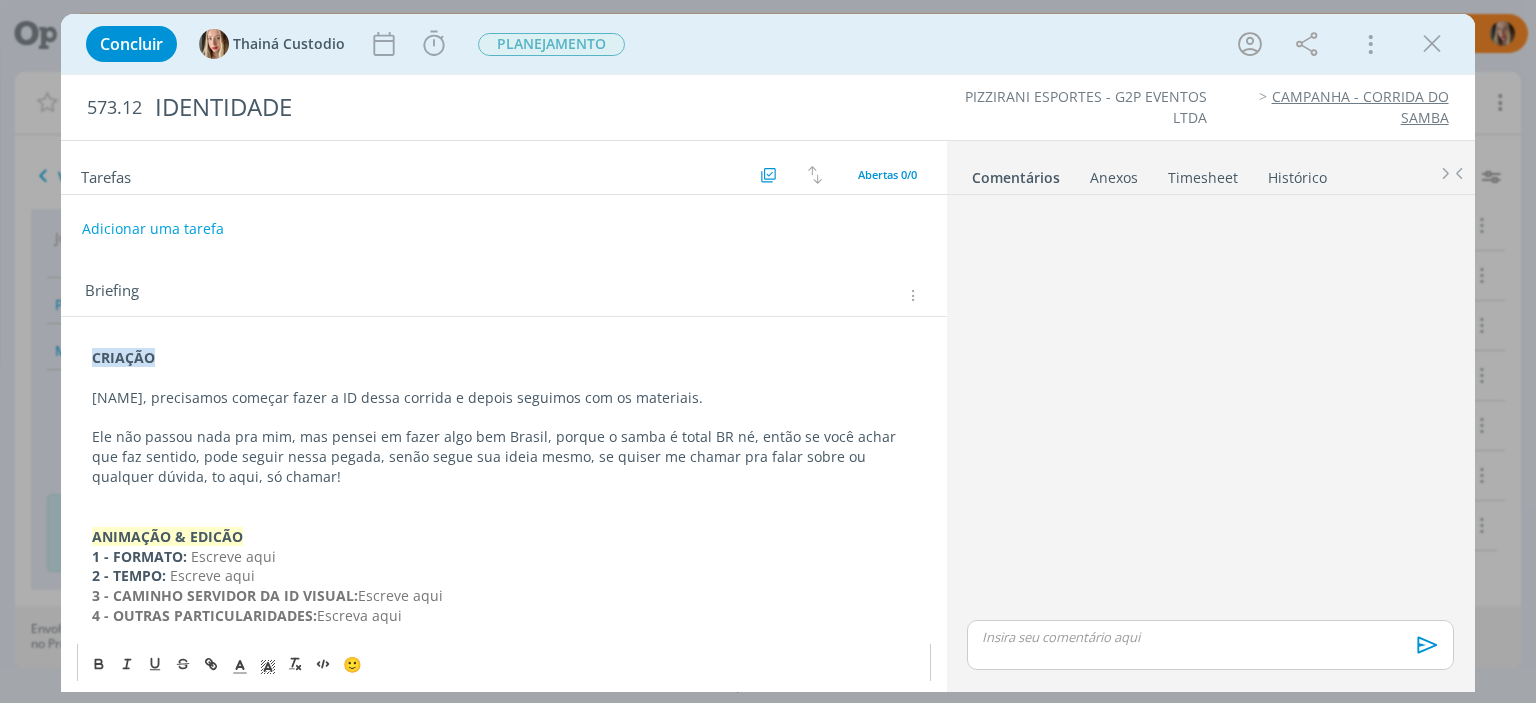 click on "[NAME], precisamos começar fazer a ID dessa corrida e depois seguimos com os materiais." at bounding box center [503, 398] 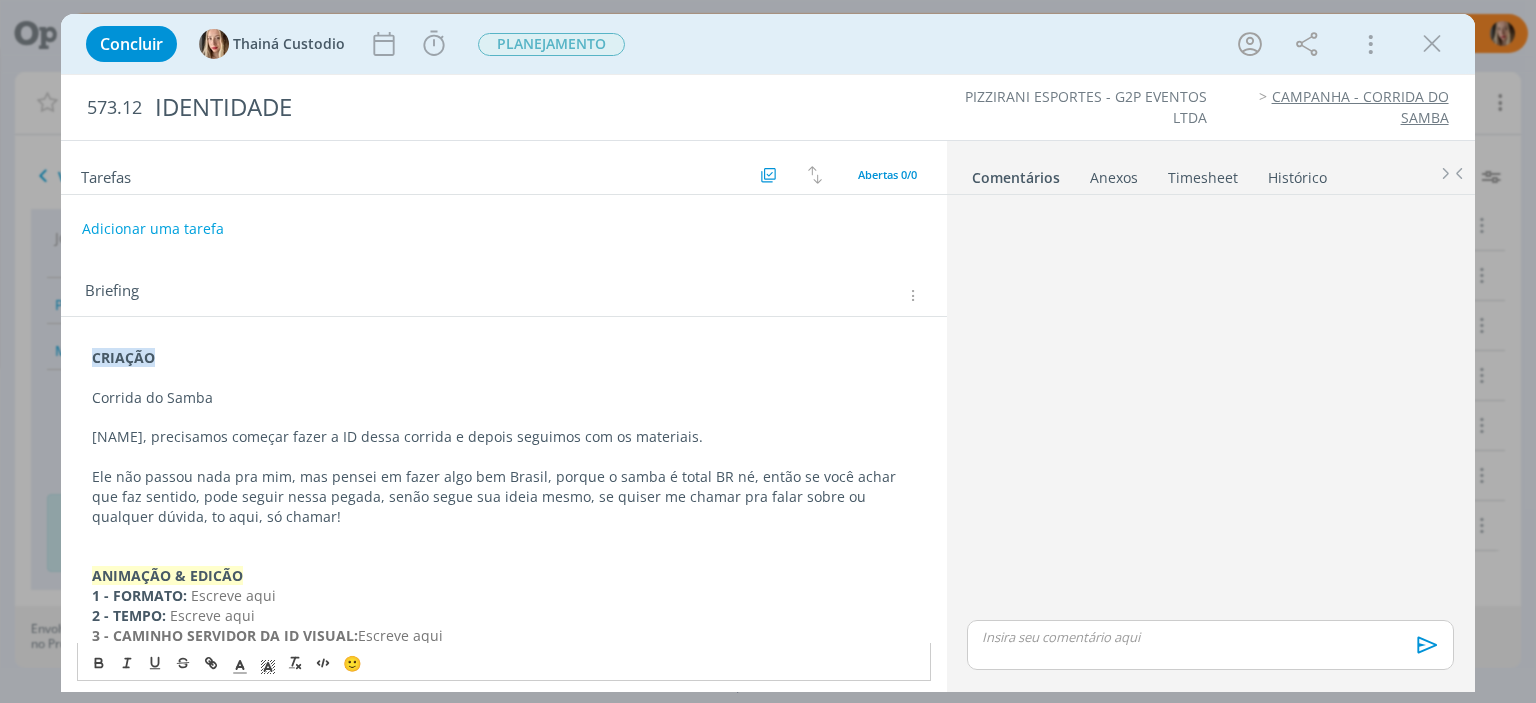 click on "CRIAÇÃO                                                                                                  Corrida do Samba [NAME], precisamos começar fazer a ID dessa corrida e depois seguimos com os materiais. Ele não passou nada pra mim, mas pensei em fazer algo bem Brasil, porque o samba é total BR né, então se você achar que faz sentido, pode seguir nessa pegada, senão segue sua ideia mesmo, se quiser me chamar pra falar sobre ou qualquer dúvida, to aqui, só chamar!! ANIMAÇÃO & EDICÃO                                                                      1 - FORMATO:   Escreve aqui 2 - TEMPO:   Escreve aqui 3 - CAMINHO SERVIDOR DA ID VISUAL:  Escreve aqui 4 - OUTRAS PARTICULARIDADES:  Escreva aqui Data de solicitação:  Escreva aqui (alterações em tópicos numéricos)" at bounding box center (503, 547) 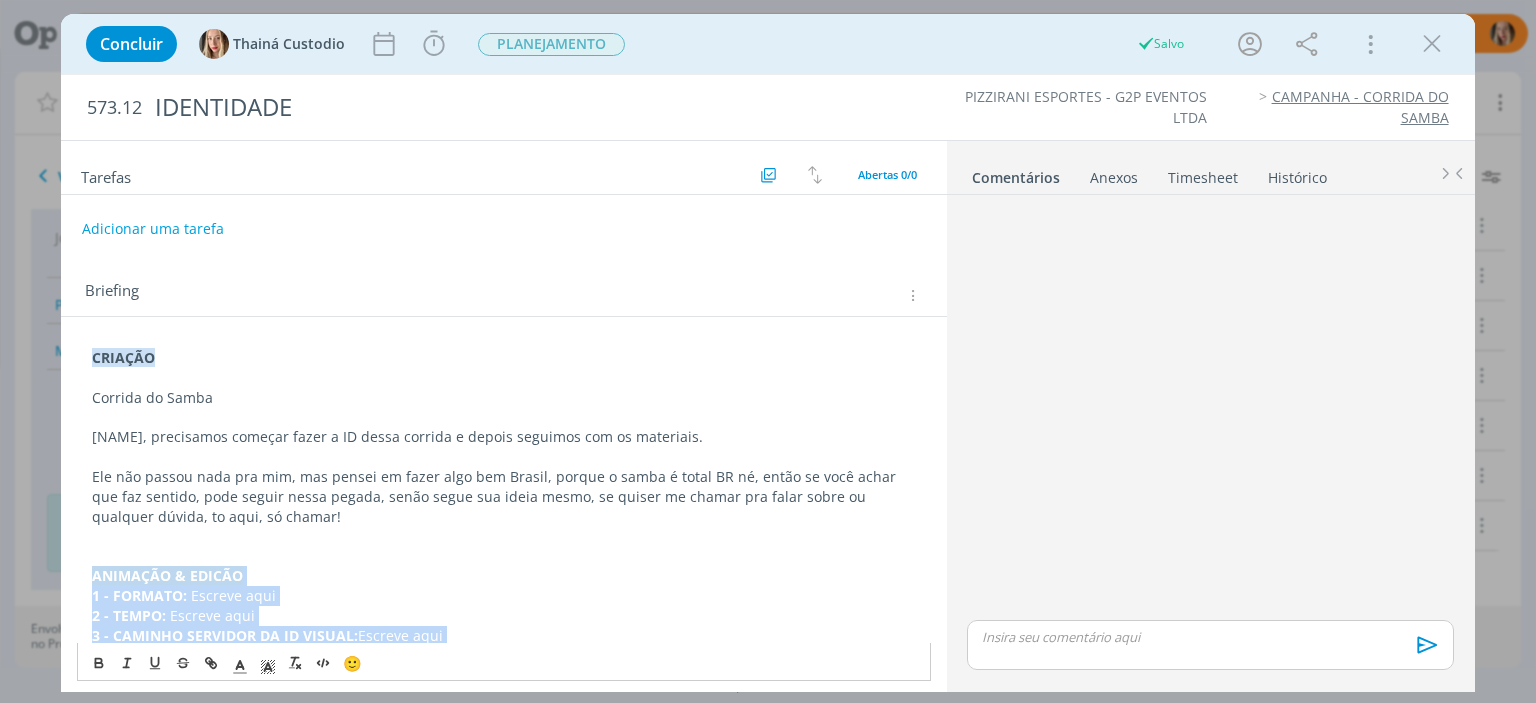 drag, startPoint x: 86, startPoint y: 570, endPoint x: 584, endPoint y: 664, distance: 506.79385 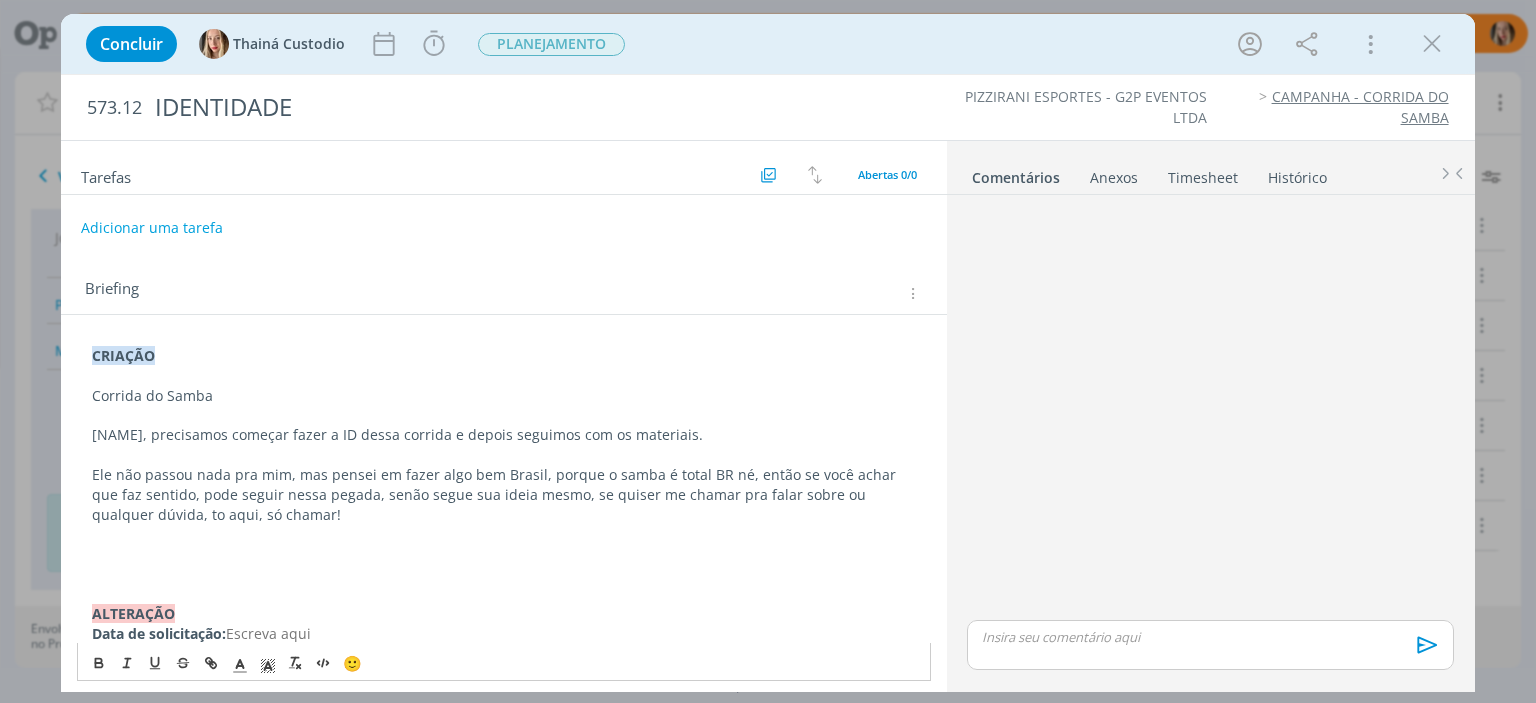 click on "Adicionar uma tarefa" at bounding box center (152, 228) 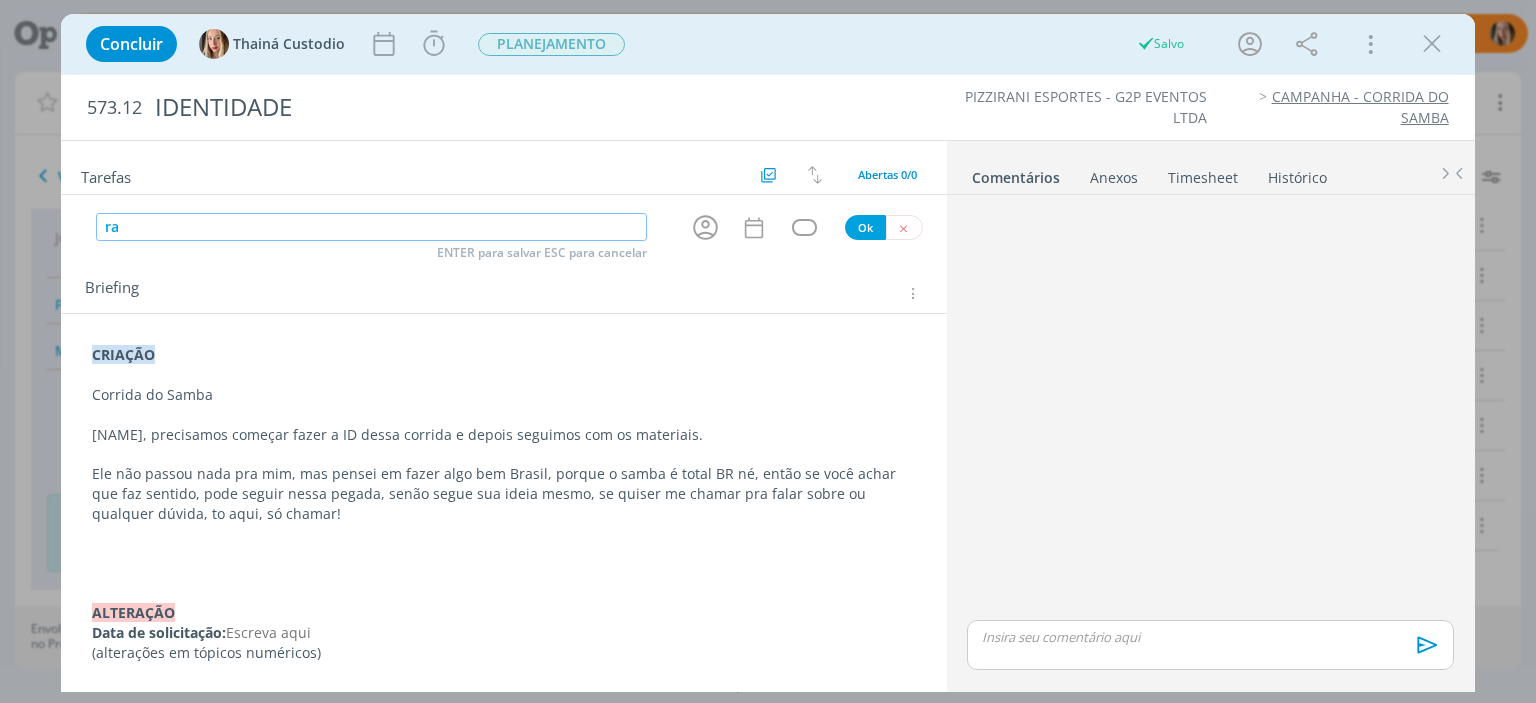 type on "r" 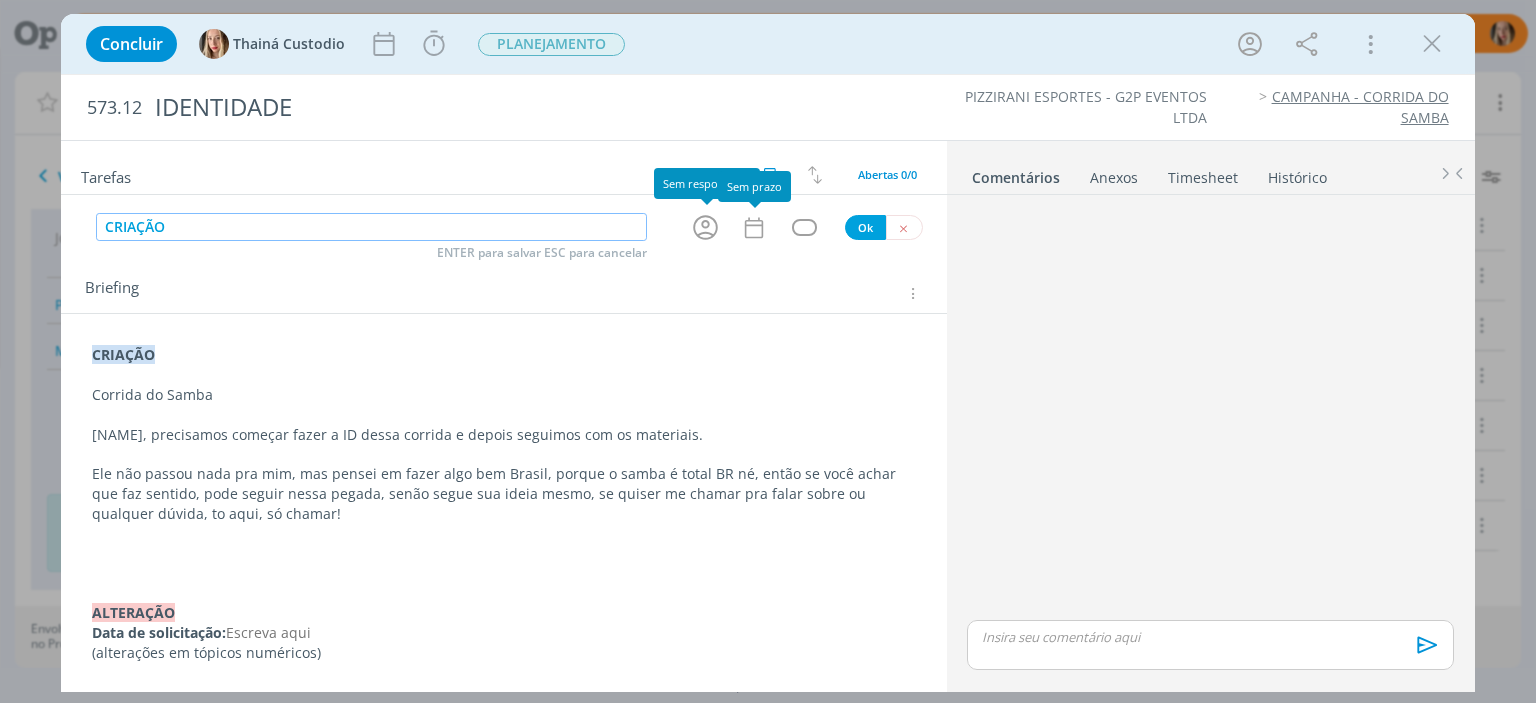 click 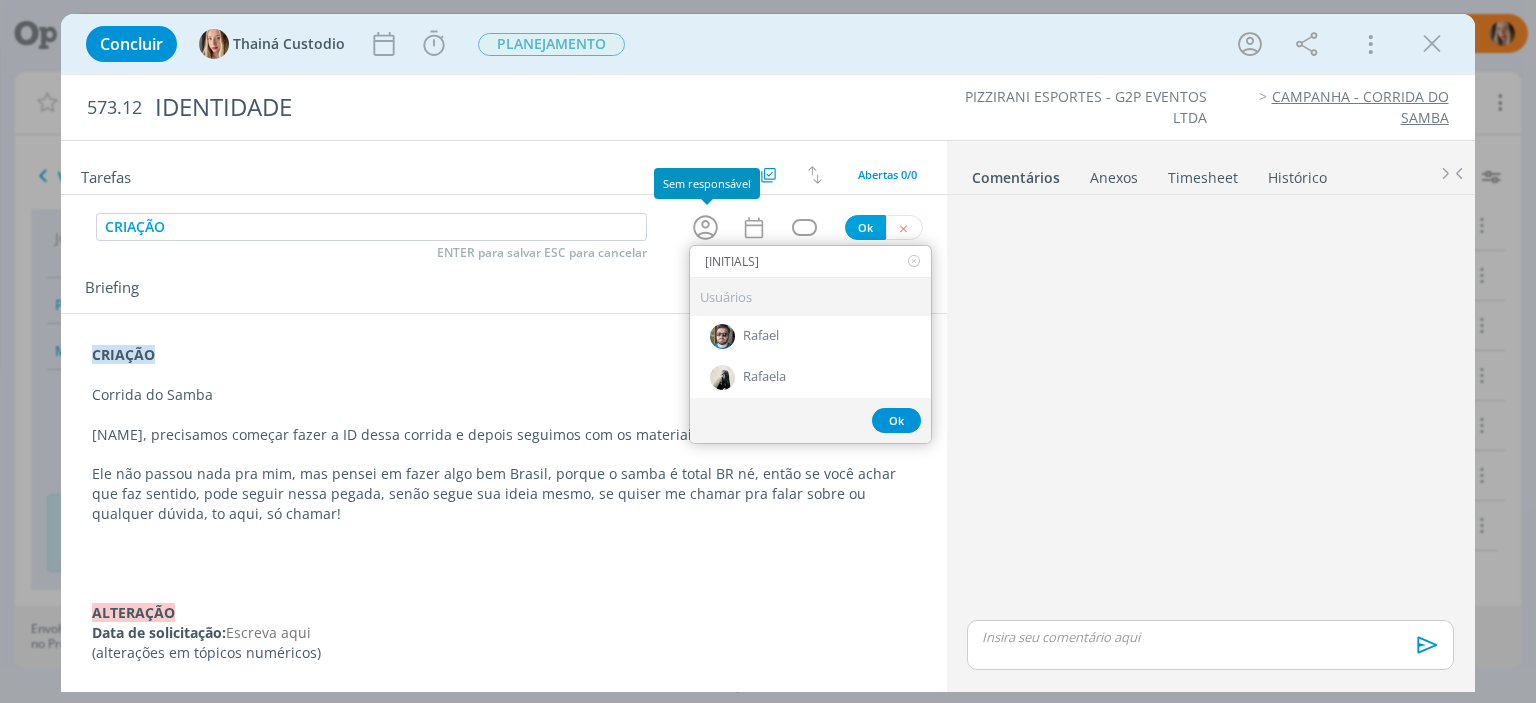 type on "[FIRST]" 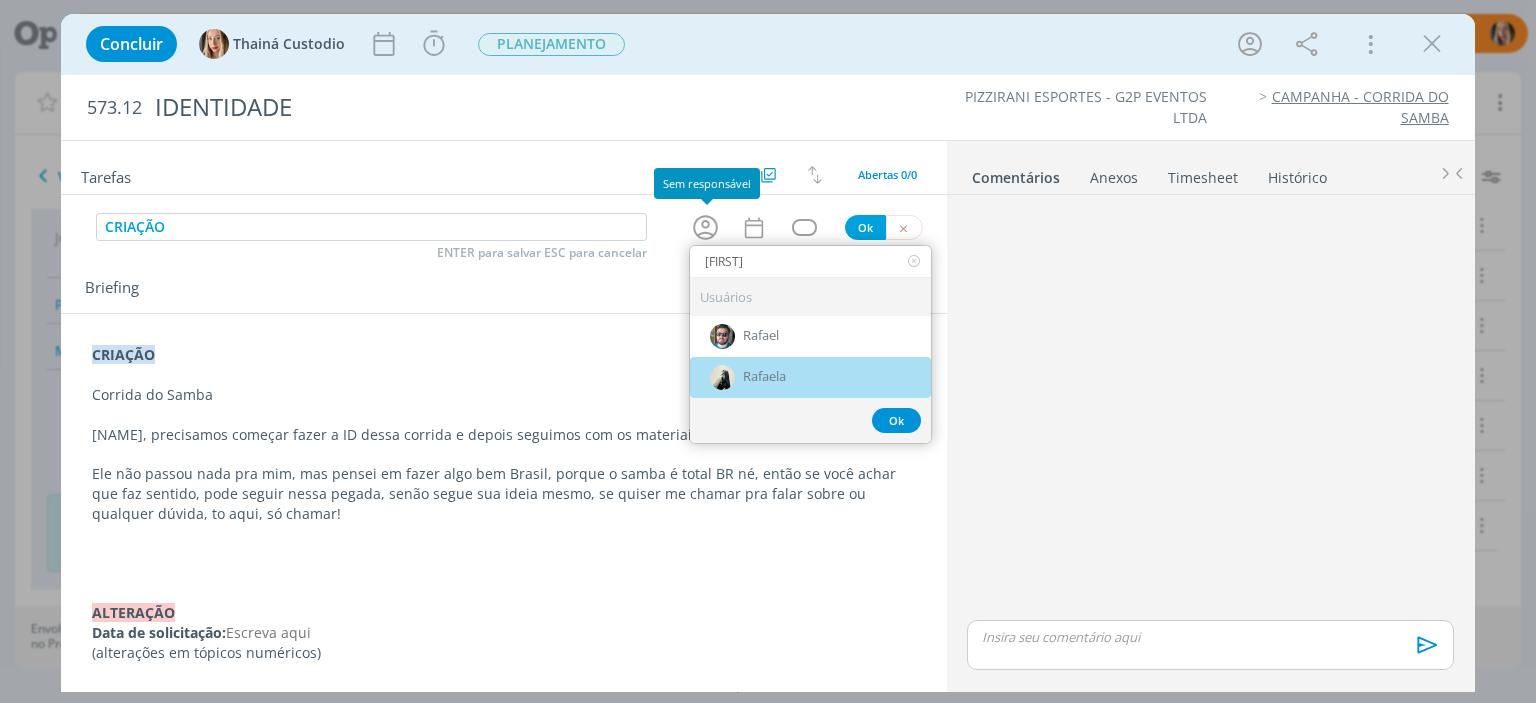 click on "Rafaela" at bounding box center [810, 377] 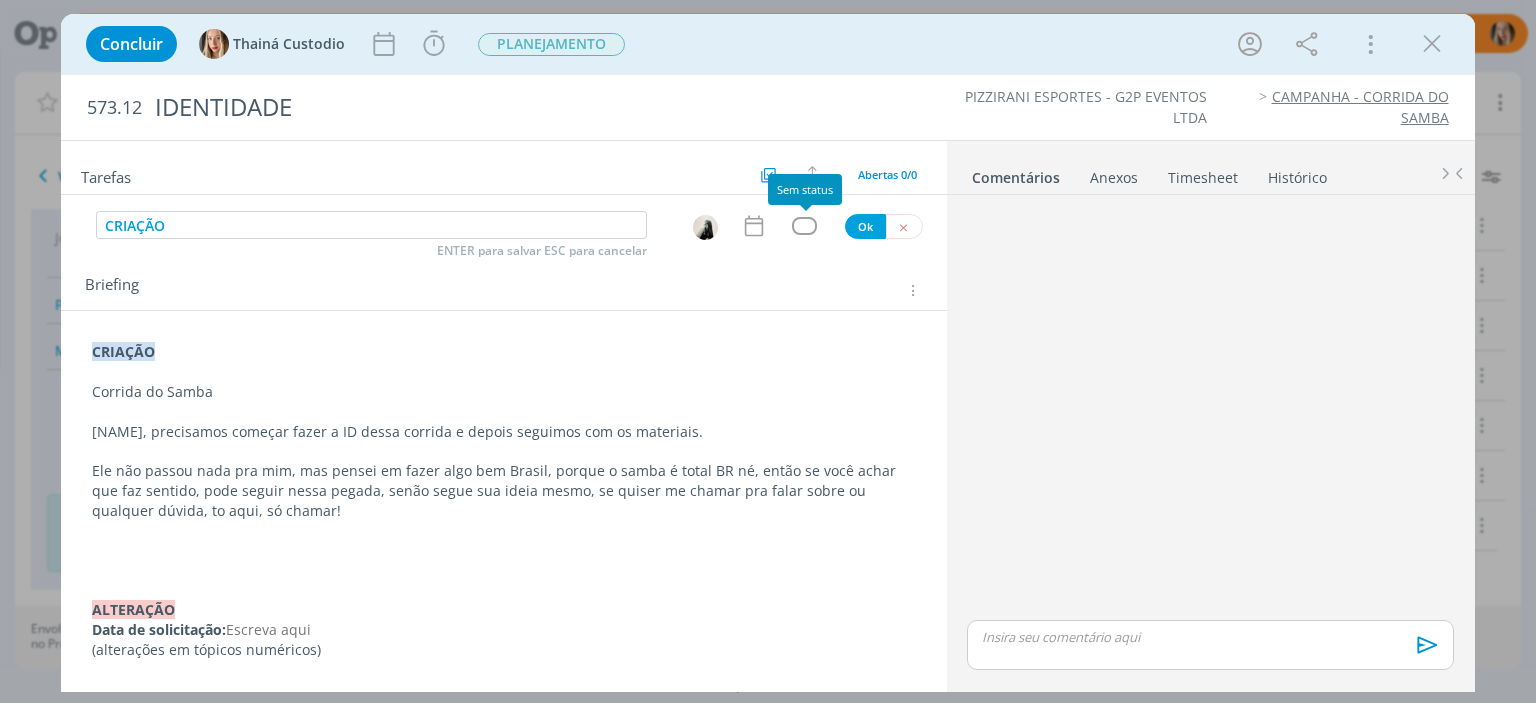 click at bounding box center [804, 225] 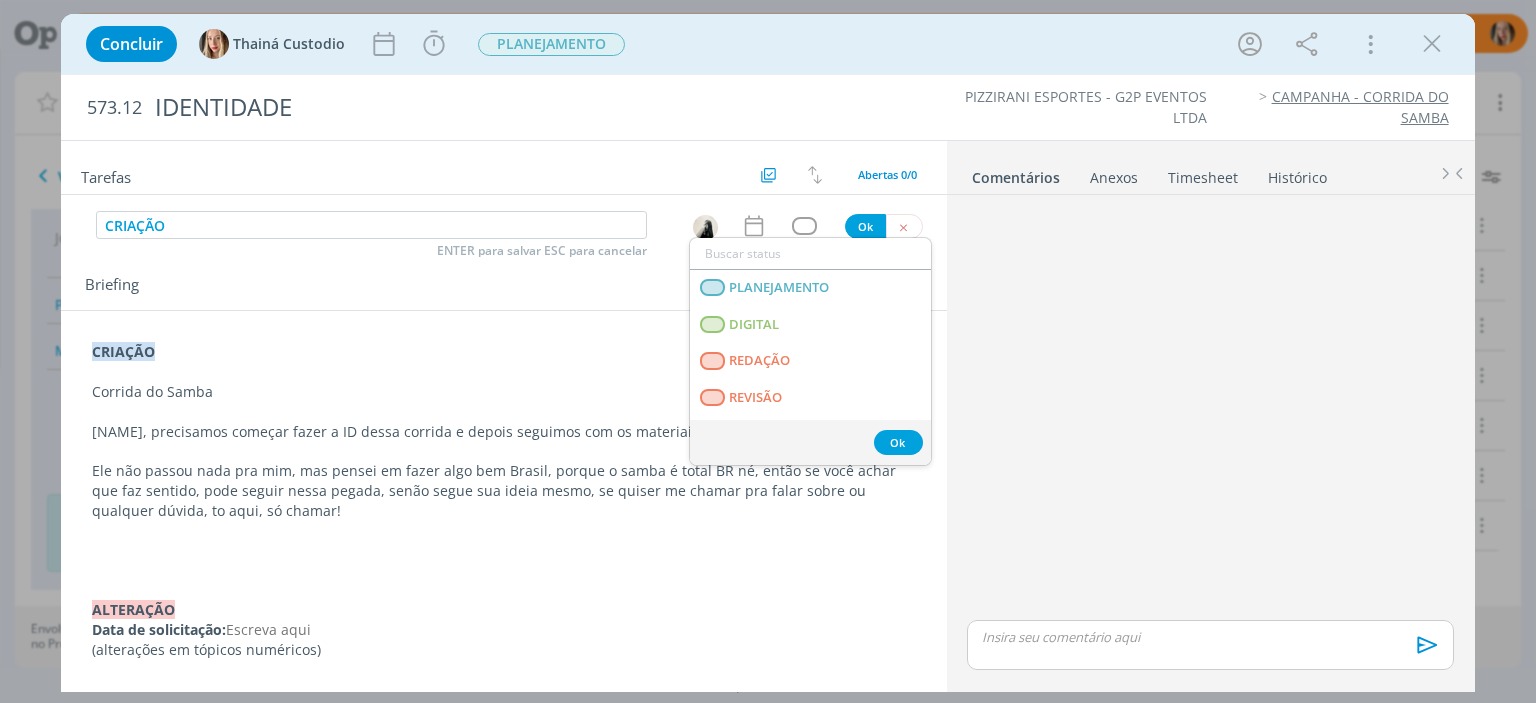 scroll, scrollTop: 200, scrollLeft: 0, axis: vertical 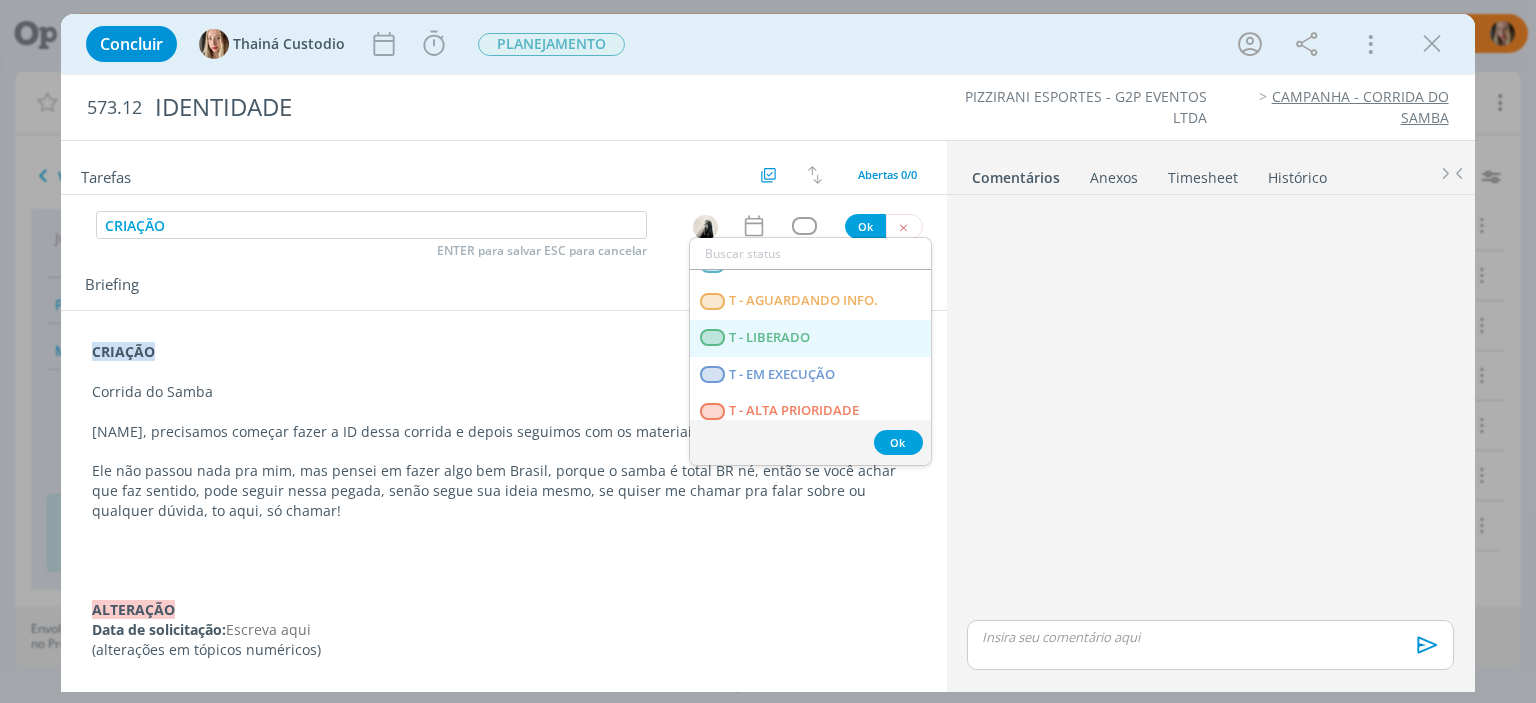 click on "T - LIBERADO" at bounding box center (770, 338) 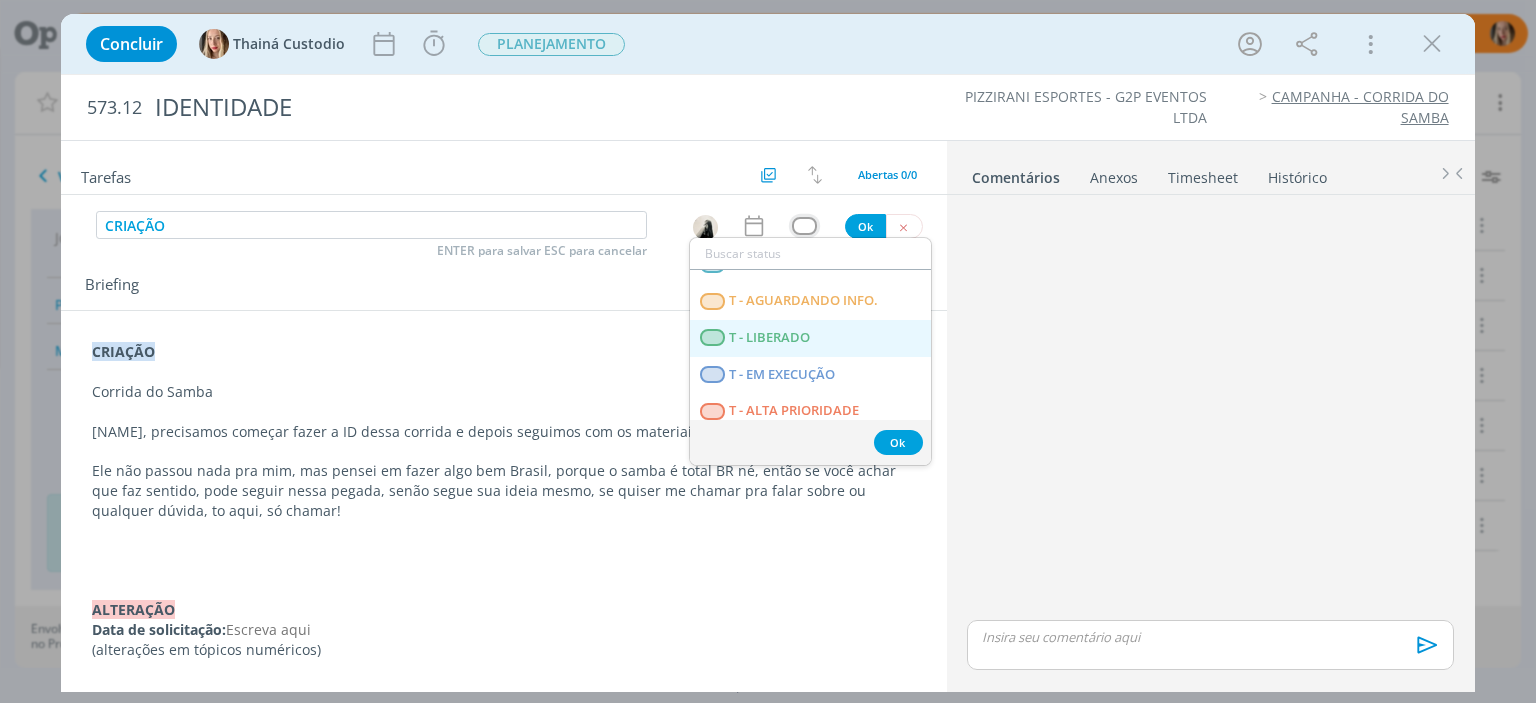 scroll, scrollTop: 0, scrollLeft: 0, axis: both 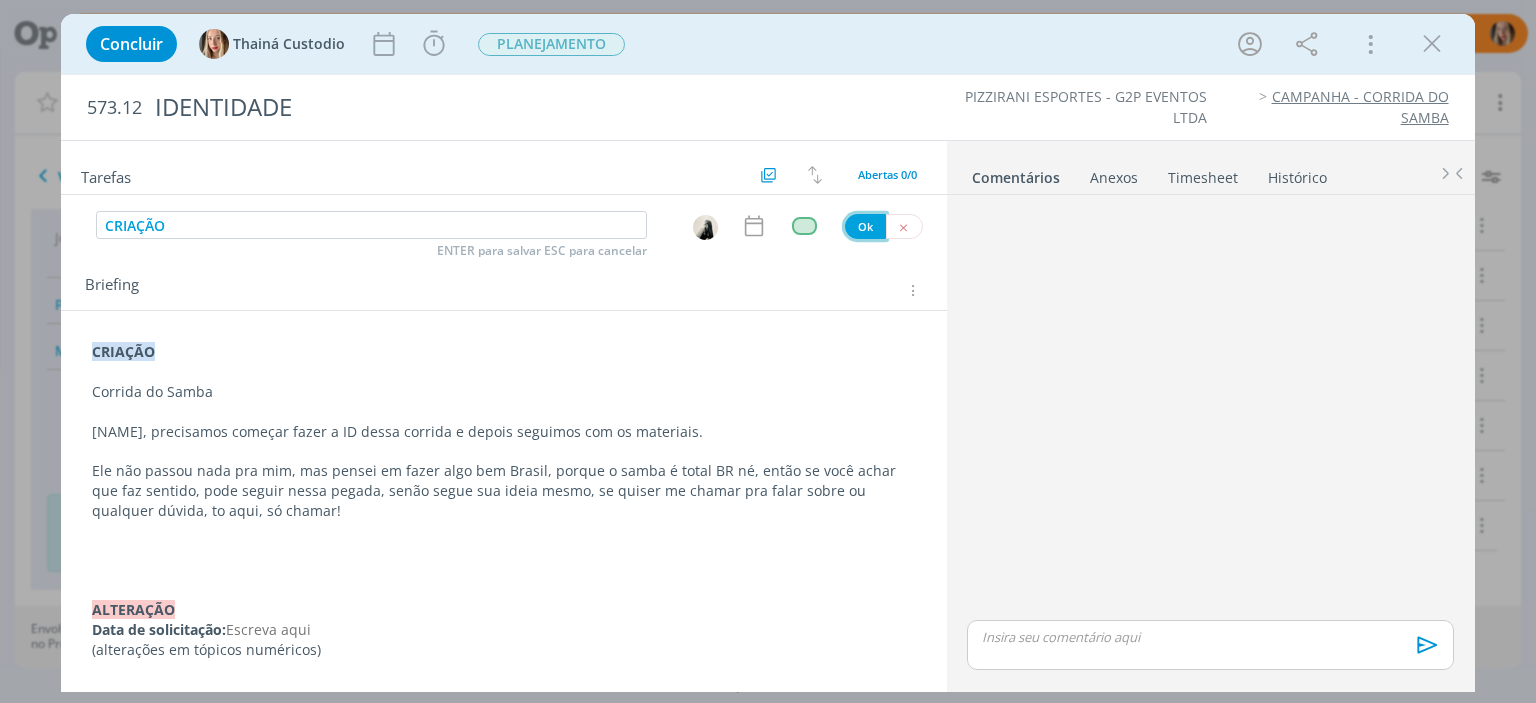 click on "Ok" at bounding box center [865, 226] 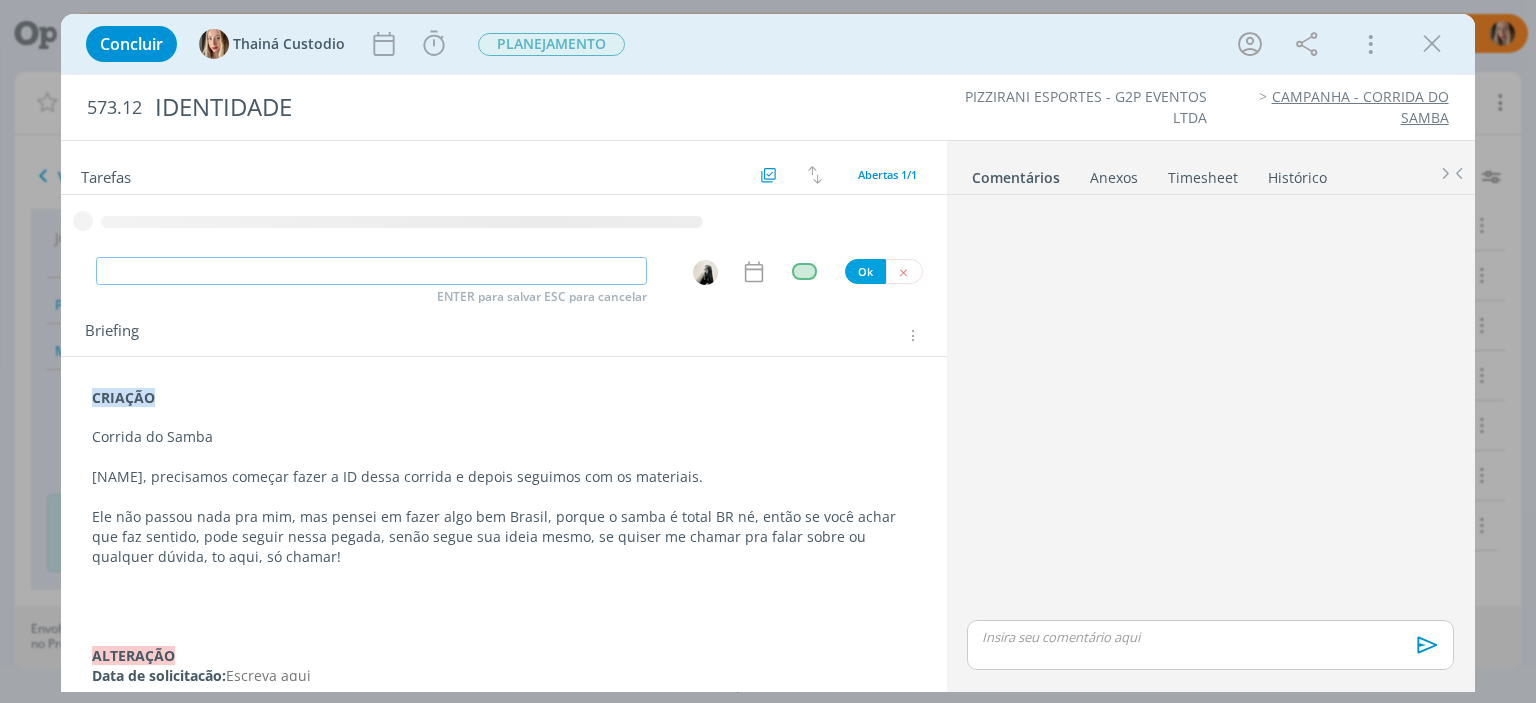 click at bounding box center [371, 271] 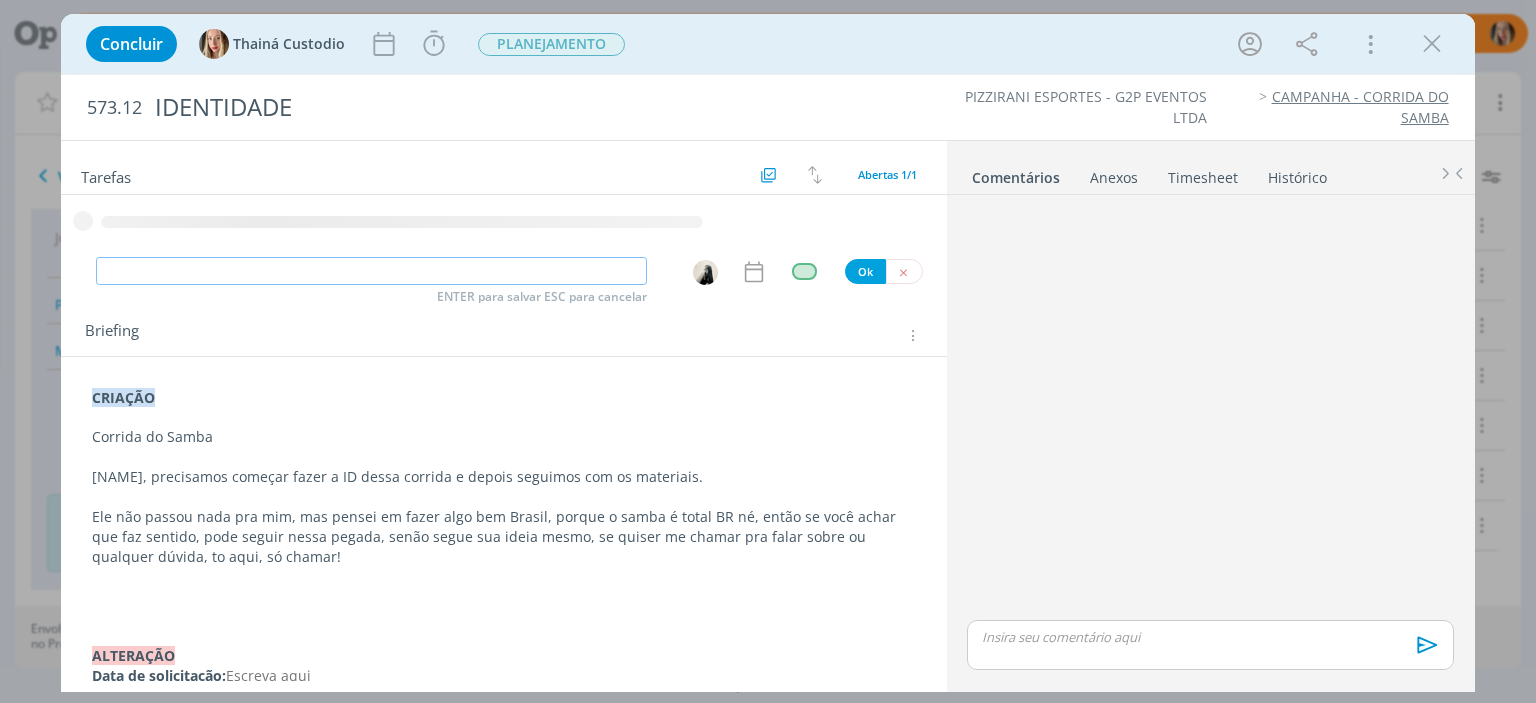 click at bounding box center [371, 271] 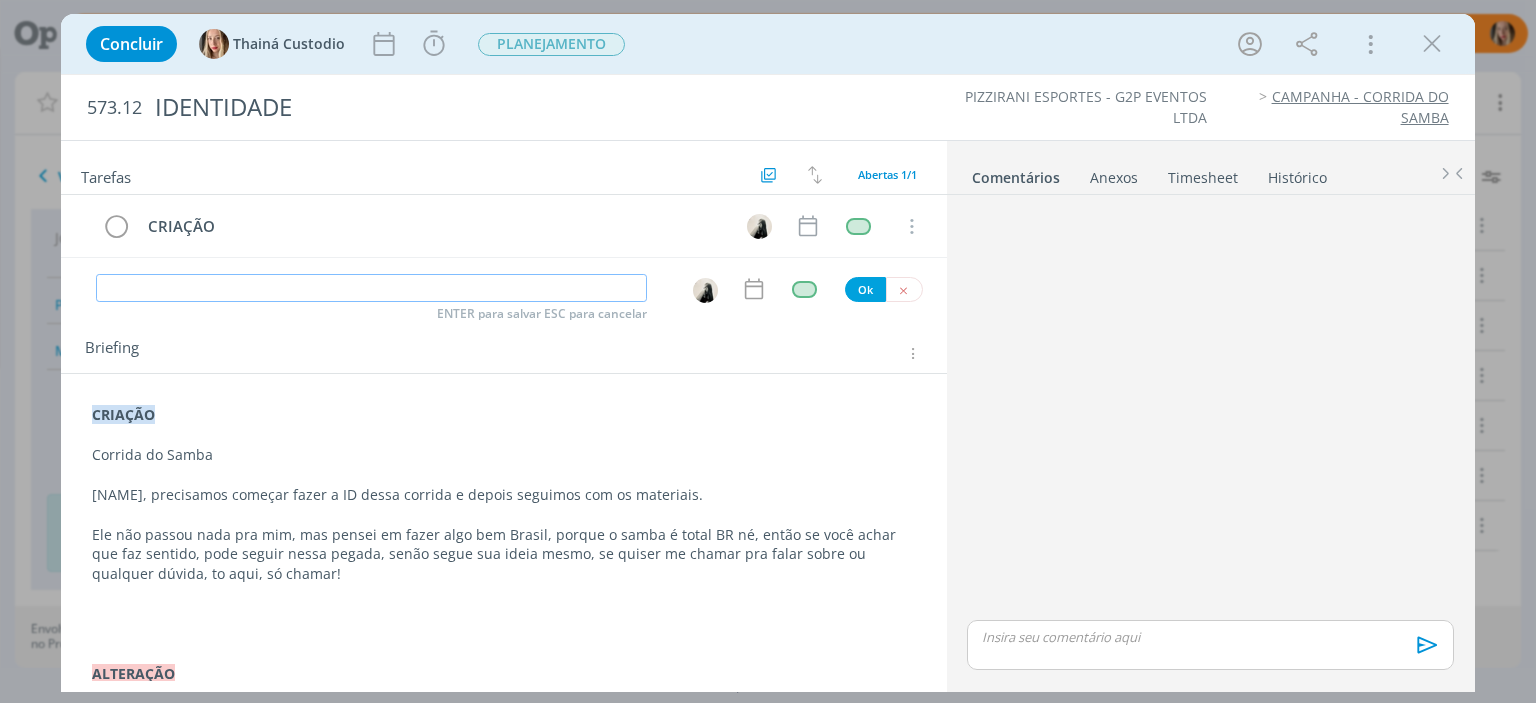 click at bounding box center (371, 288) 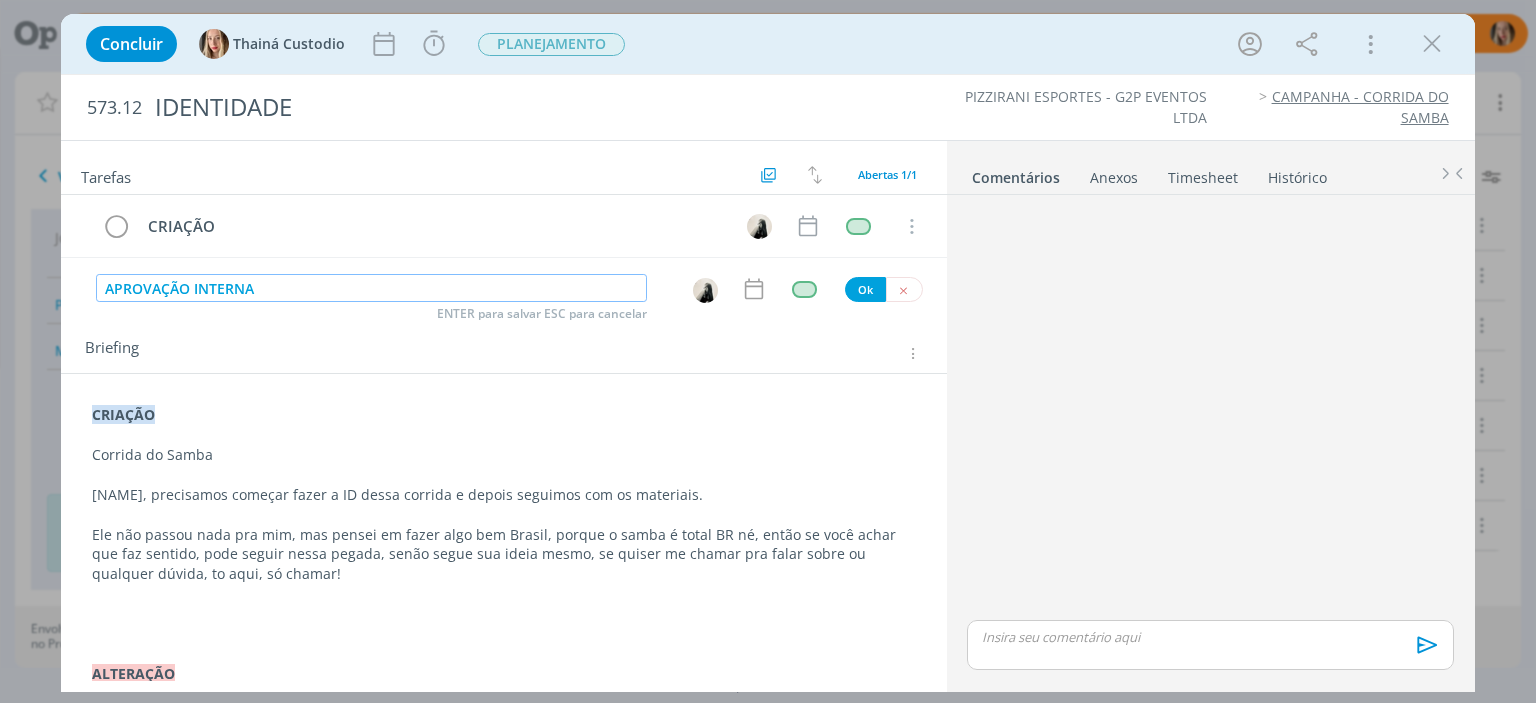 click at bounding box center (705, 290) 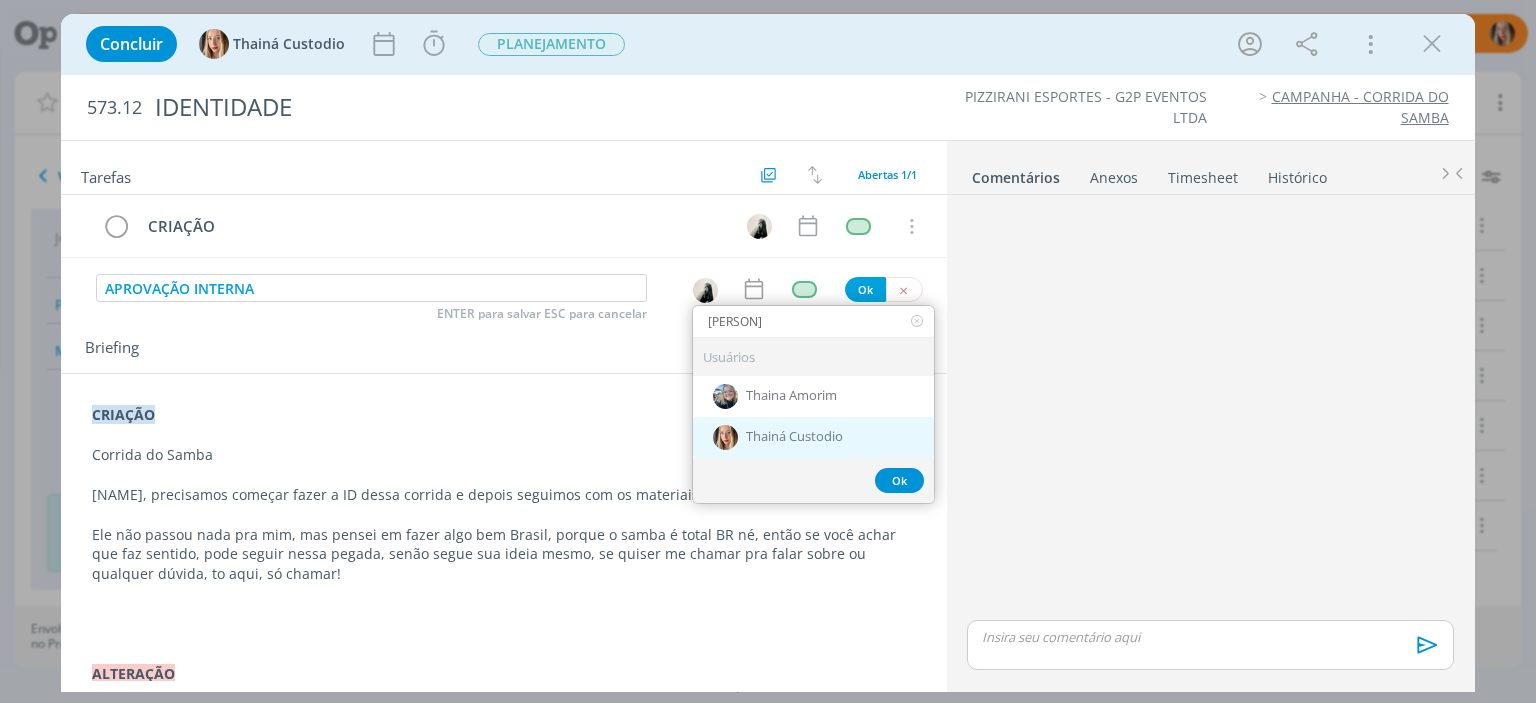 type on "[PERSON]" 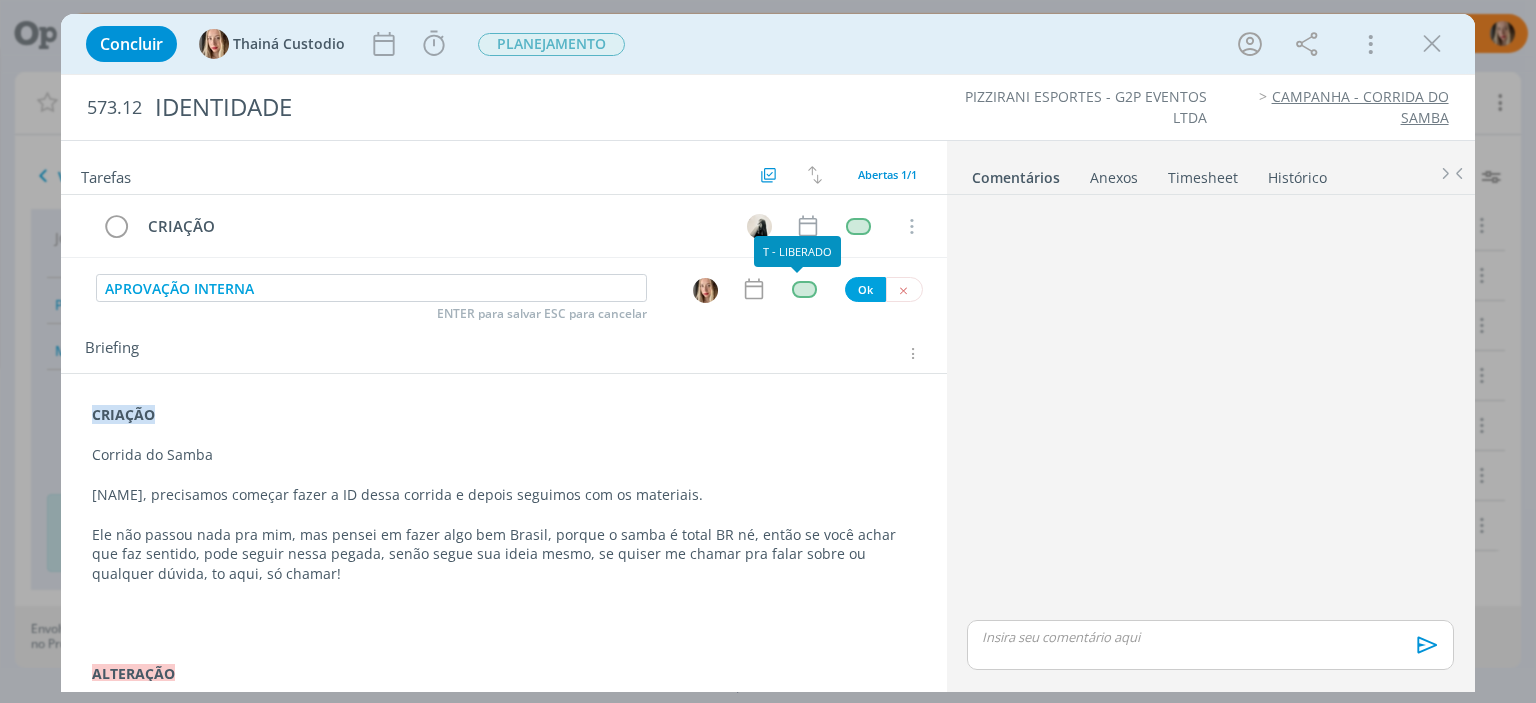 click at bounding box center (805, 289) 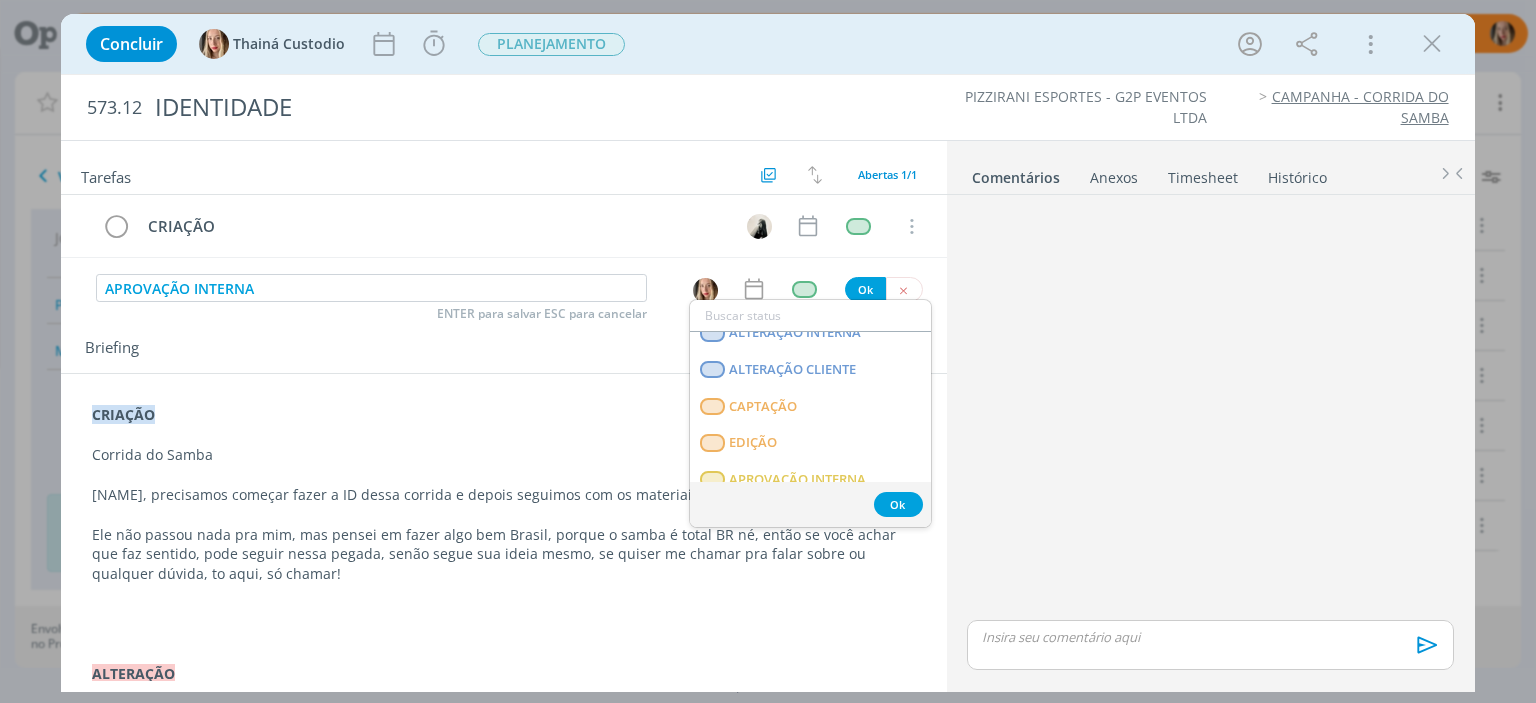 scroll, scrollTop: 300, scrollLeft: 0, axis: vertical 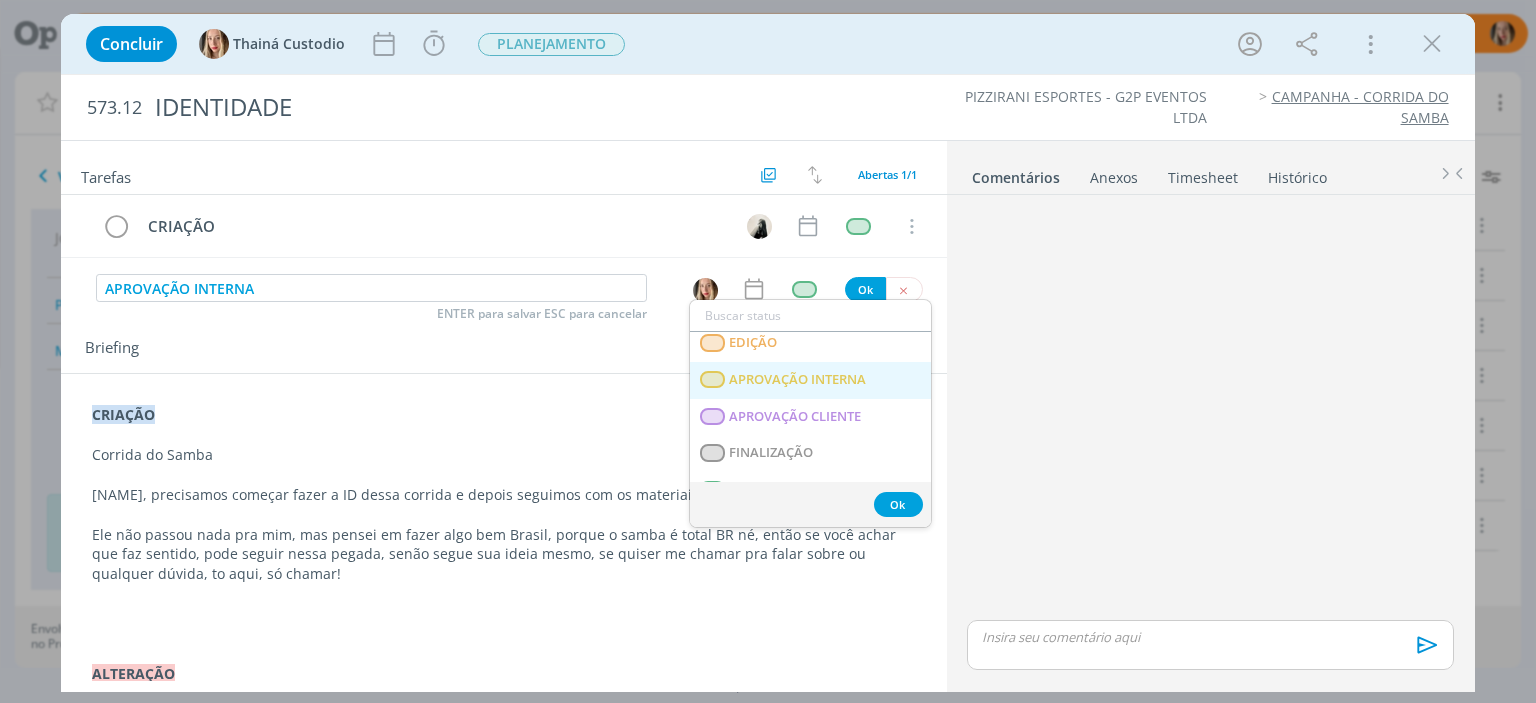 click on "APROVAÇÃO INTERNA" at bounding box center (798, 380) 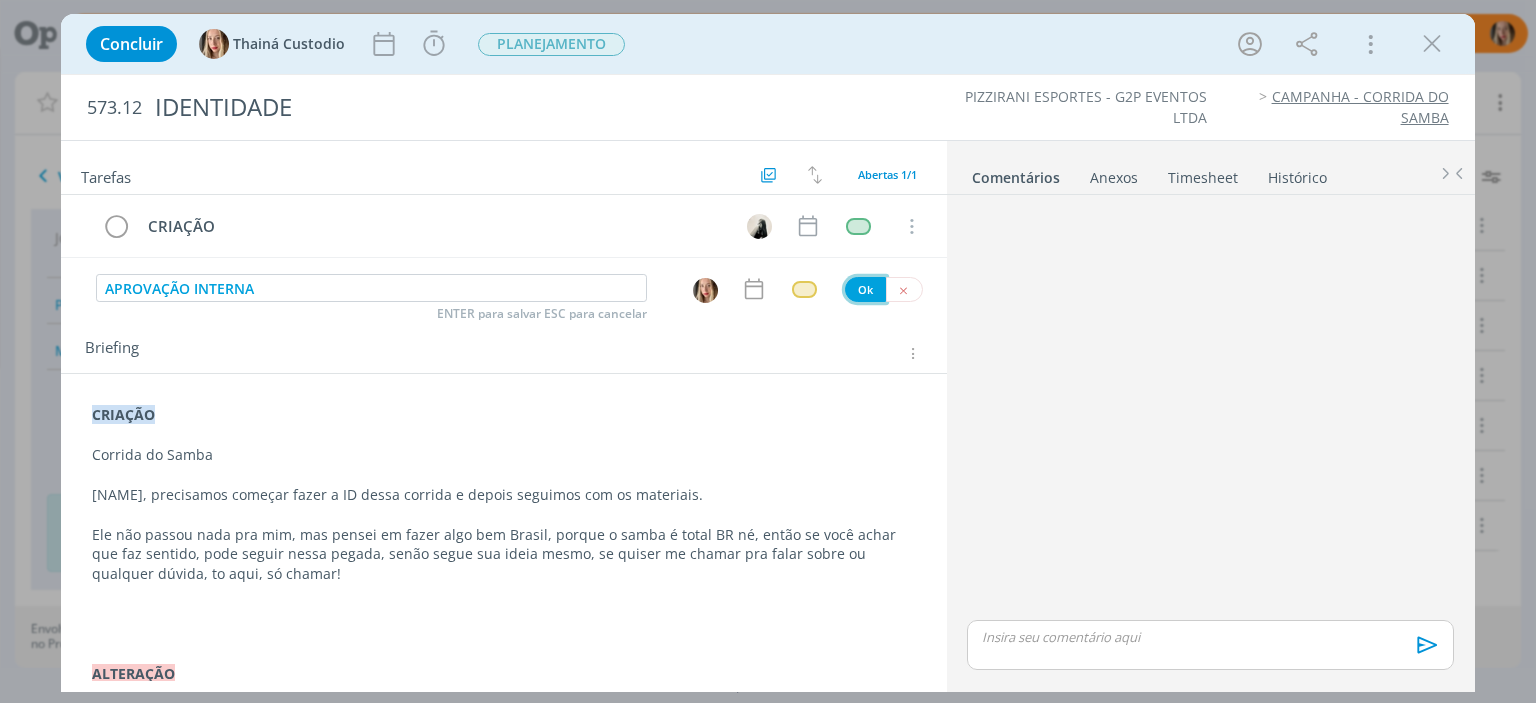 click on "Ok" at bounding box center [865, 289] 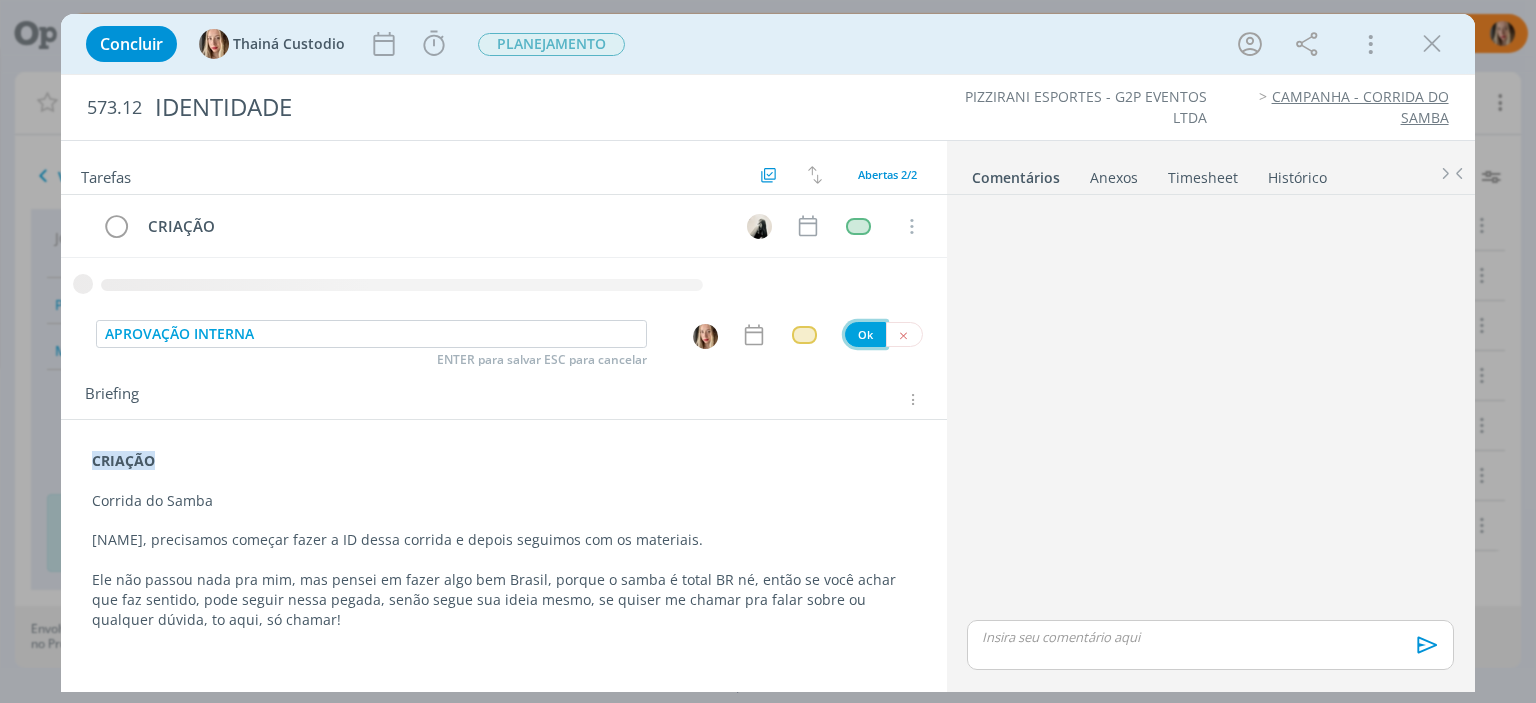 type 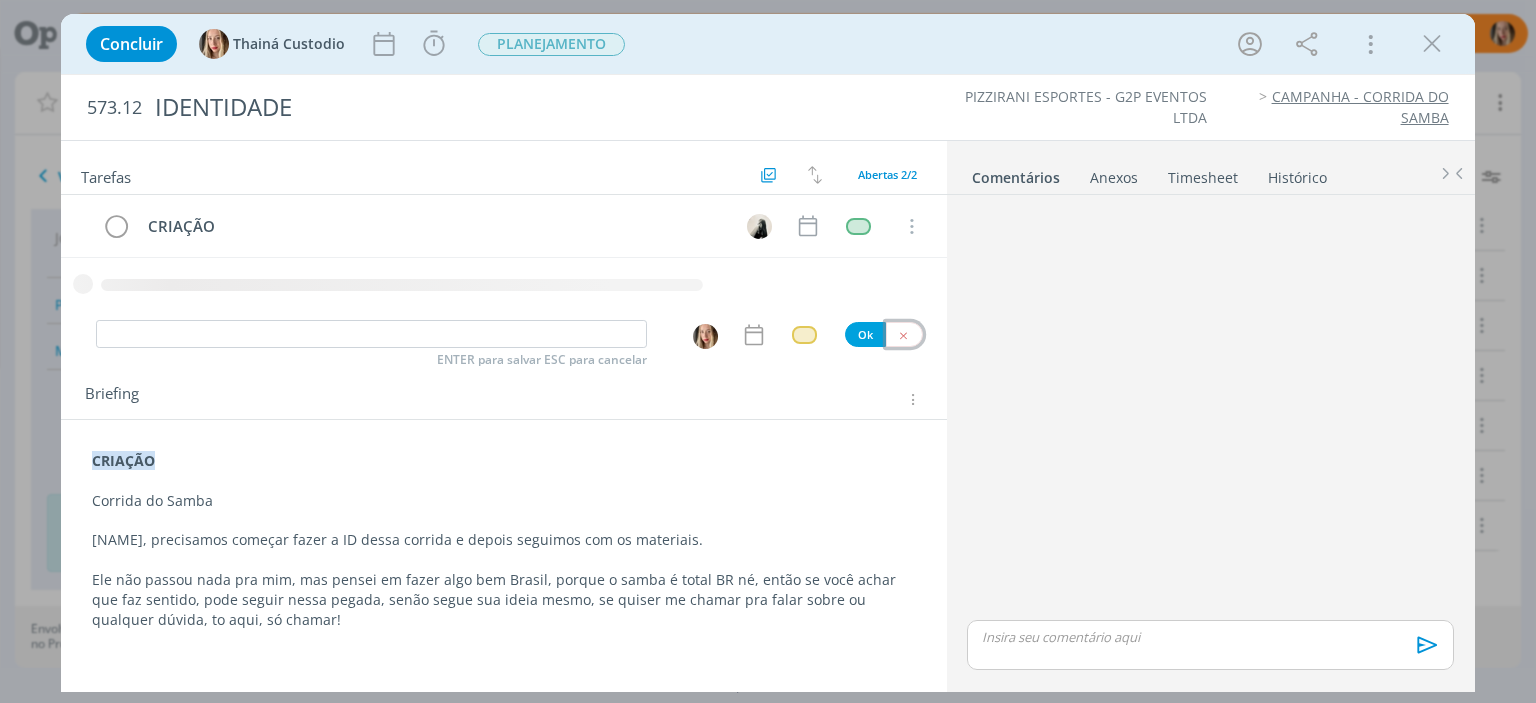 click at bounding box center (903, 335) 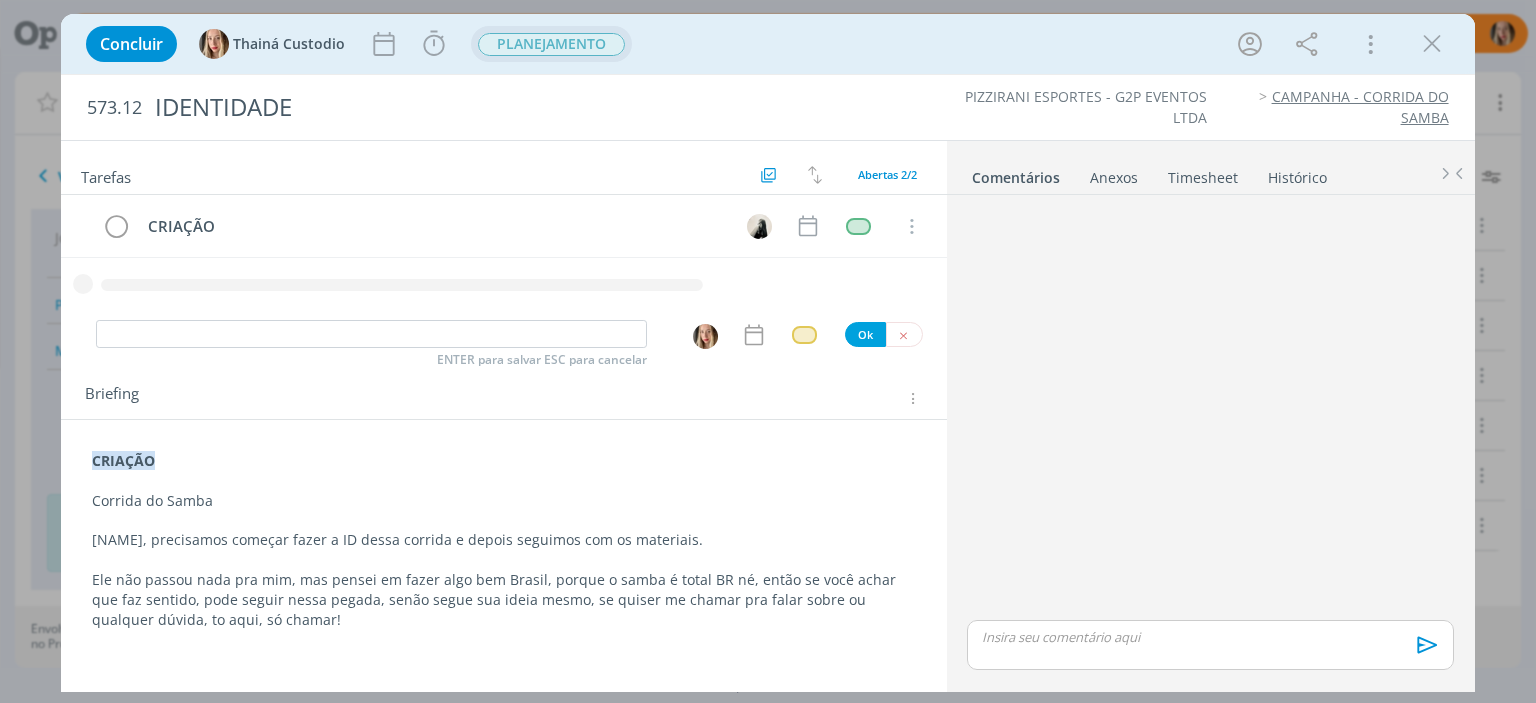 click on "PLANEJAMENTO" at bounding box center (551, 44) 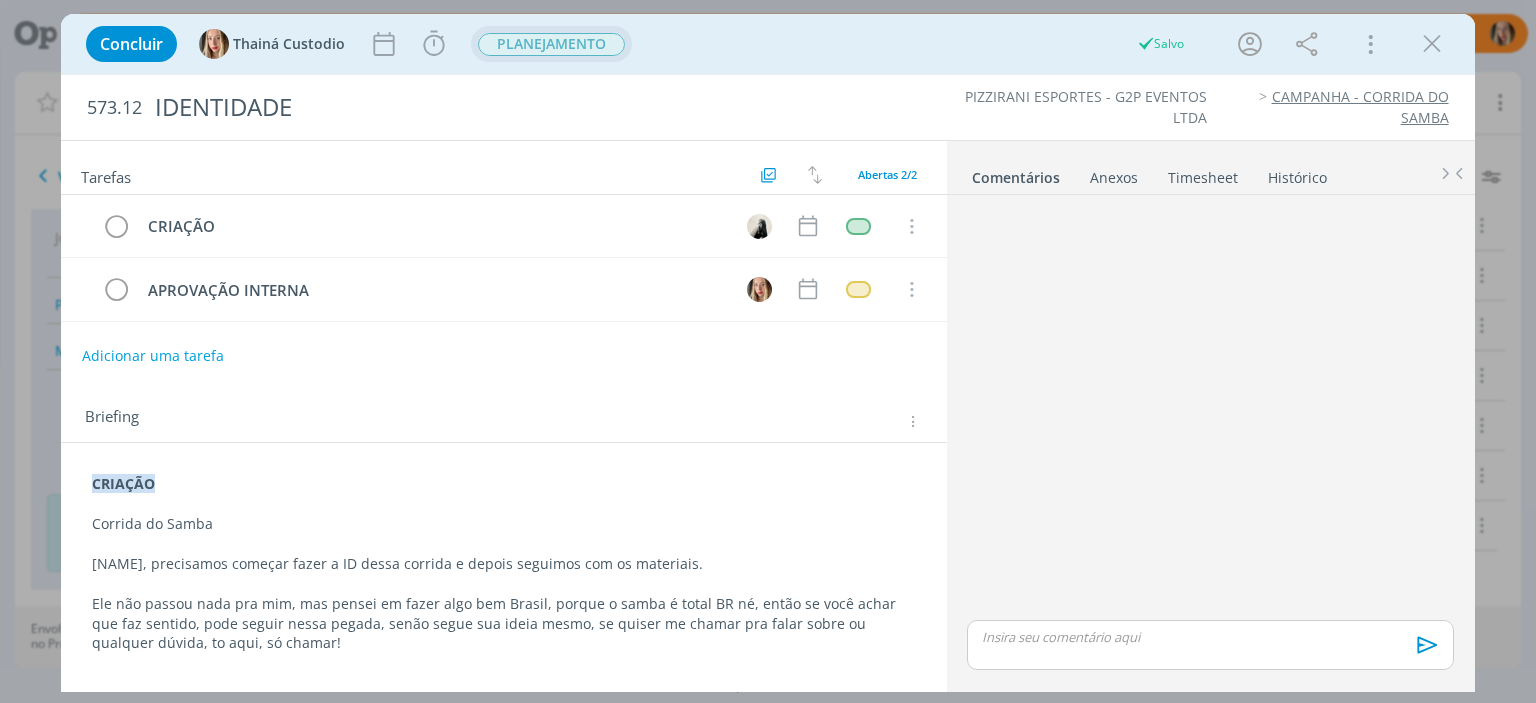 click on "PLANEJAMENTO" at bounding box center (551, 44) 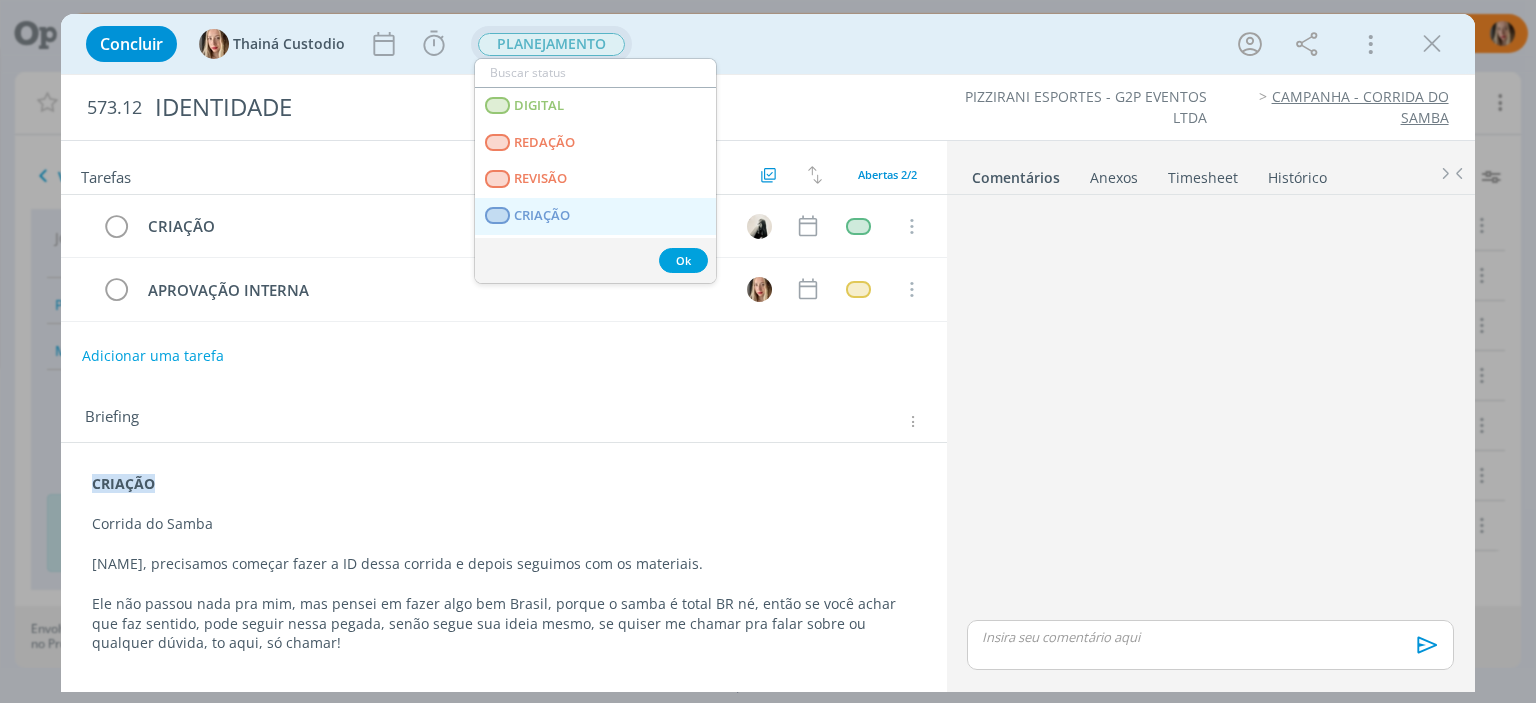 click on "CRIAÇÃO" at bounding box center (543, 216) 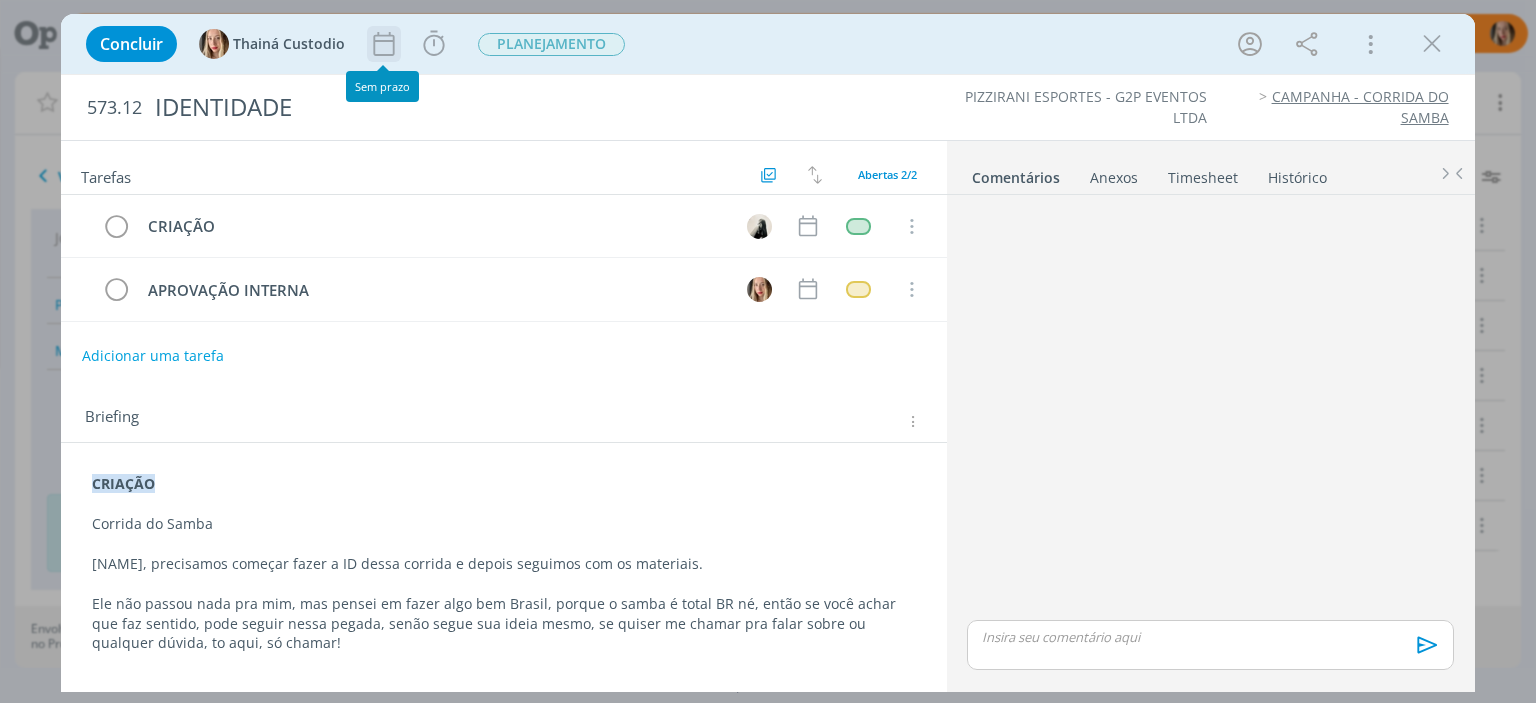click 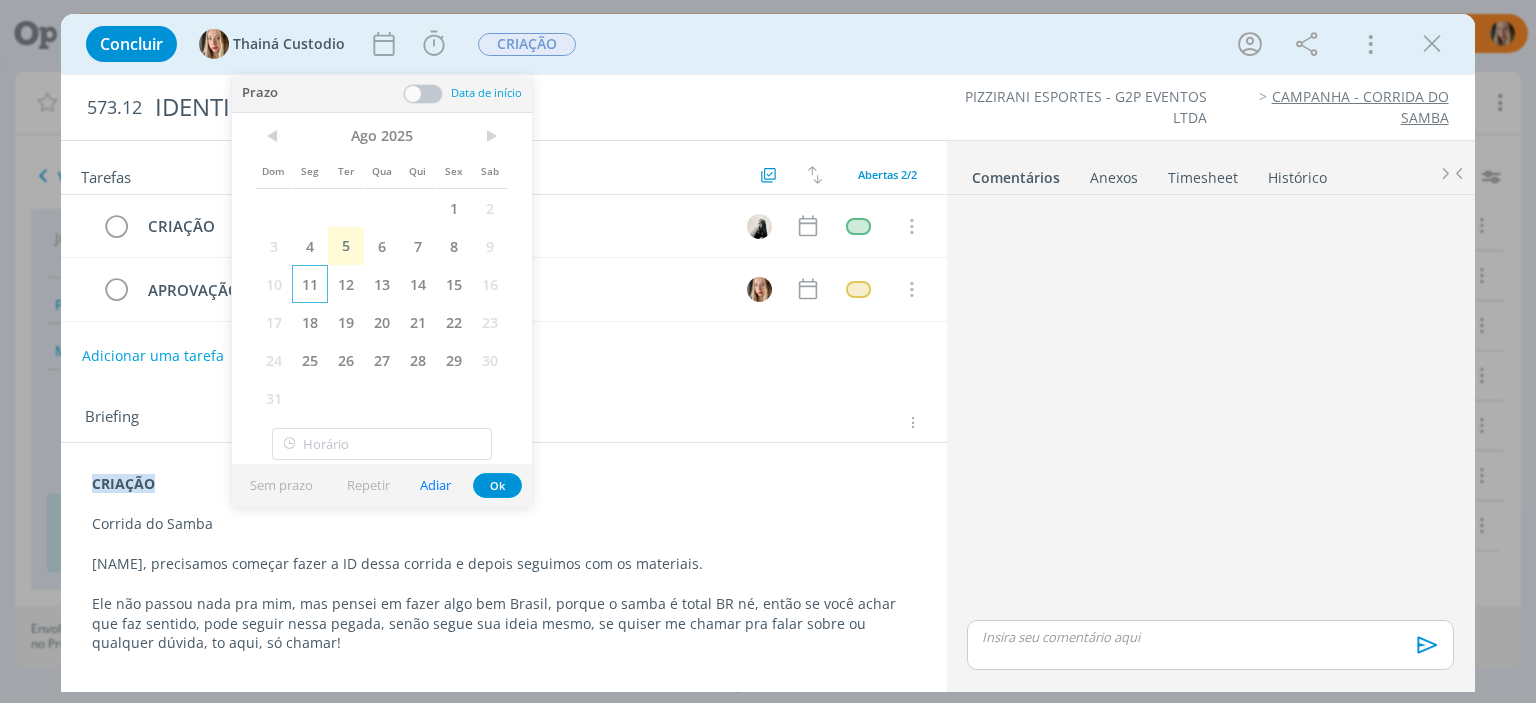 click on "11" at bounding box center (310, 284) 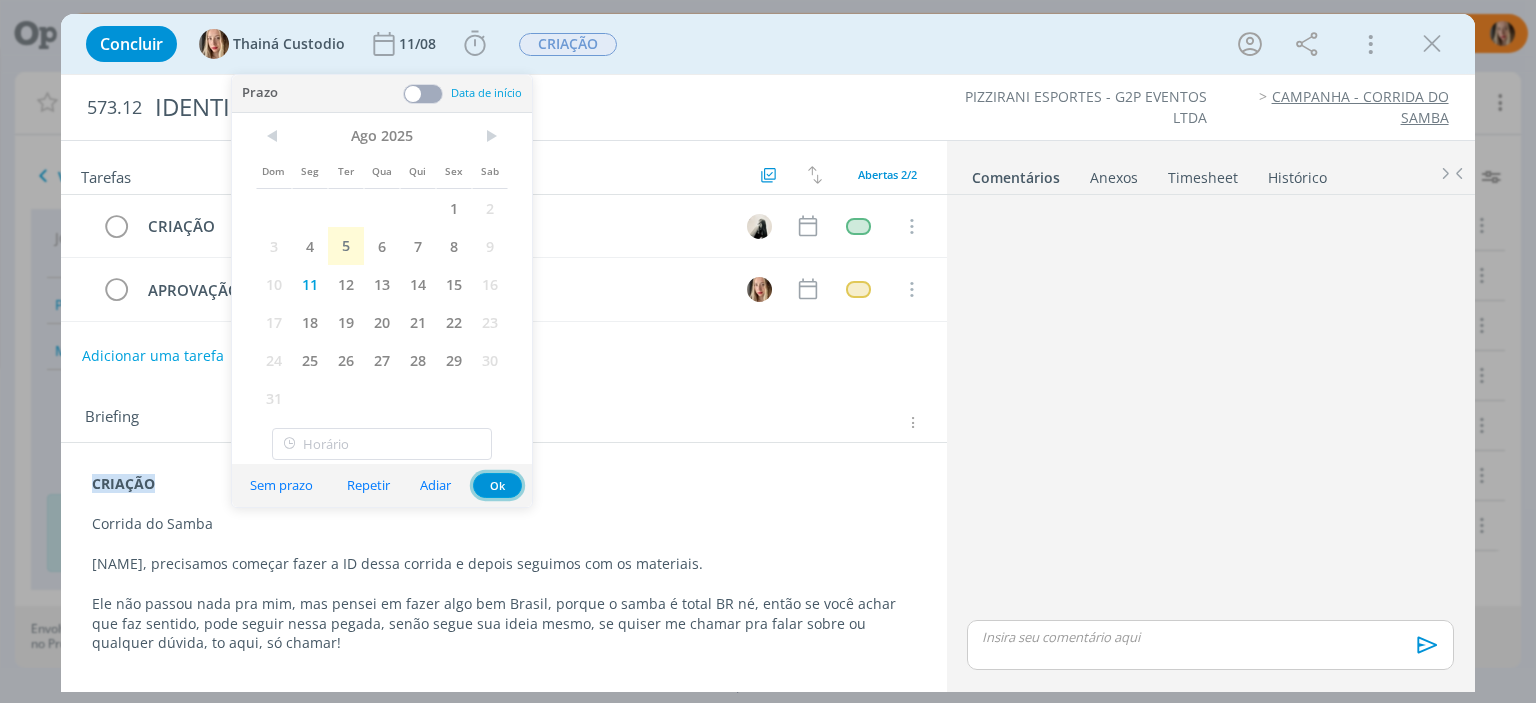 click on "Ok" at bounding box center (497, 485) 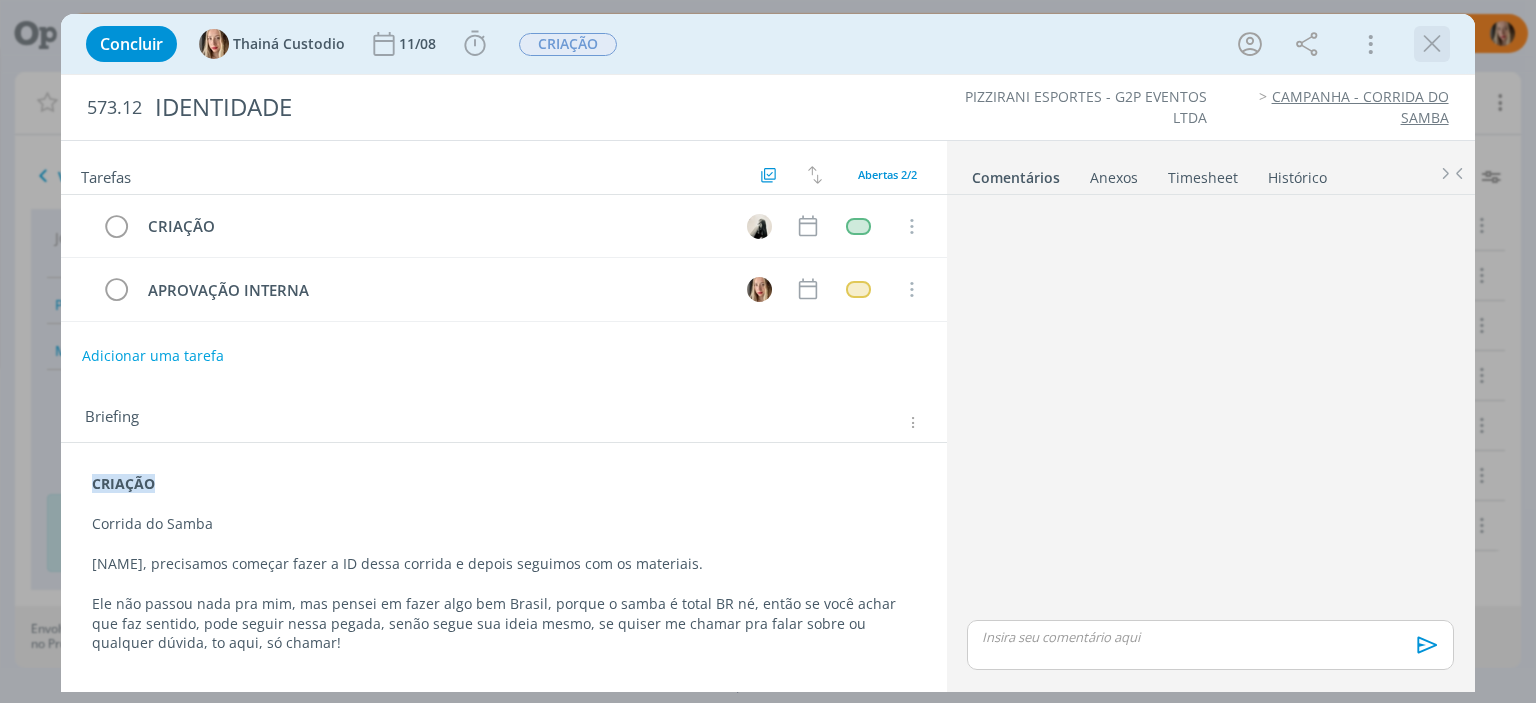 click at bounding box center [1432, 44] 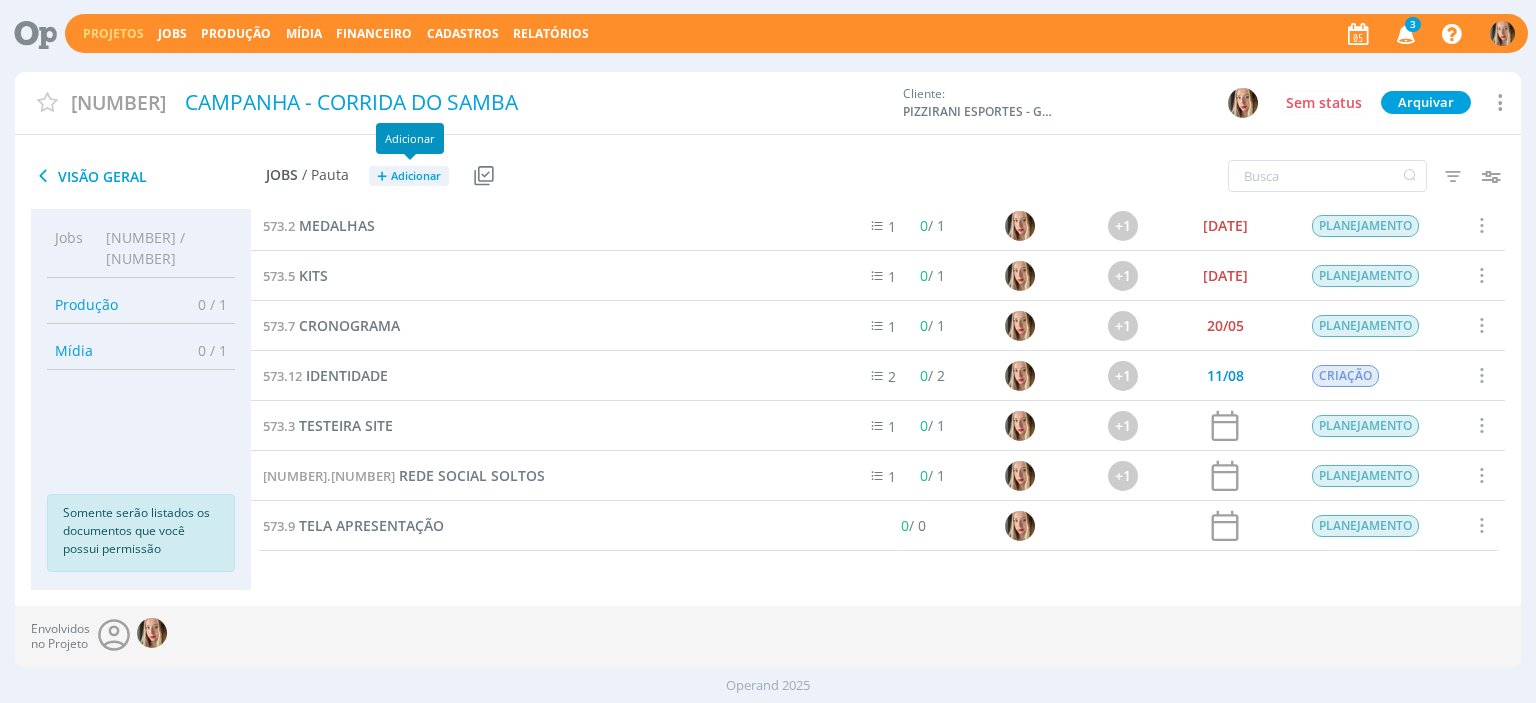 click on "Adicionar" at bounding box center [416, 176] 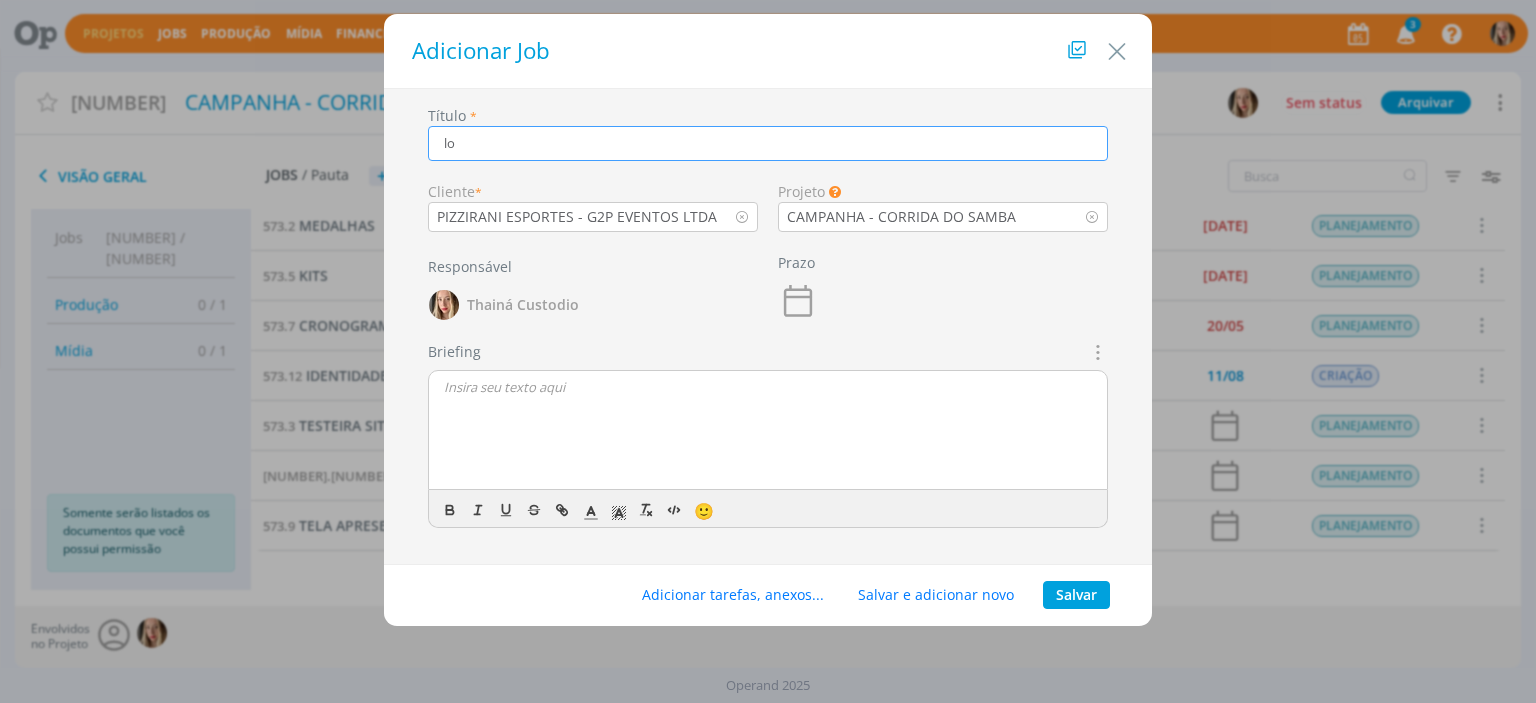 type on "l" 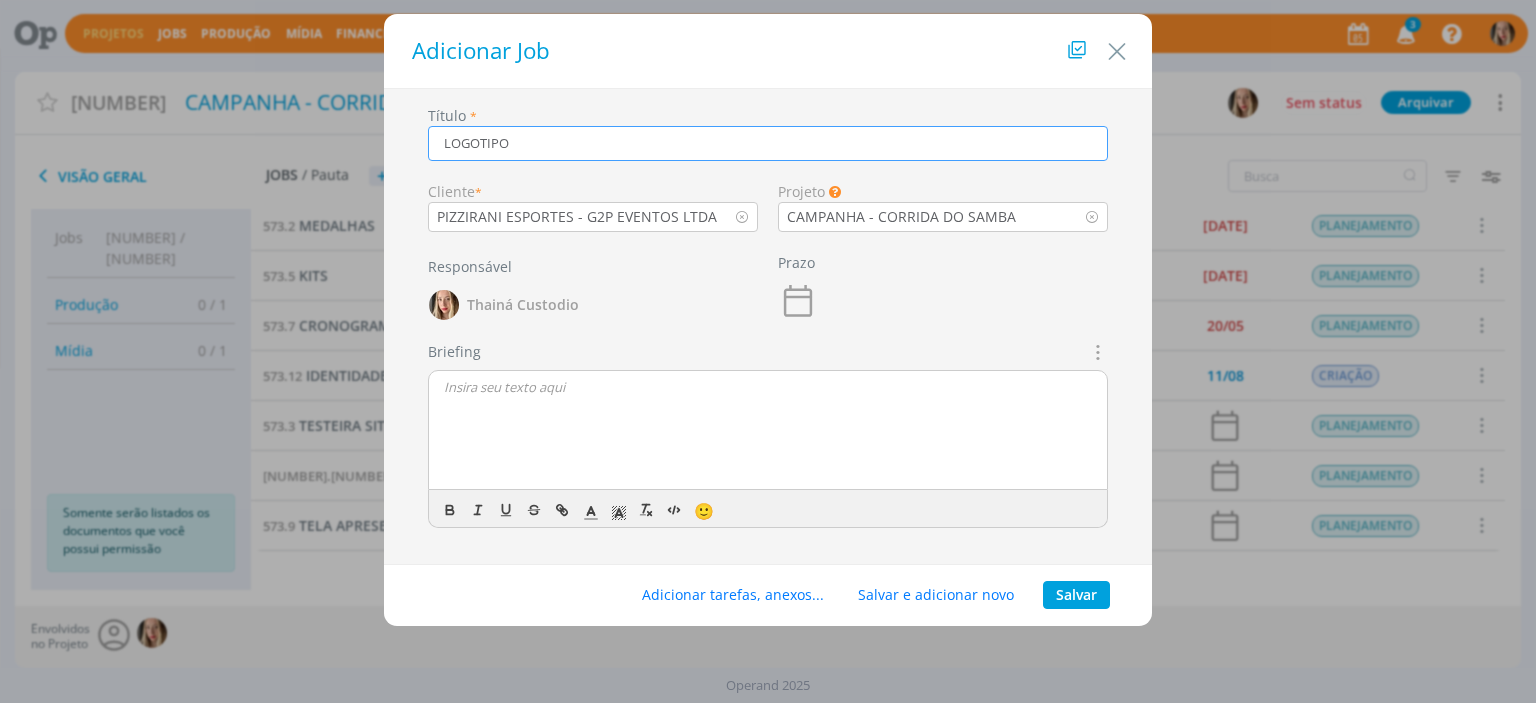 click at bounding box center (1096, 352) 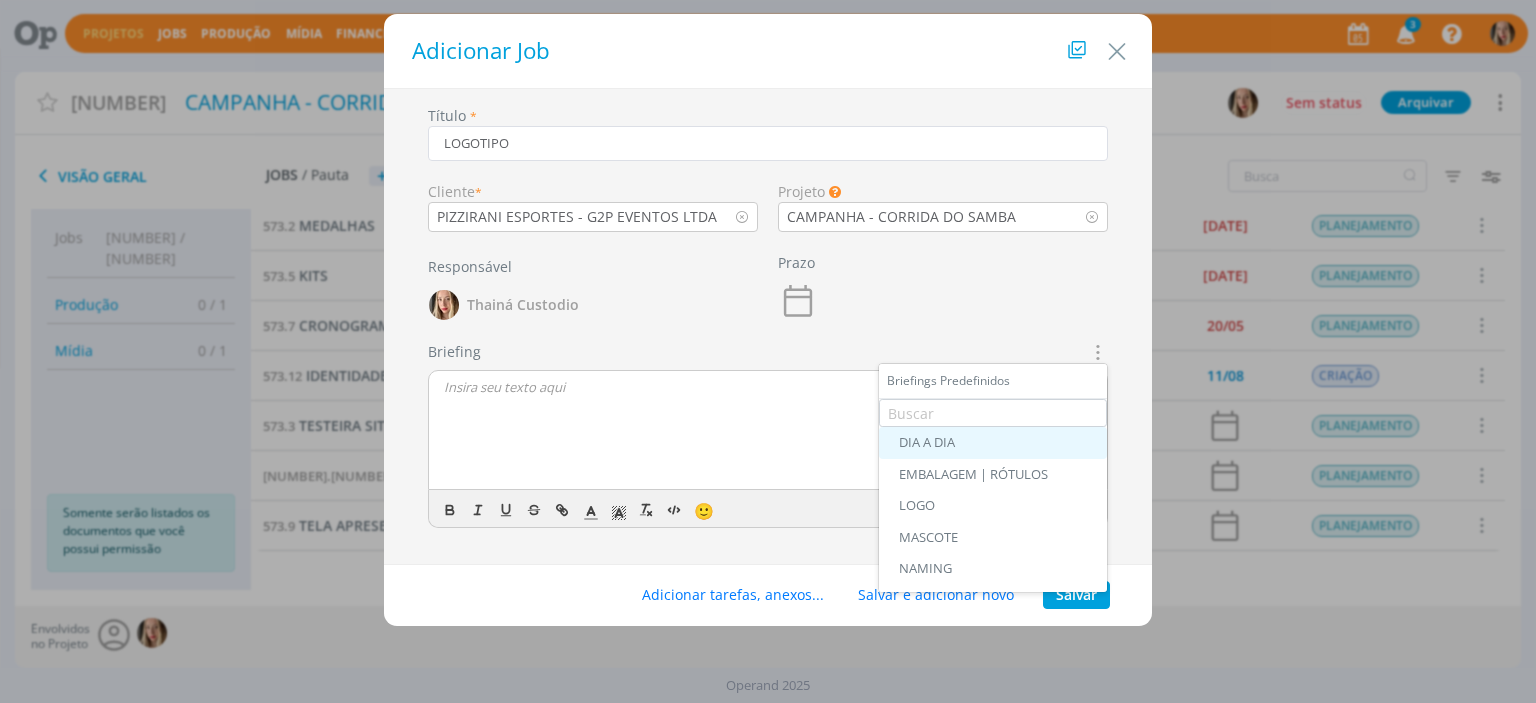 click on "DIA A DIA" at bounding box center (993, 443) 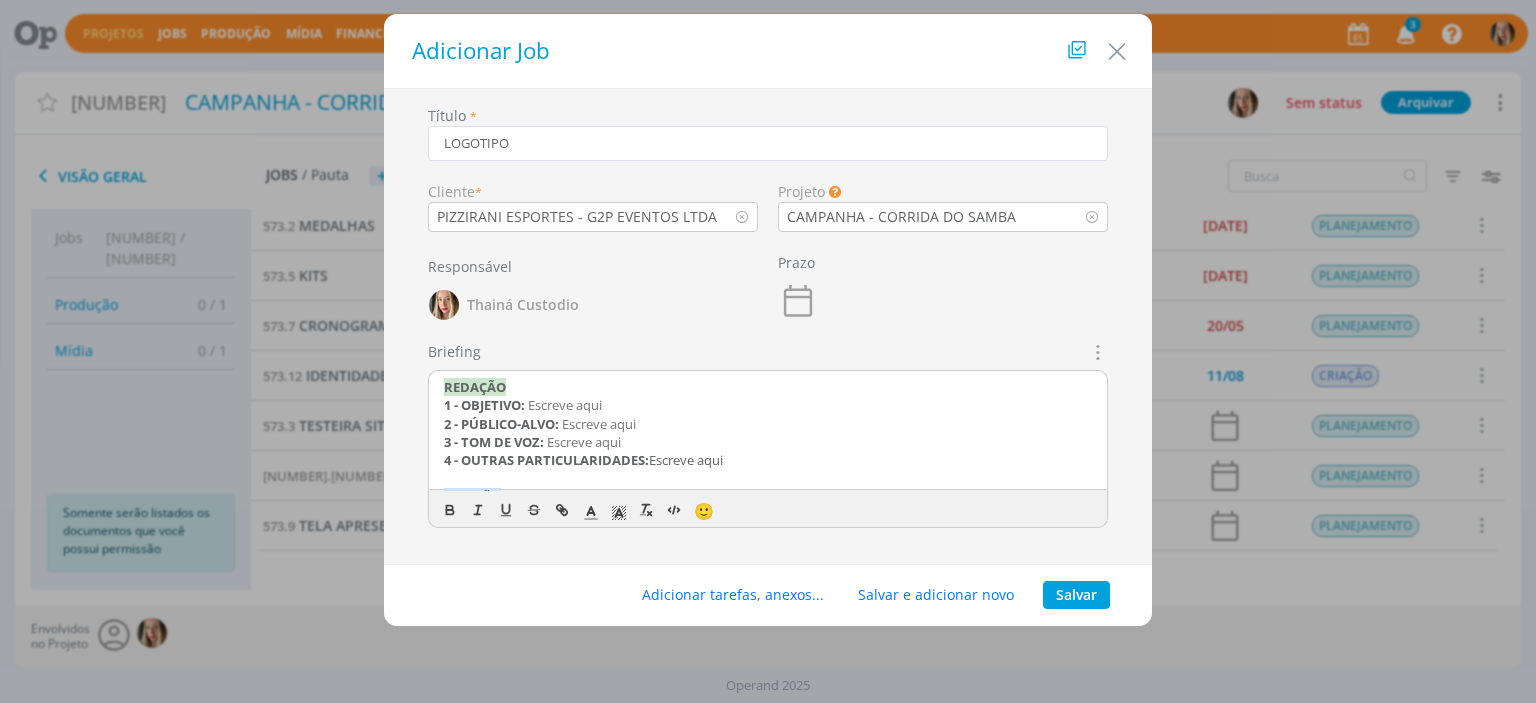drag, startPoint x: 772, startPoint y: 459, endPoint x: 383, endPoint y: 349, distance: 404.25363 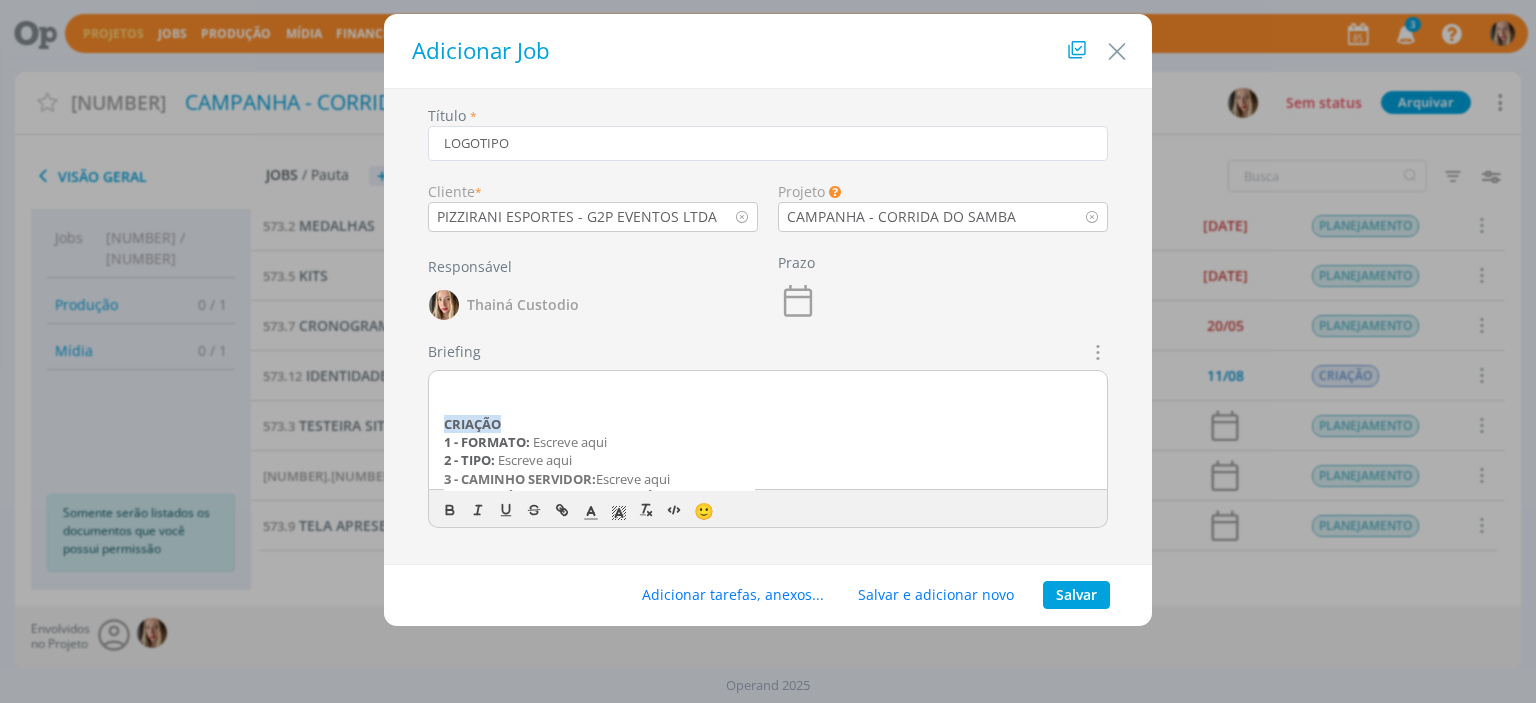 click on "Briefings Predefinidos
DIA A DIA
EMBALAGEM | RÓTULOS
LOGO
MASCOTE
NAMING
PLANEJAMENTO DIGITAL
REDES SOCIAIS
ROTEIRO DE RÁDIO
ROTEIRO DE VIDEO
SITE
Briefing CRIAÇÃO                                                                                                  1 - FORMATO:   Escreve aqui 2 - TIPO:   Escreve aqui 3 - CAMINHO SERVIDOR:  Escreve aqui 4 - CONTEÚDO VISUAL OBRIGATÓRIO:  Escreve aqui 5 - CONTEÚDO DE TEXTO:   Escreve aqui 6 - OBSERVAÇÕES GERAIS:" at bounding box center (768, 442) 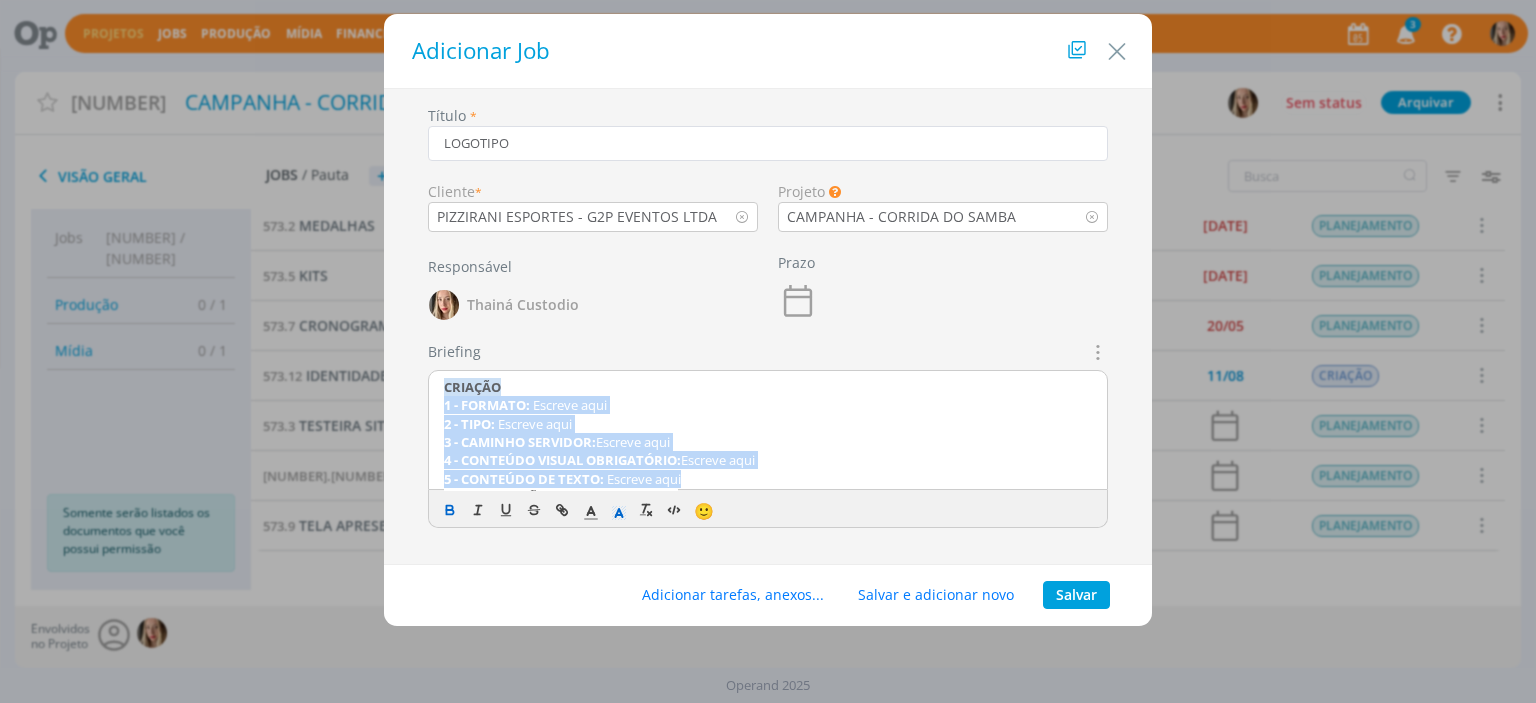 drag, startPoint x: 692, startPoint y: 475, endPoint x: 421, endPoint y: 393, distance: 283.13425 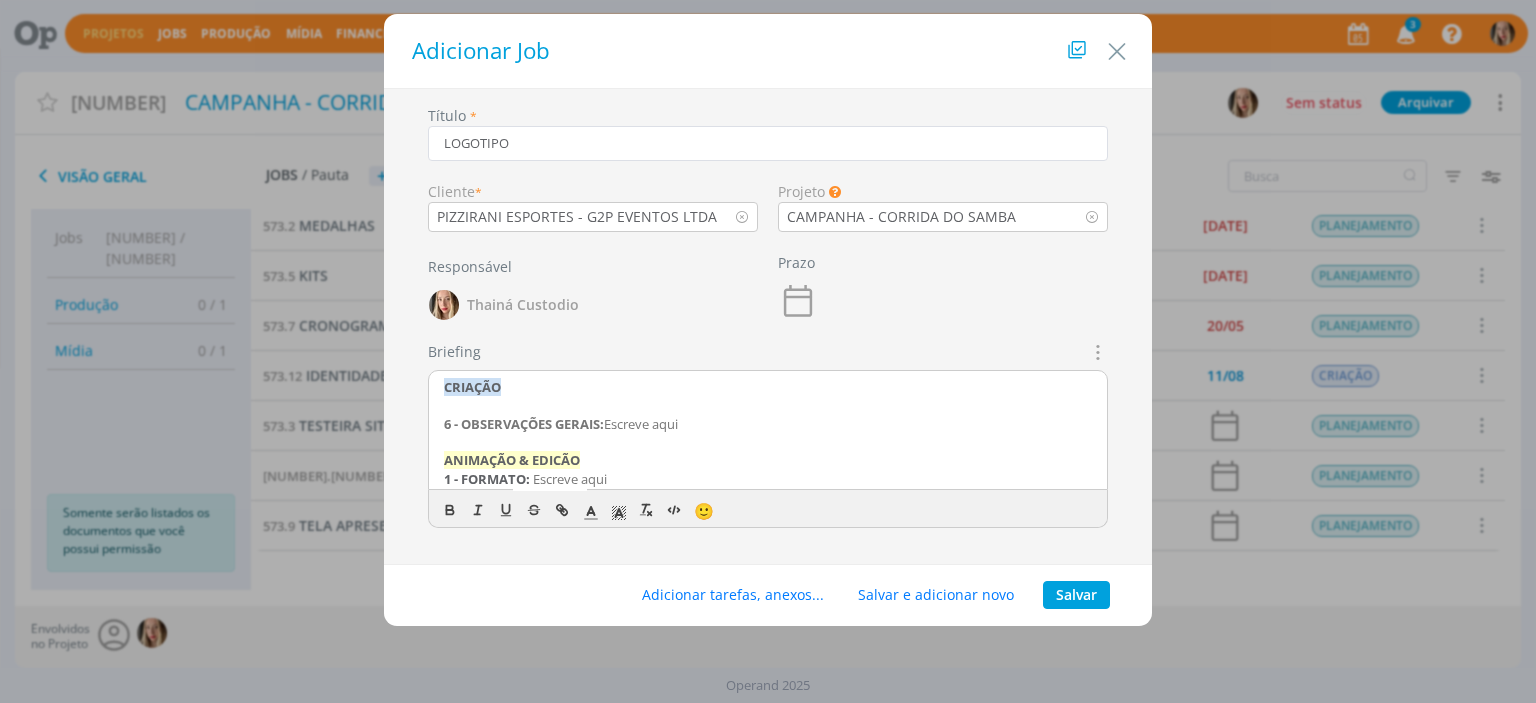 drag, startPoint x: 715, startPoint y: 429, endPoint x: 372, endPoint y: 421, distance: 343.0933 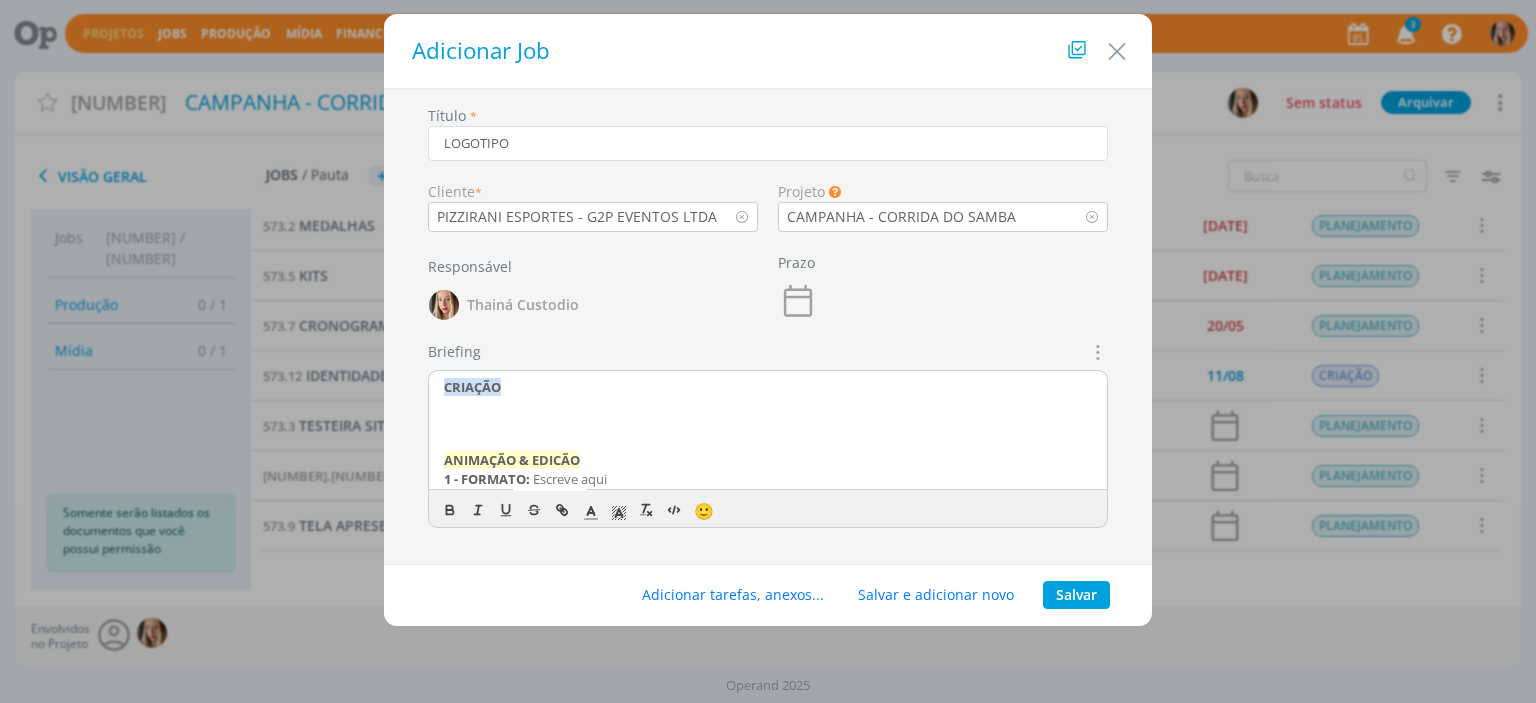 type 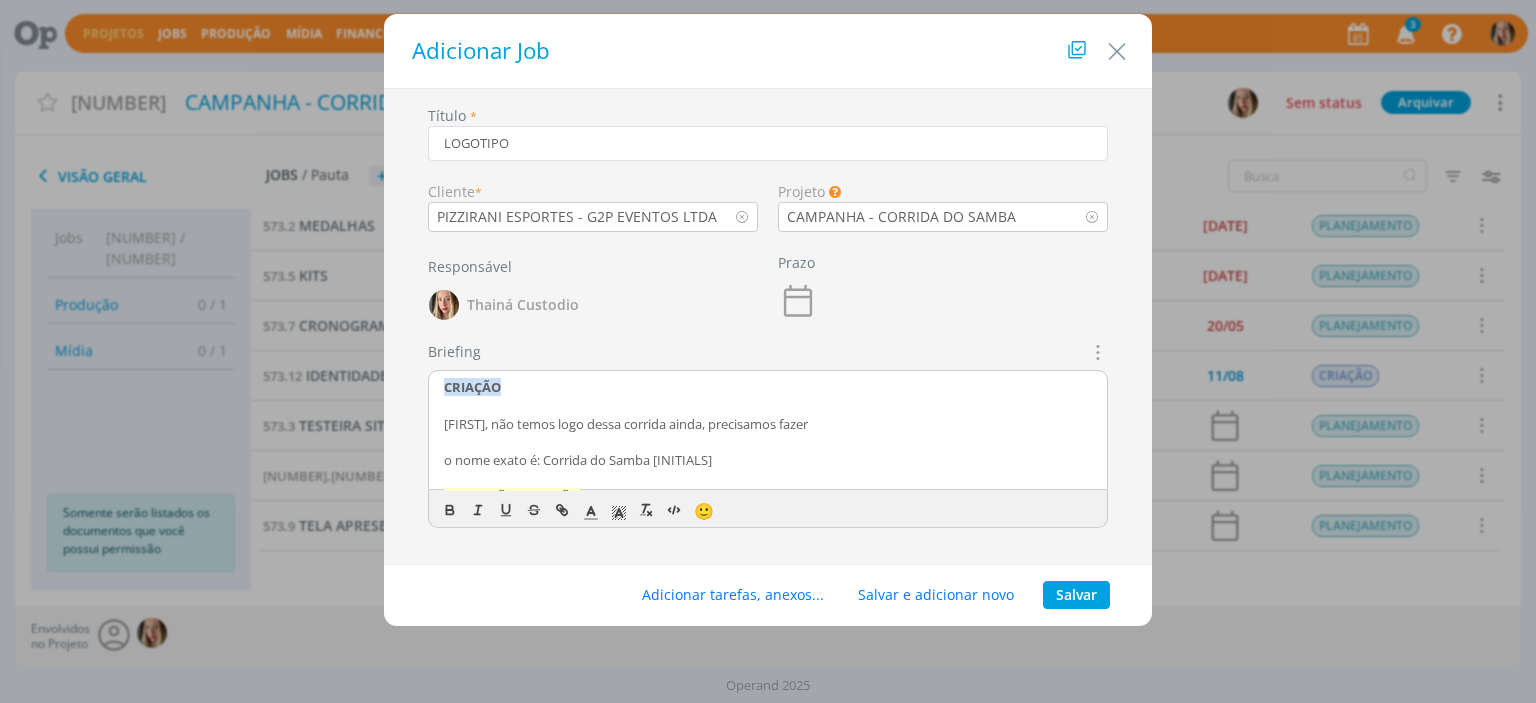 scroll, scrollTop: 100, scrollLeft: 0, axis: vertical 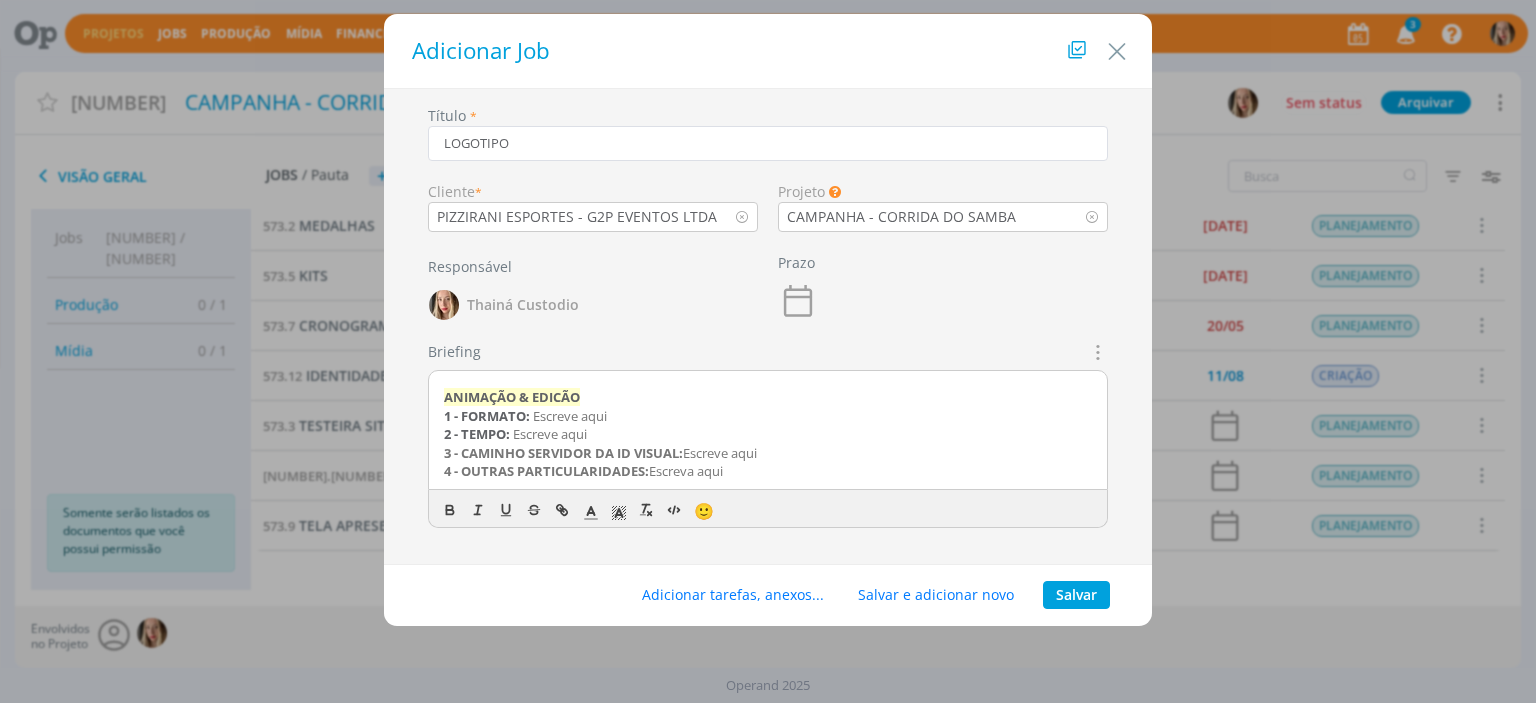 click on "Adicionar tarefas, anexos...
Salvar e adicionar novo
Salvar" at bounding box center [768, 596] 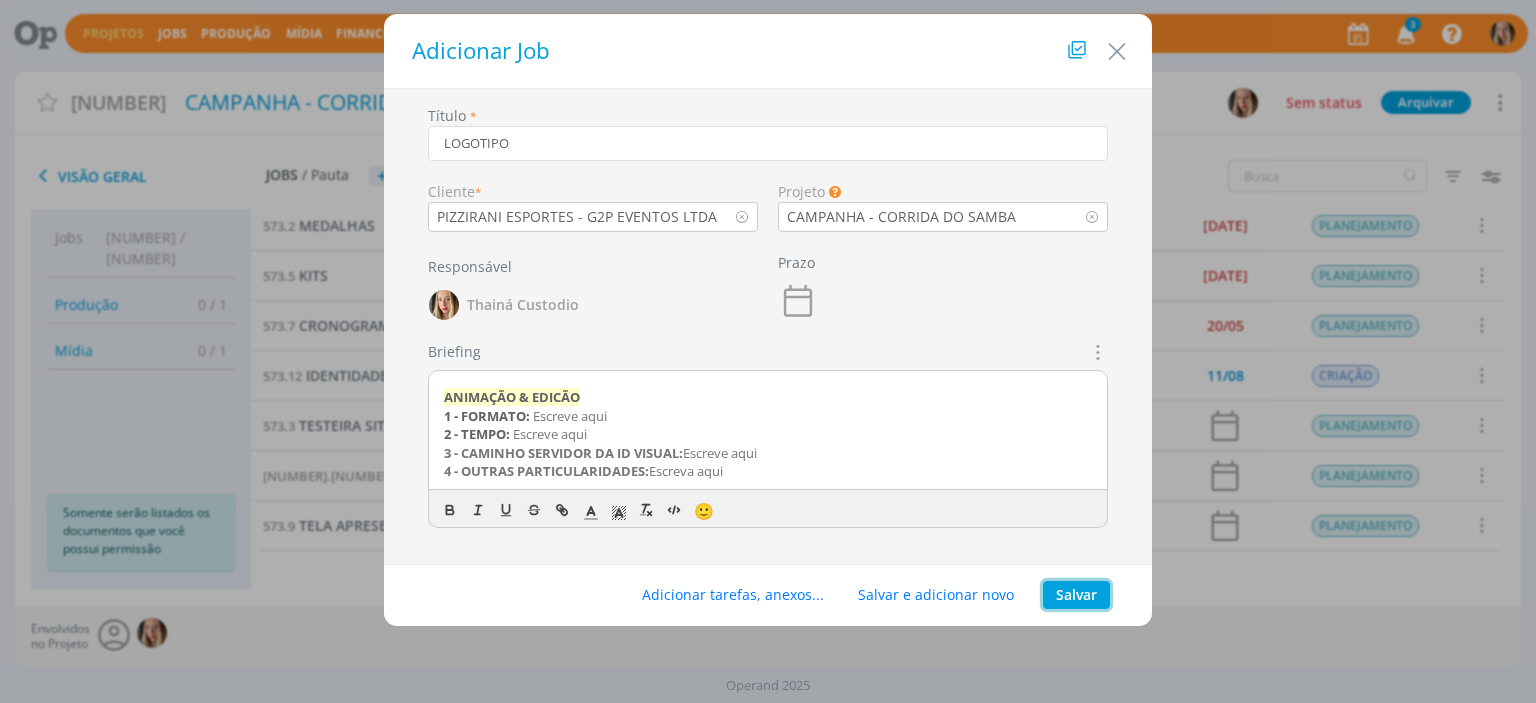 click on "Salvar" at bounding box center (1076, 595) 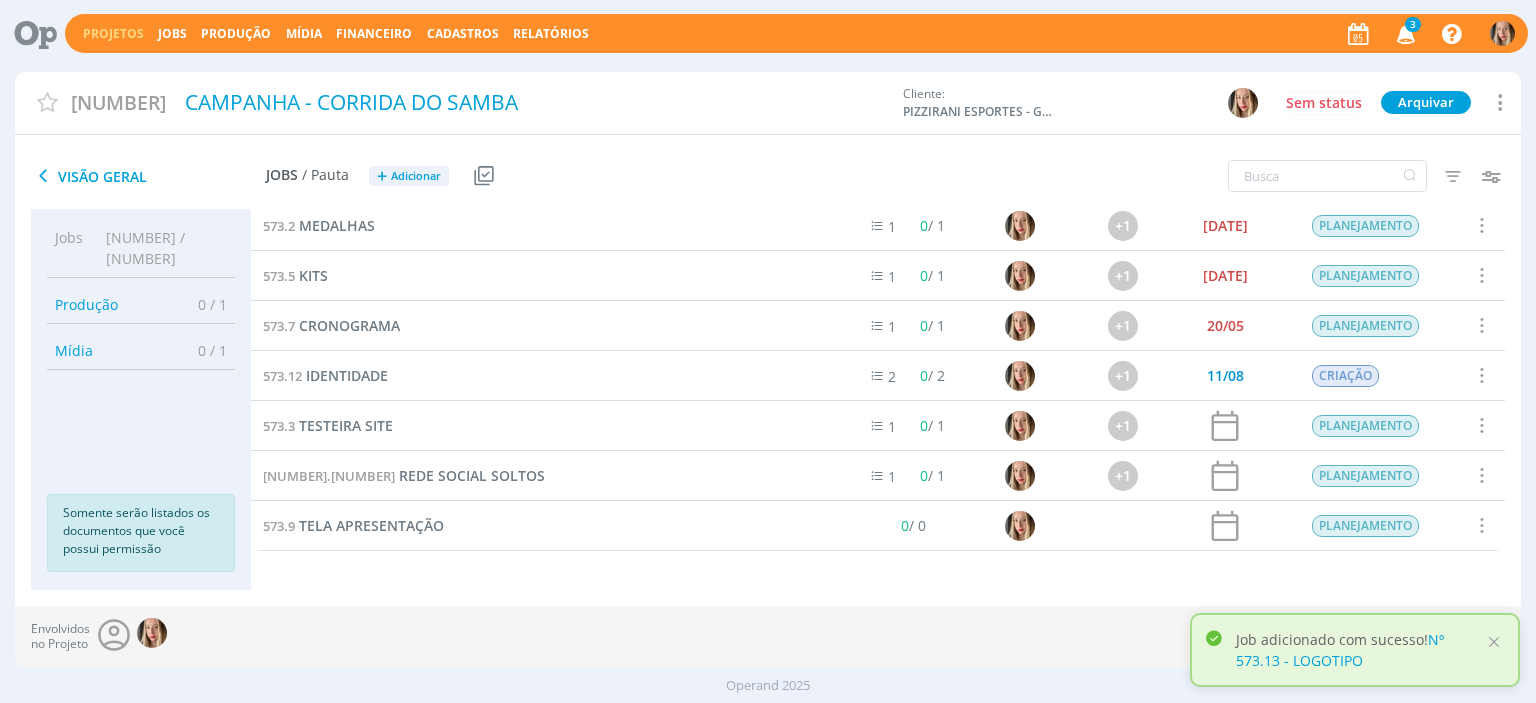 scroll, scrollTop: 59, scrollLeft: 0, axis: vertical 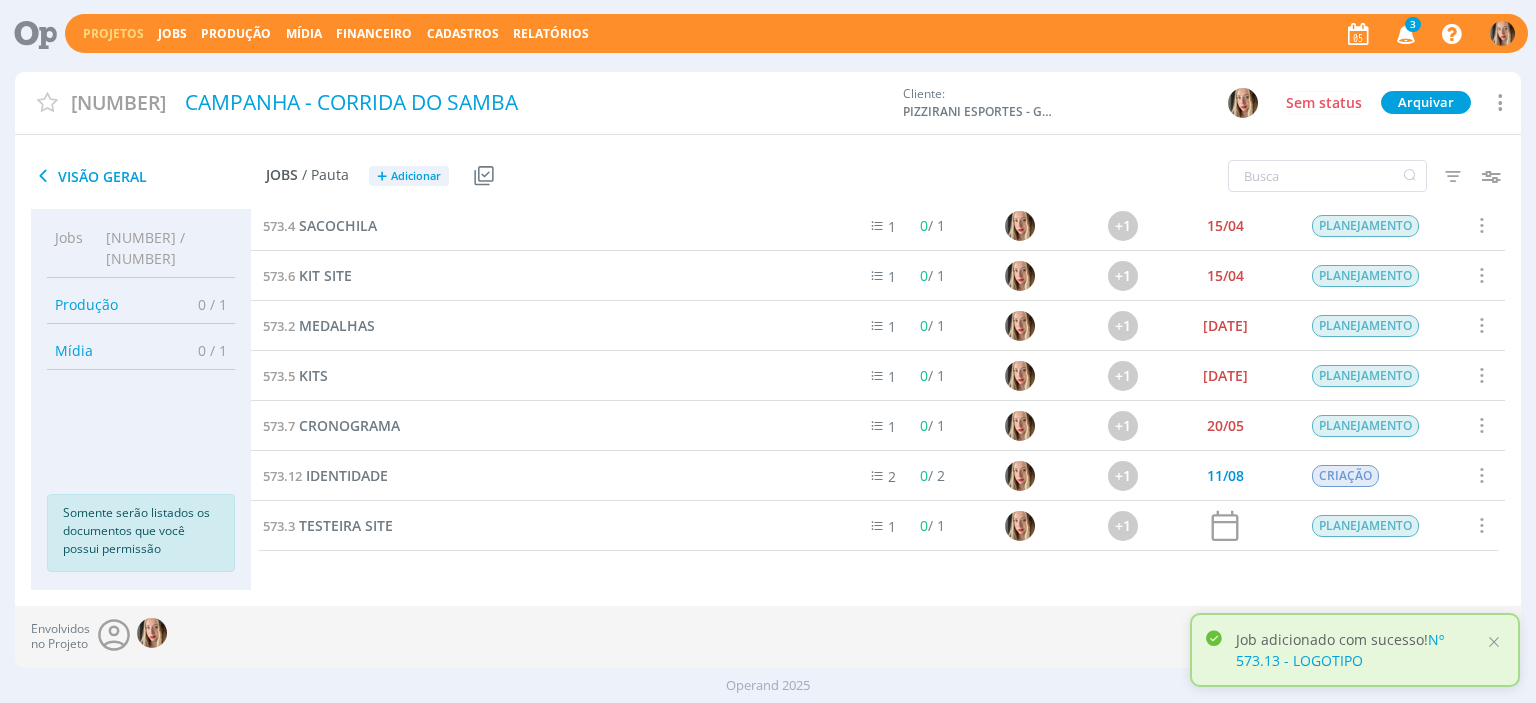 click at bounding box center [1481, 525] 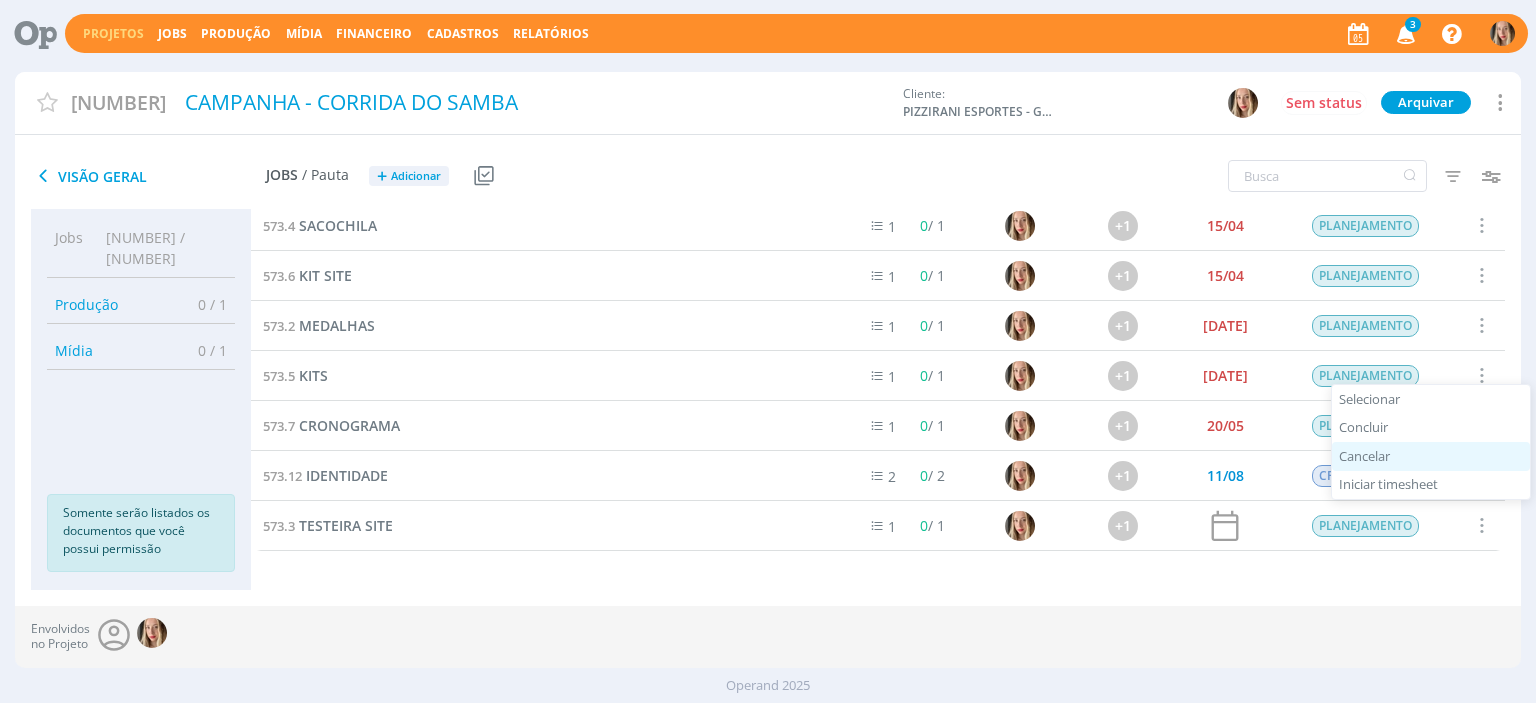 click on "Cancelar" at bounding box center (1431, 456) 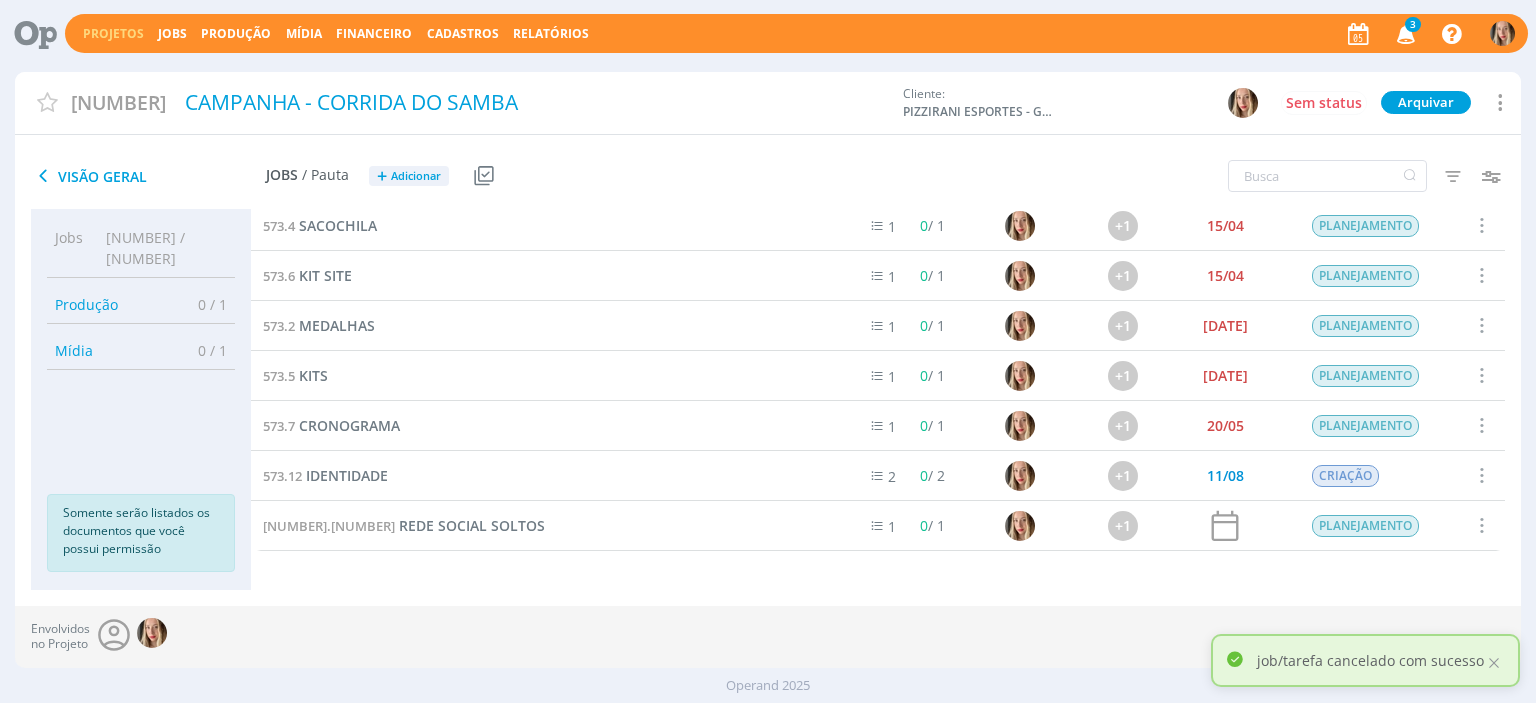 scroll, scrollTop: 0, scrollLeft: 0, axis: both 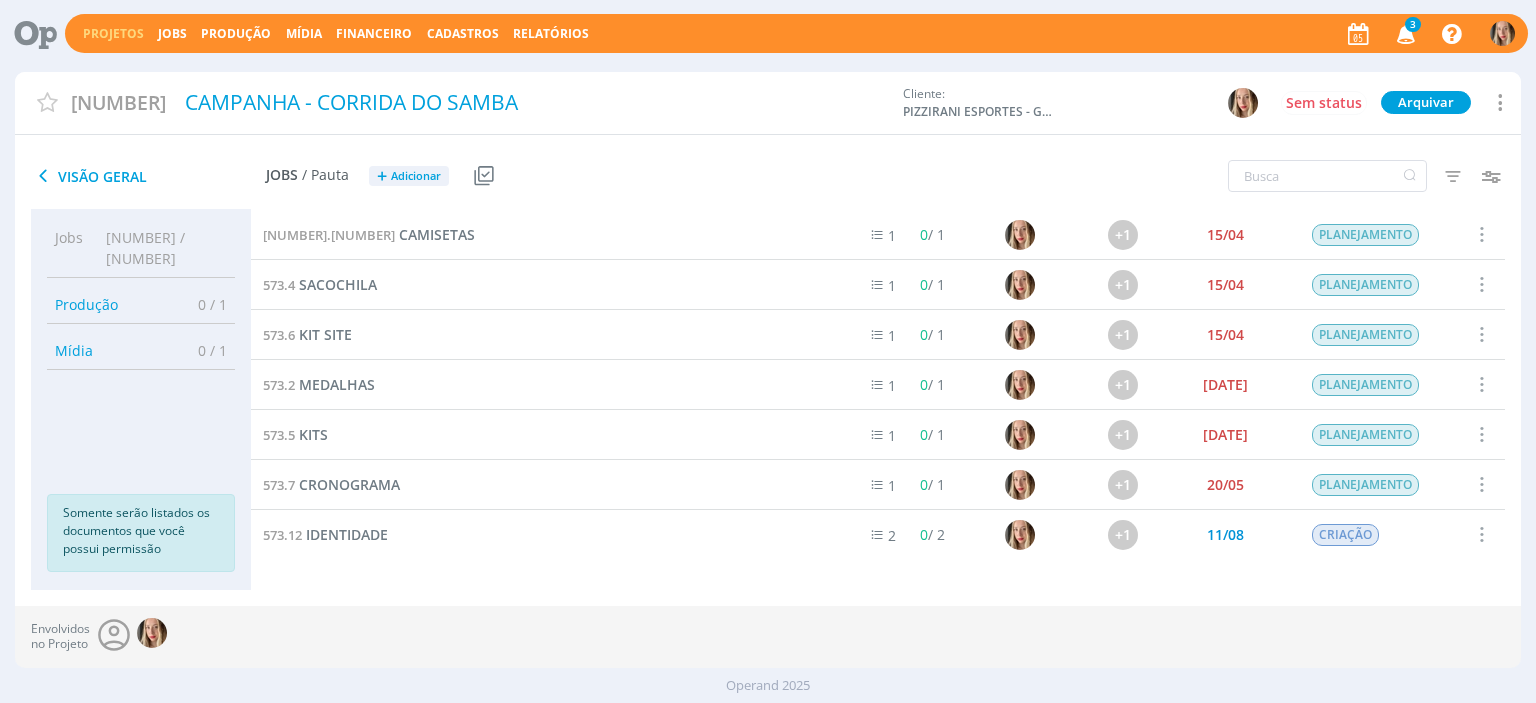 click at bounding box center (1481, 284) 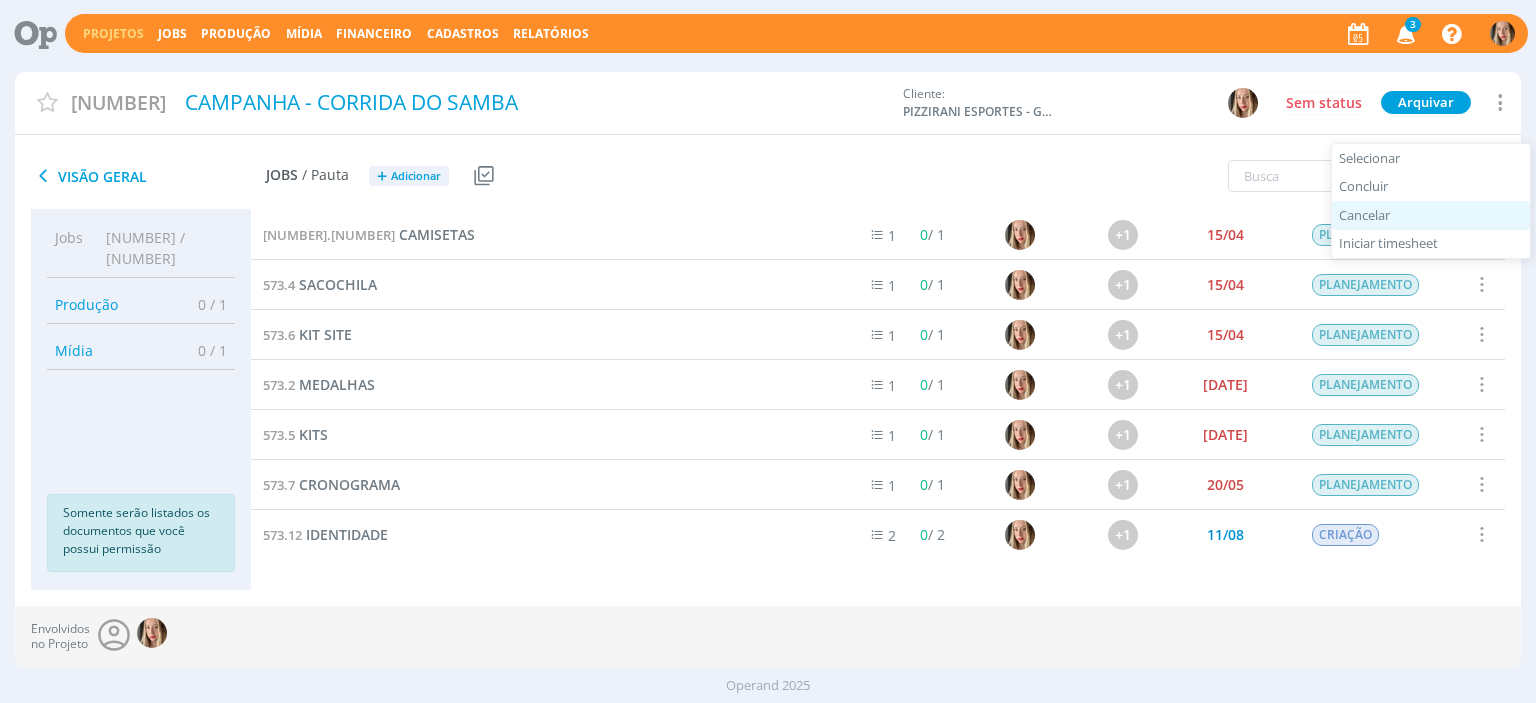 click on "Cancelar" at bounding box center (1431, 215) 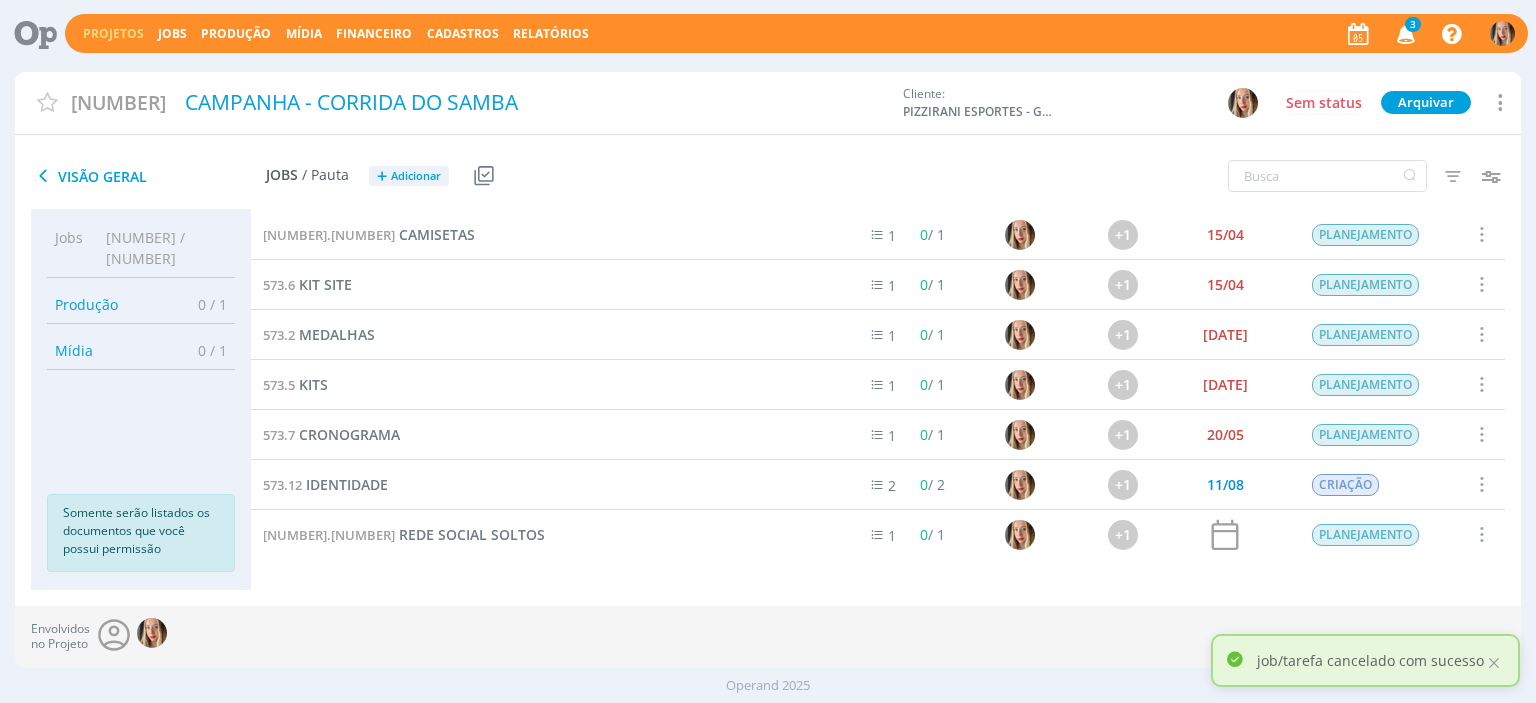 scroll, scrollTop: 109, scrollLeft: 0, axis: vertical 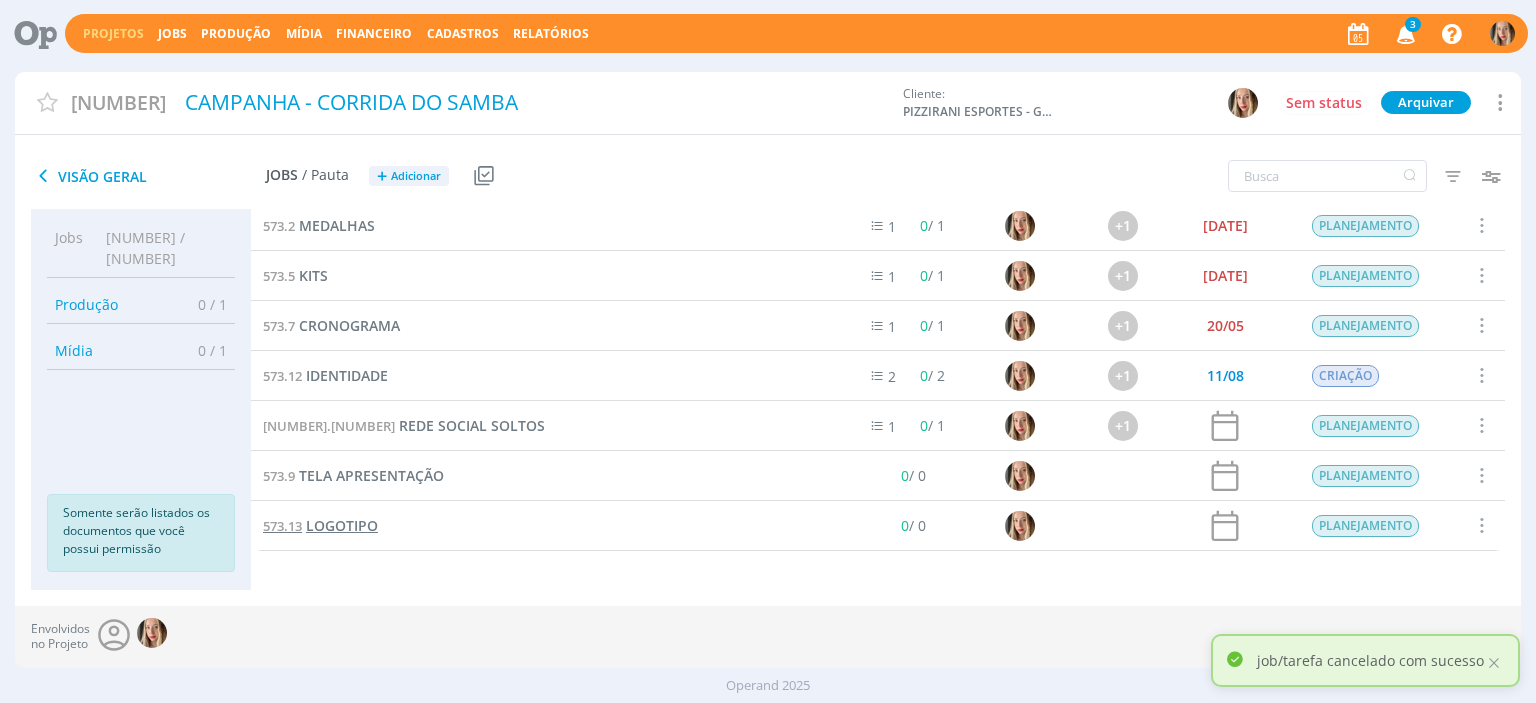click on "LOGOTIPO" at bounding box center (342, 525) 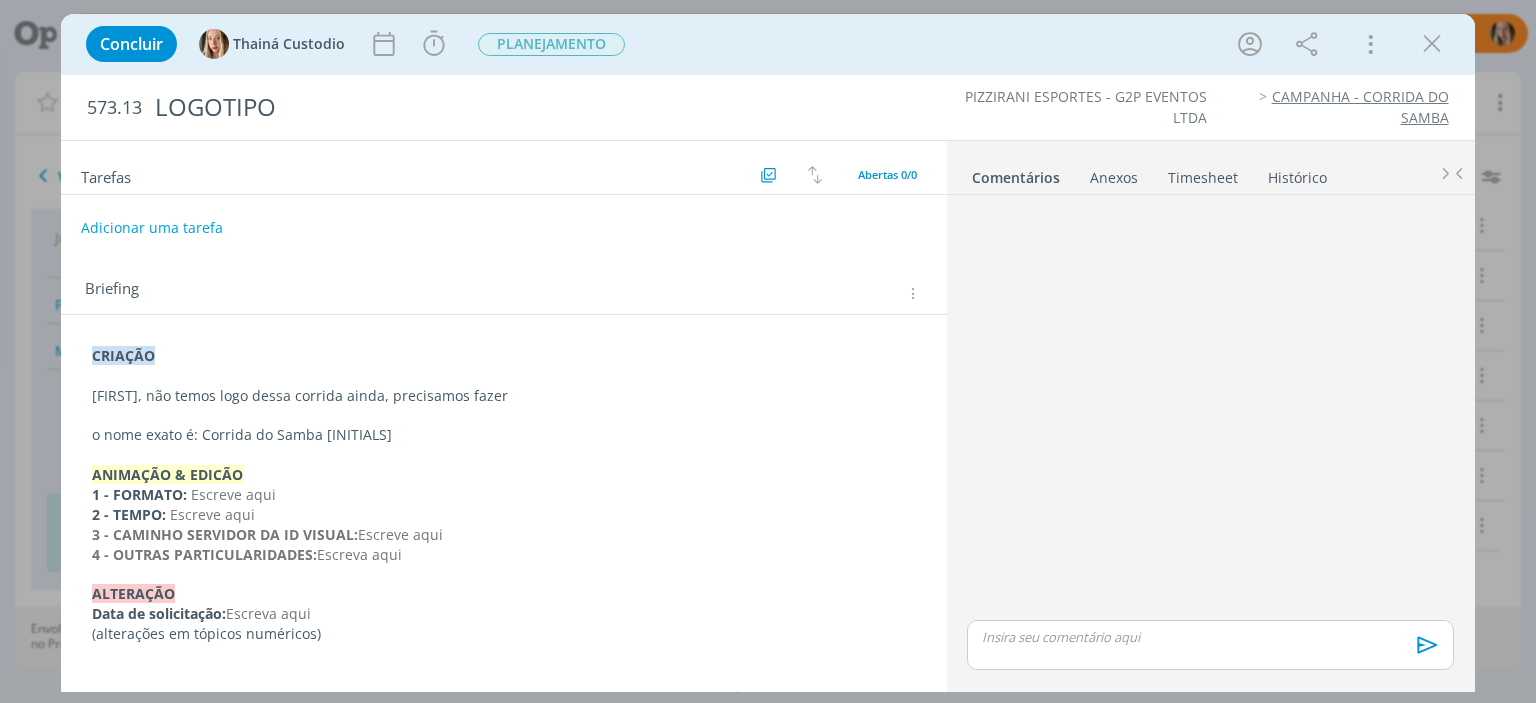 click on "Adicionar uma tarefa" at bounding box center (152, 228) 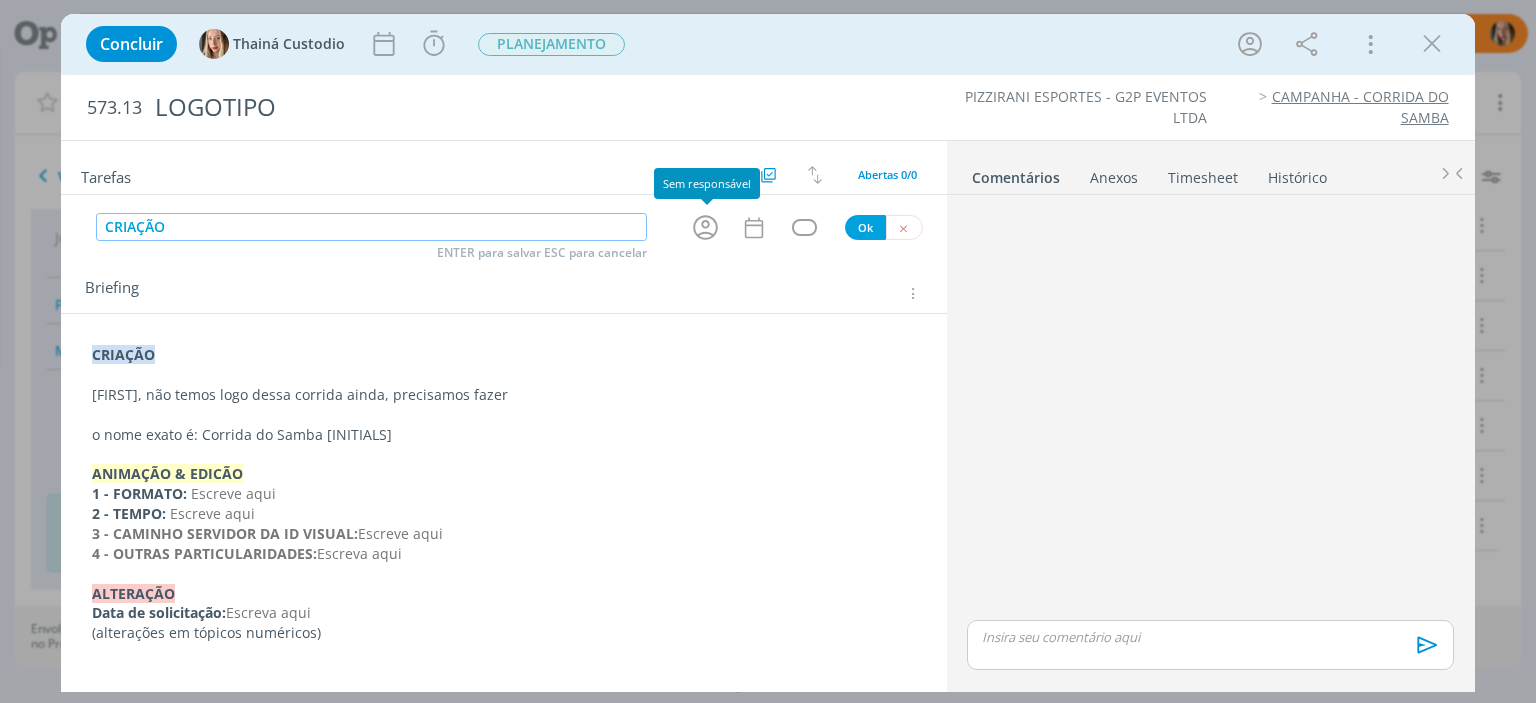 click 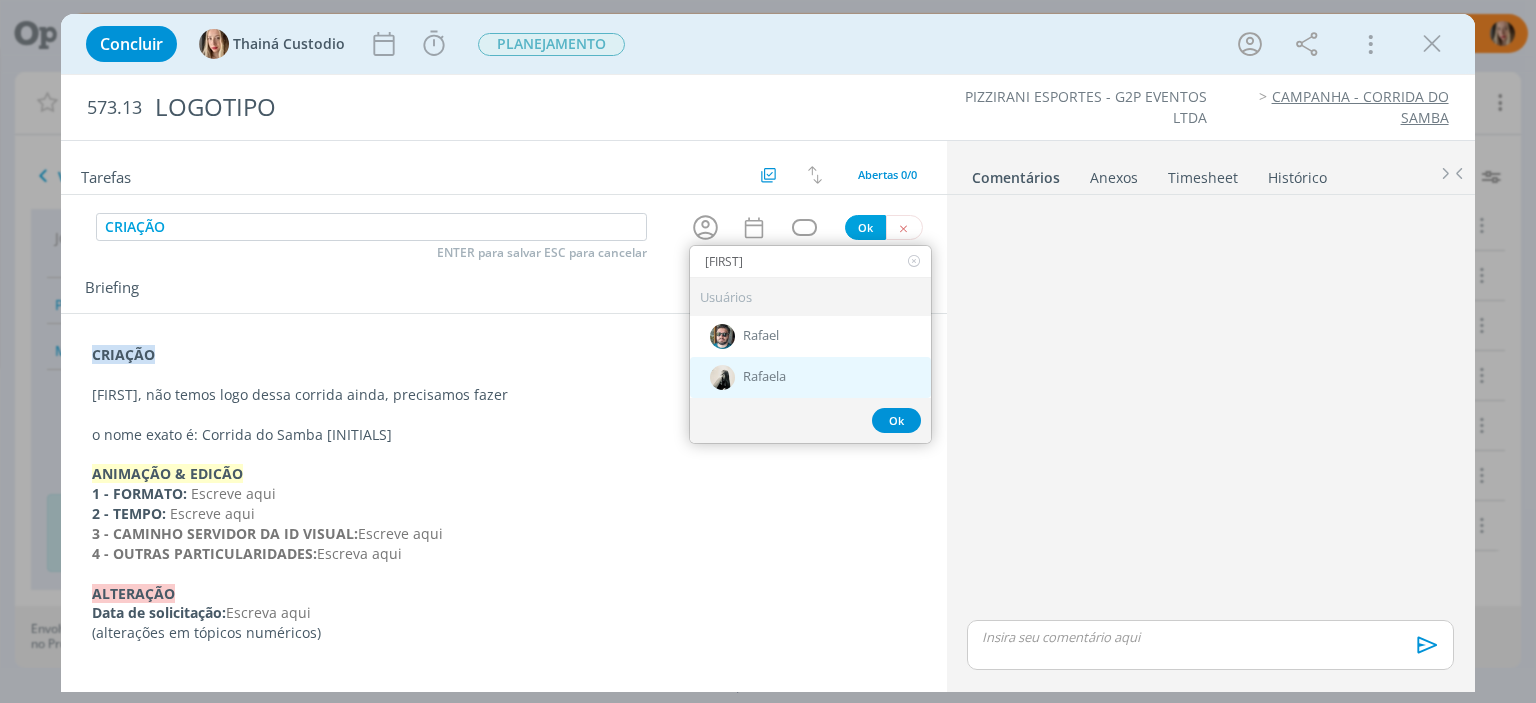 type on "[FIRST]" 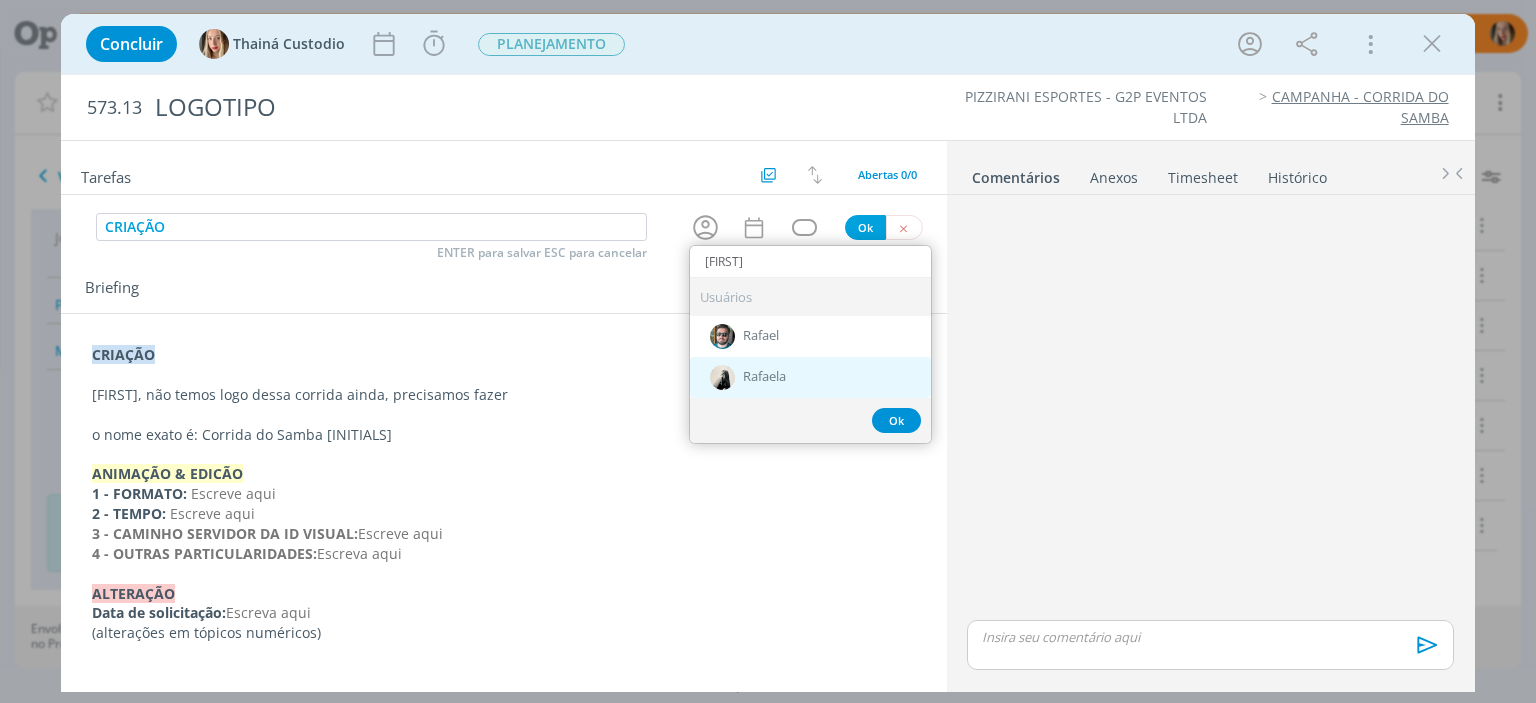 click at bounding box center (722, 377) 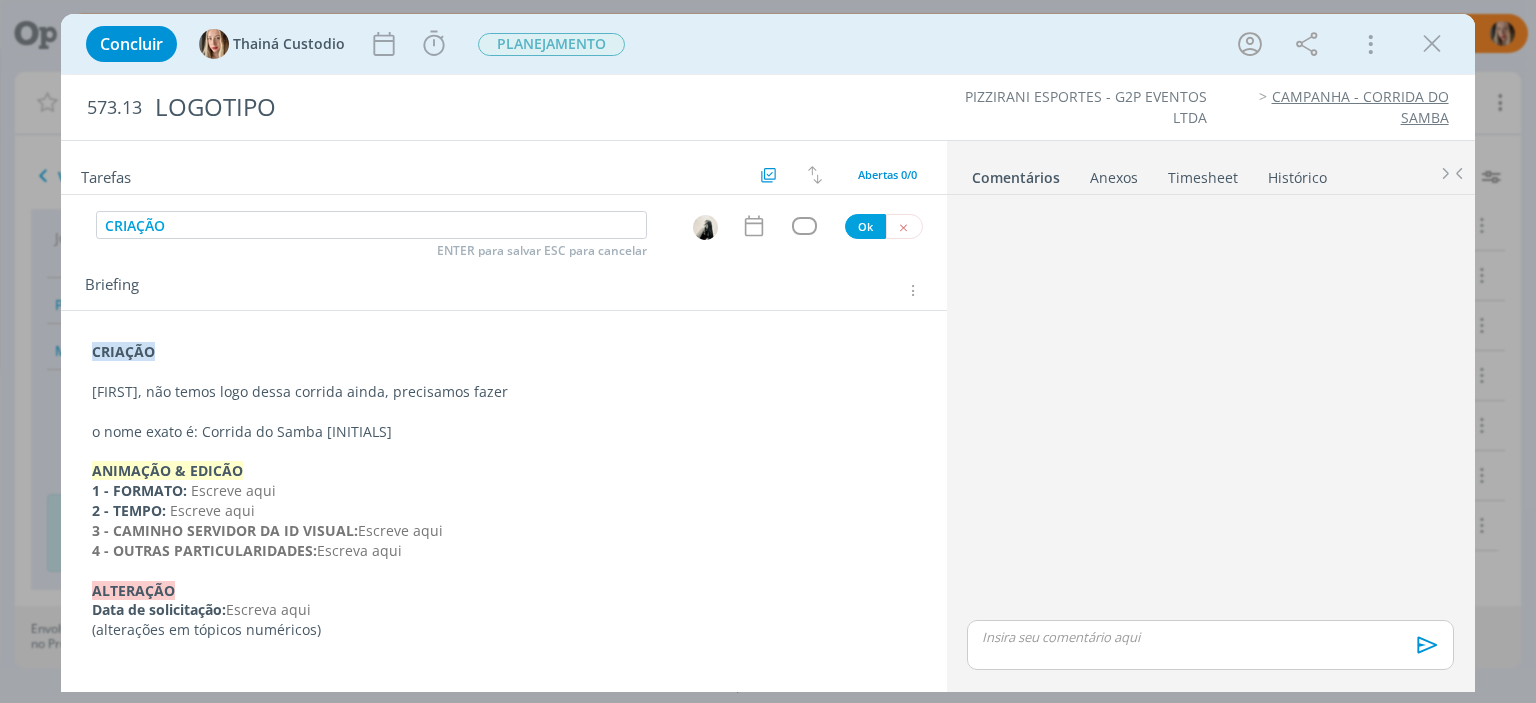 click at bounding box center [804, 225] 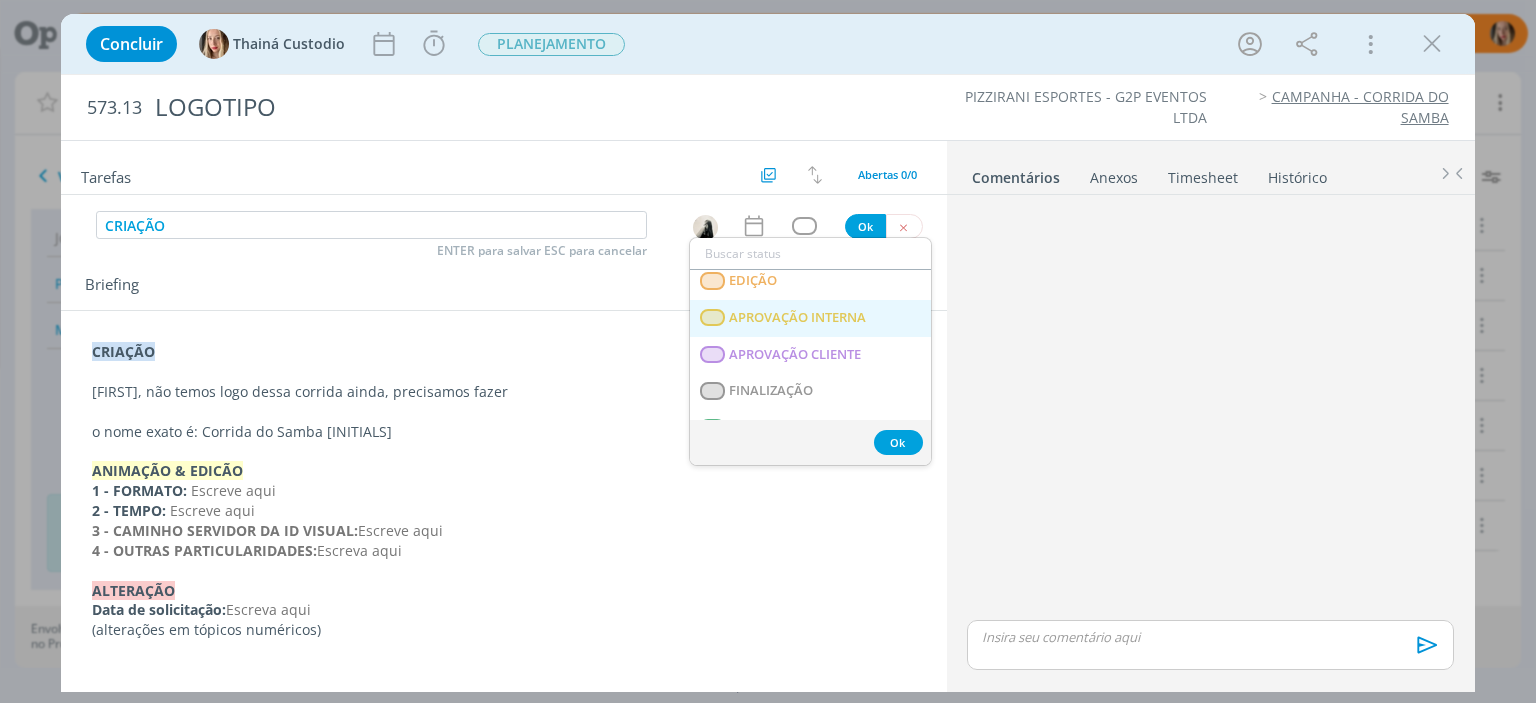 scroll, scrollTop: 500, scrollLeft: 0, axis: vertical 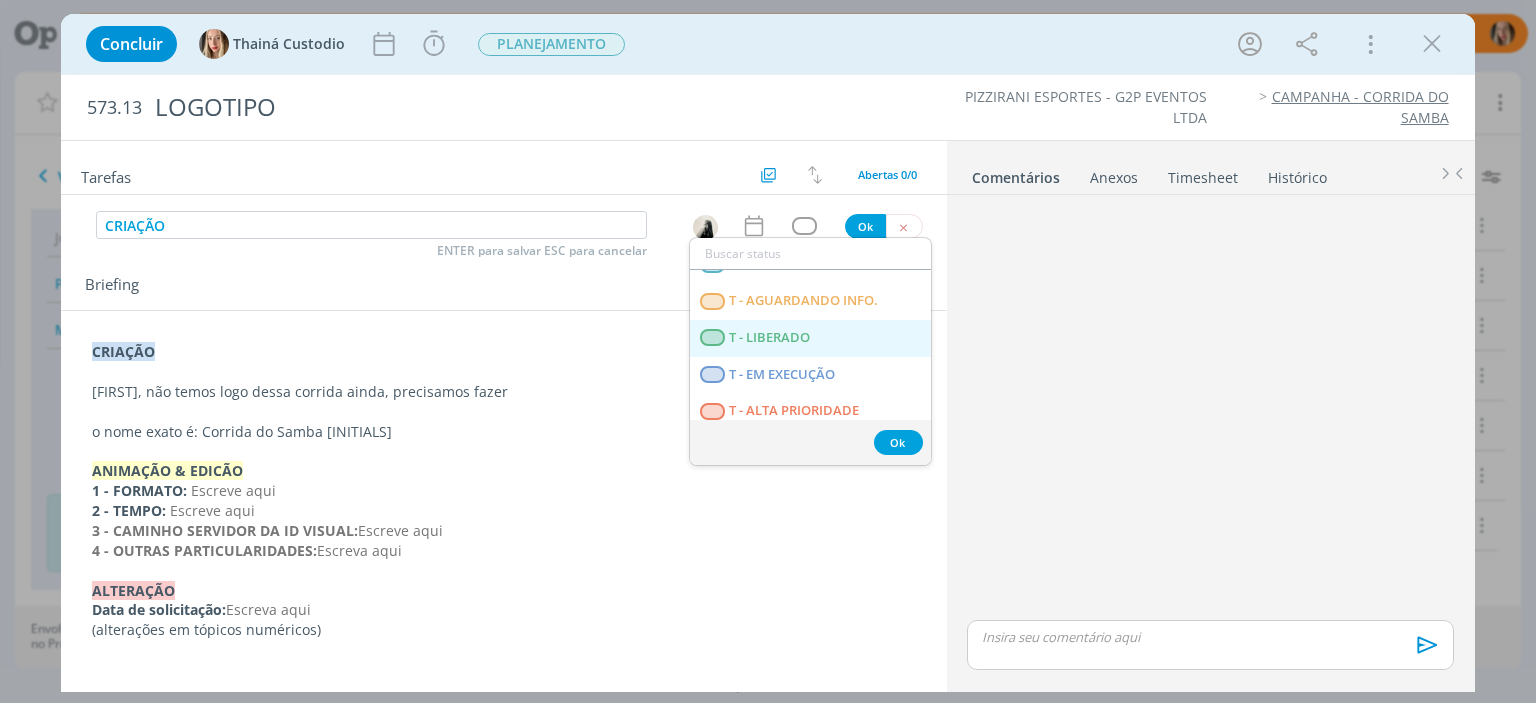 click on "T - LIBERADO" at bounding box center [770, 338] 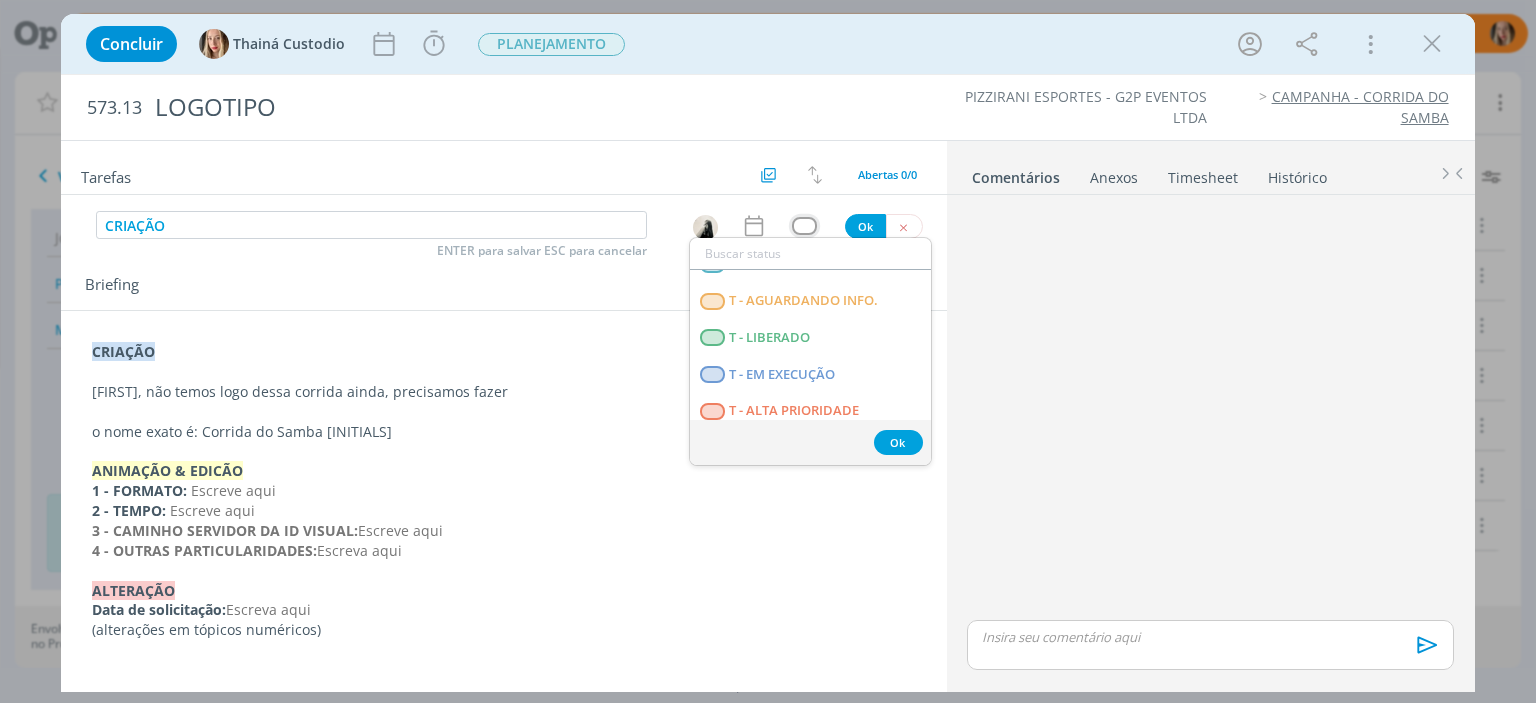 scroll, scrollTop: 0, scrollLeft: 0, axis: both 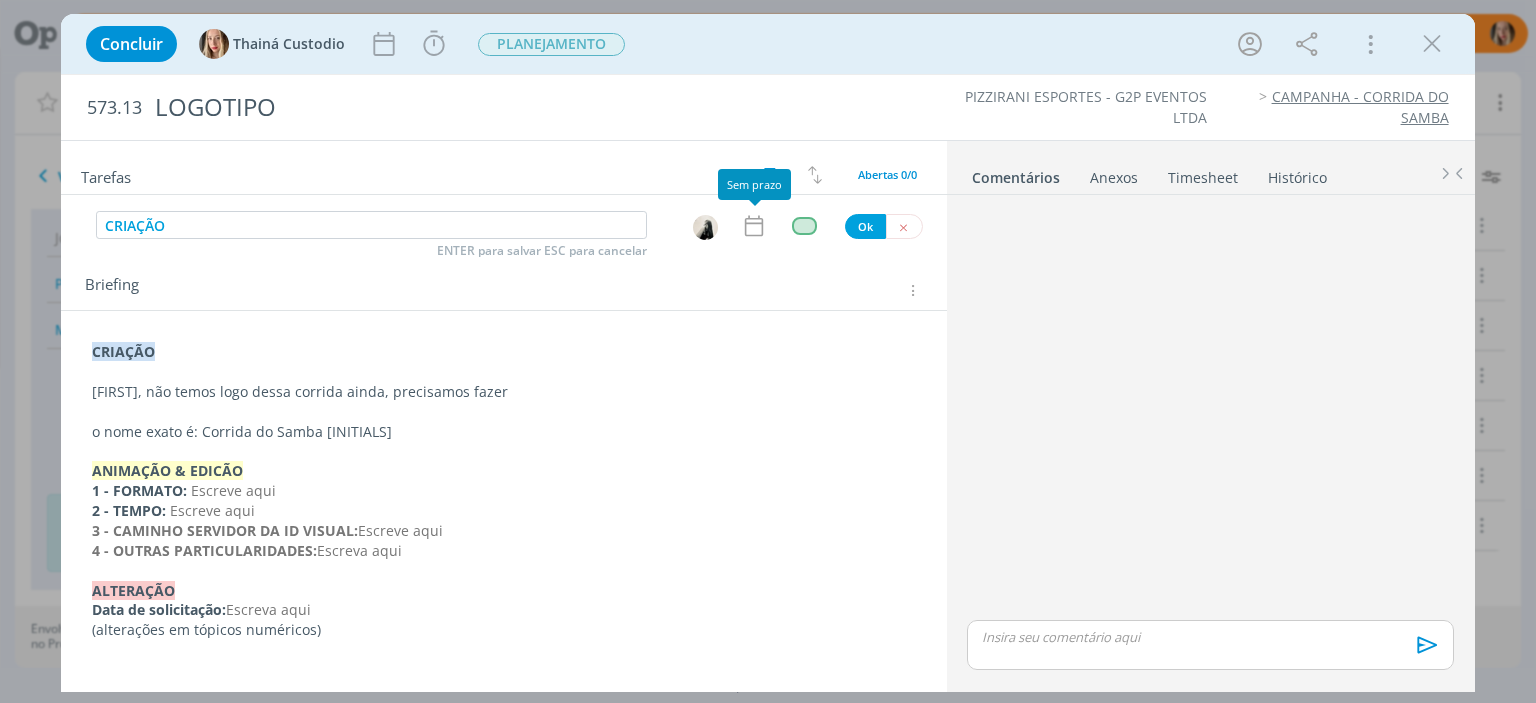 click 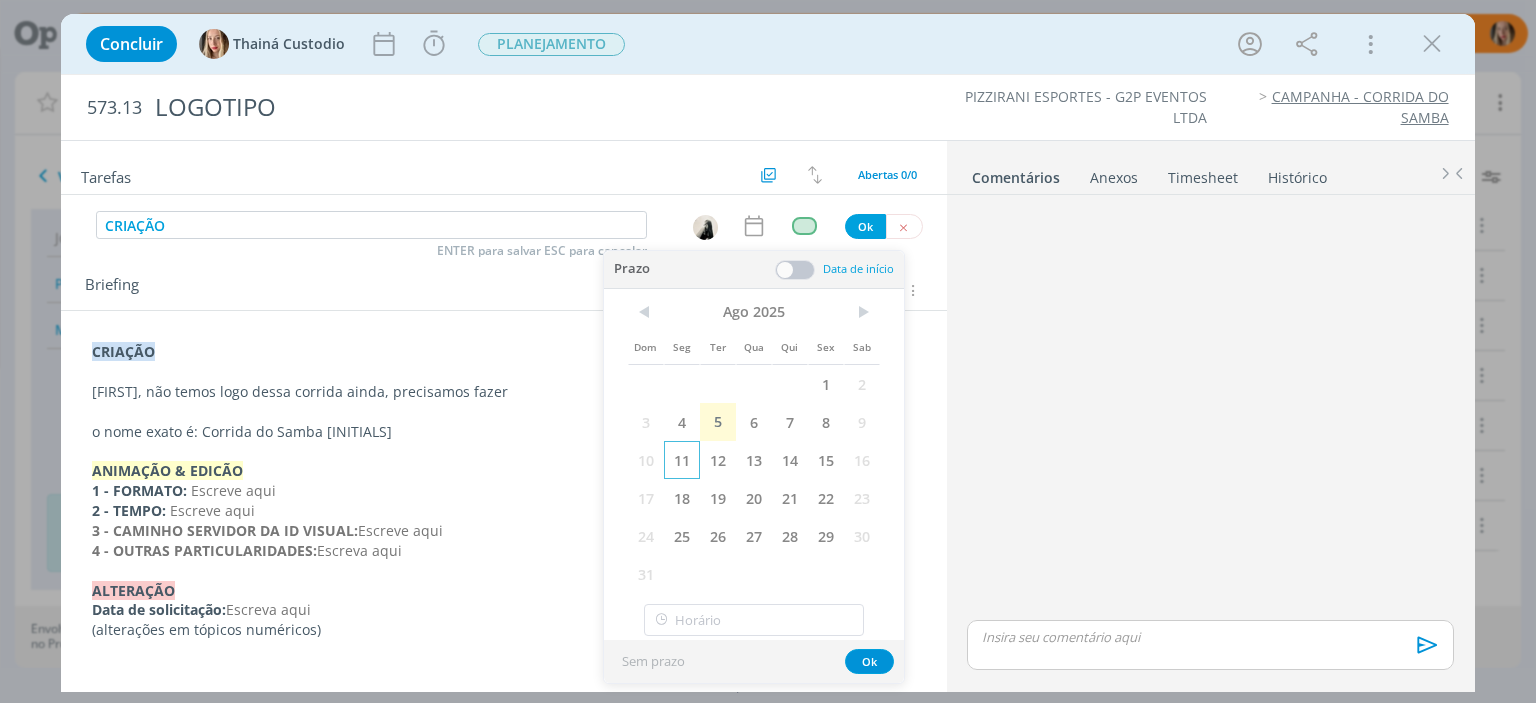 click on "11" at bounding box center (682, 460) 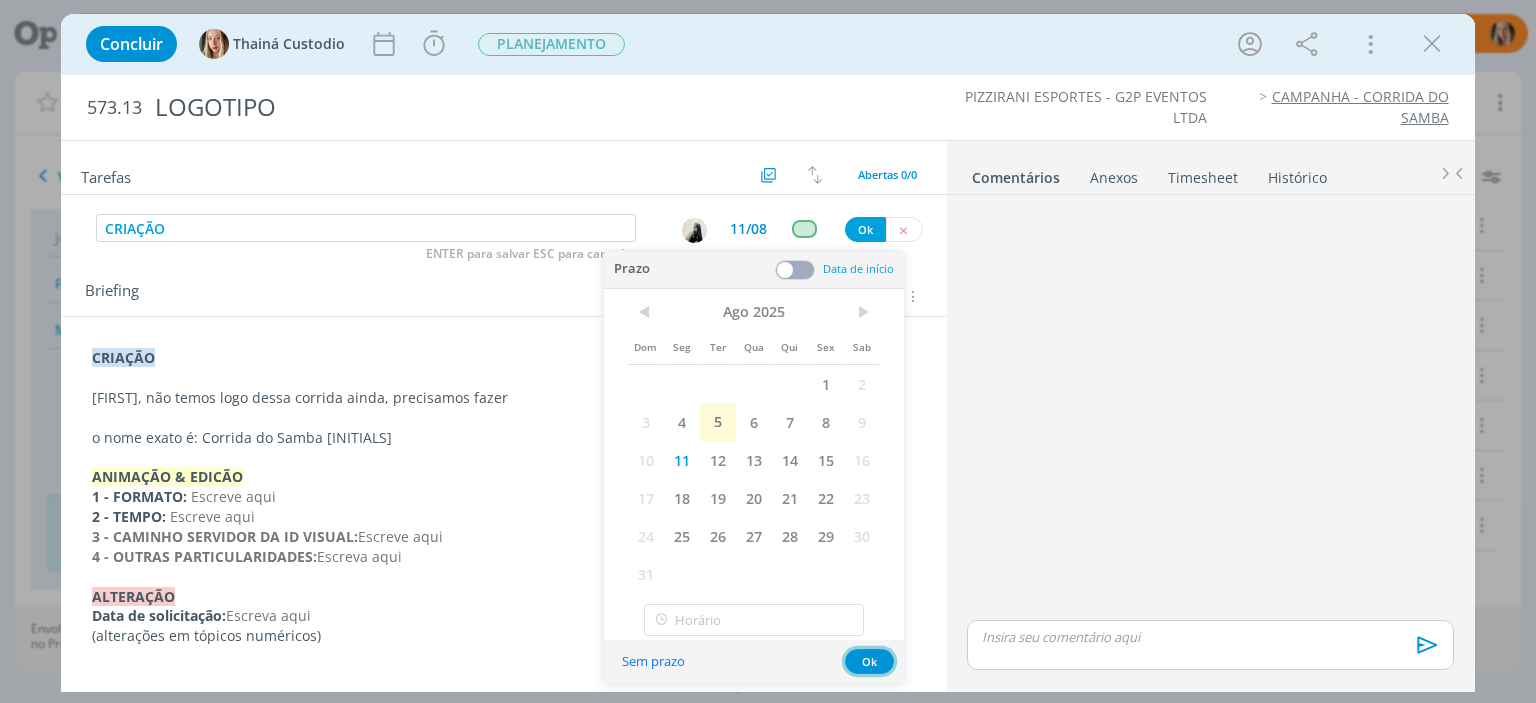 click on "Ok" at bounding box center (869, 661) 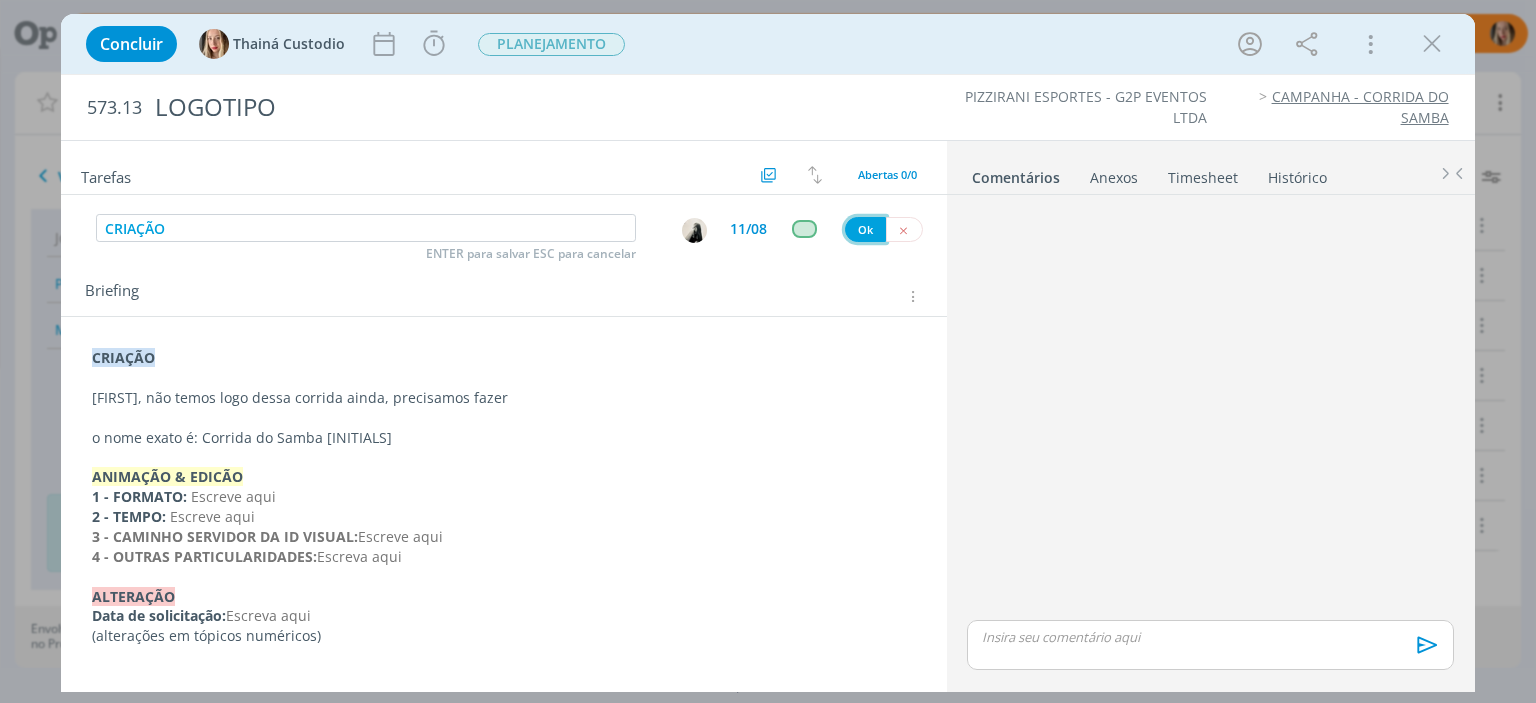 click on "Ok" at bounding box center [865, 229] 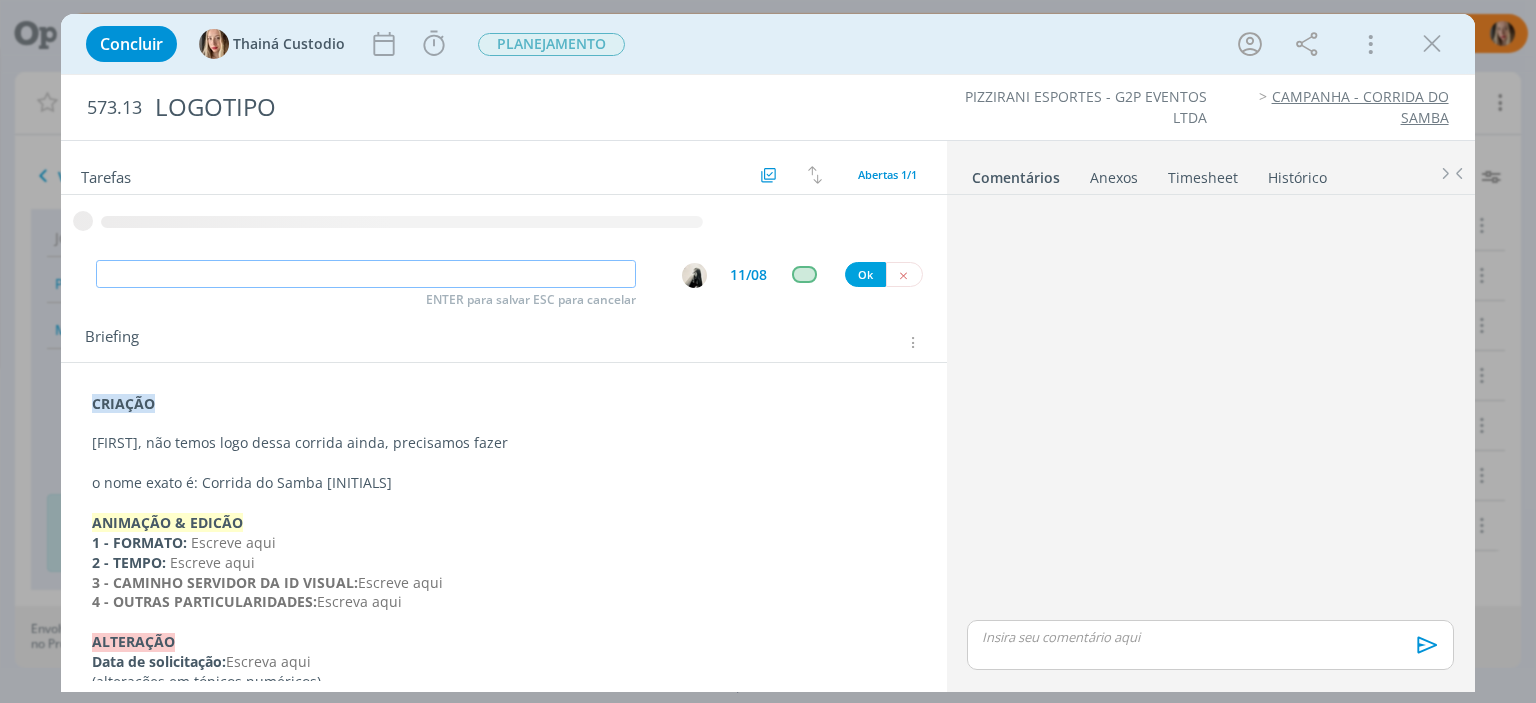 click at bounding box center [366, 274] 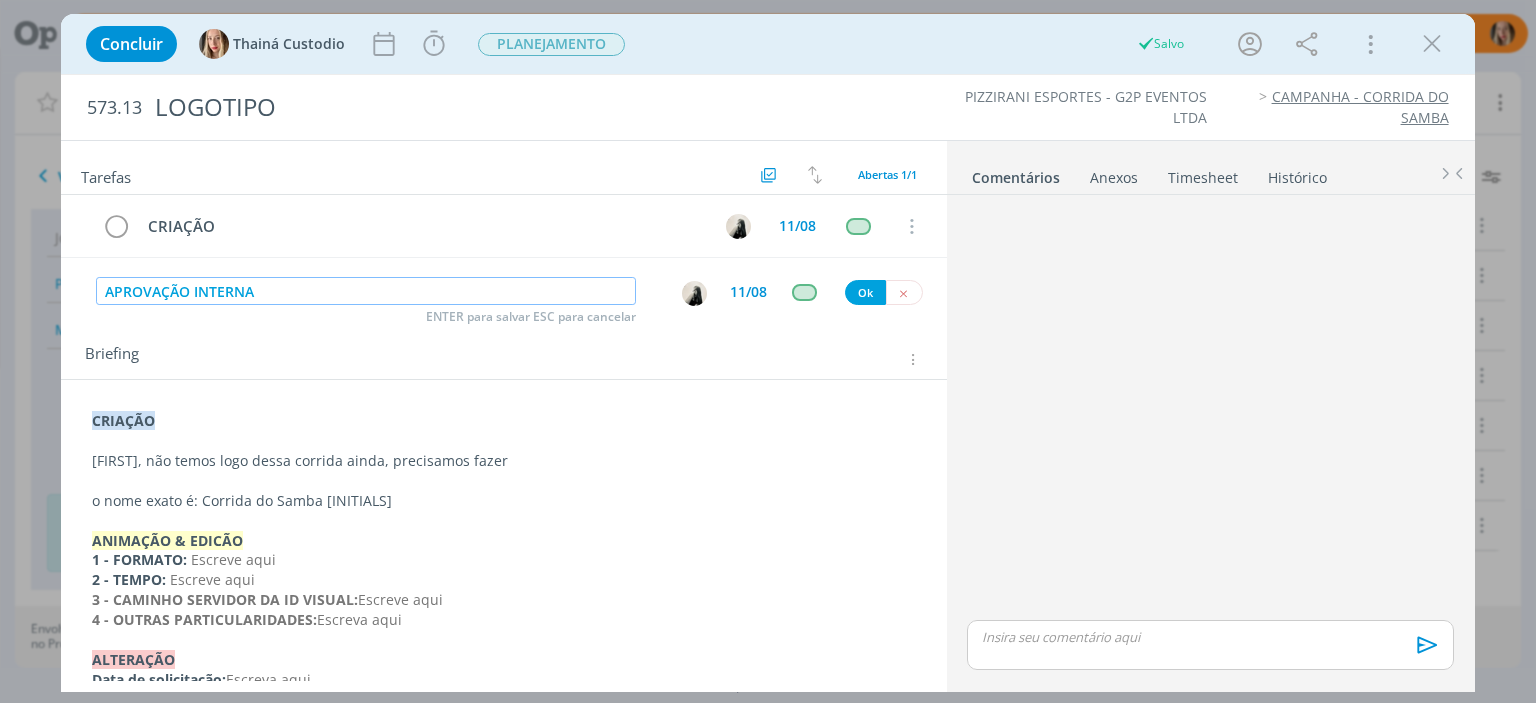 click at bounding box center [694, 293] 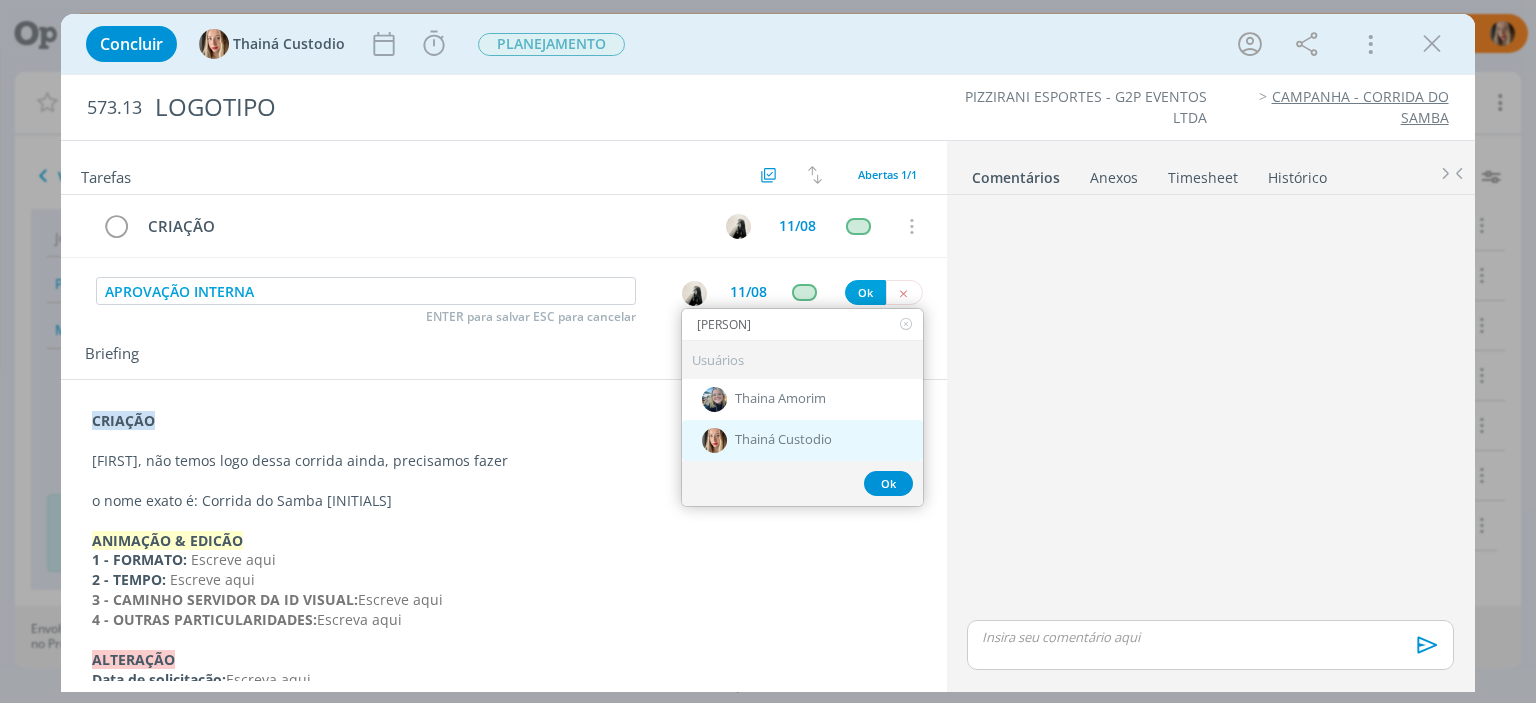 type on "[PERSON]" 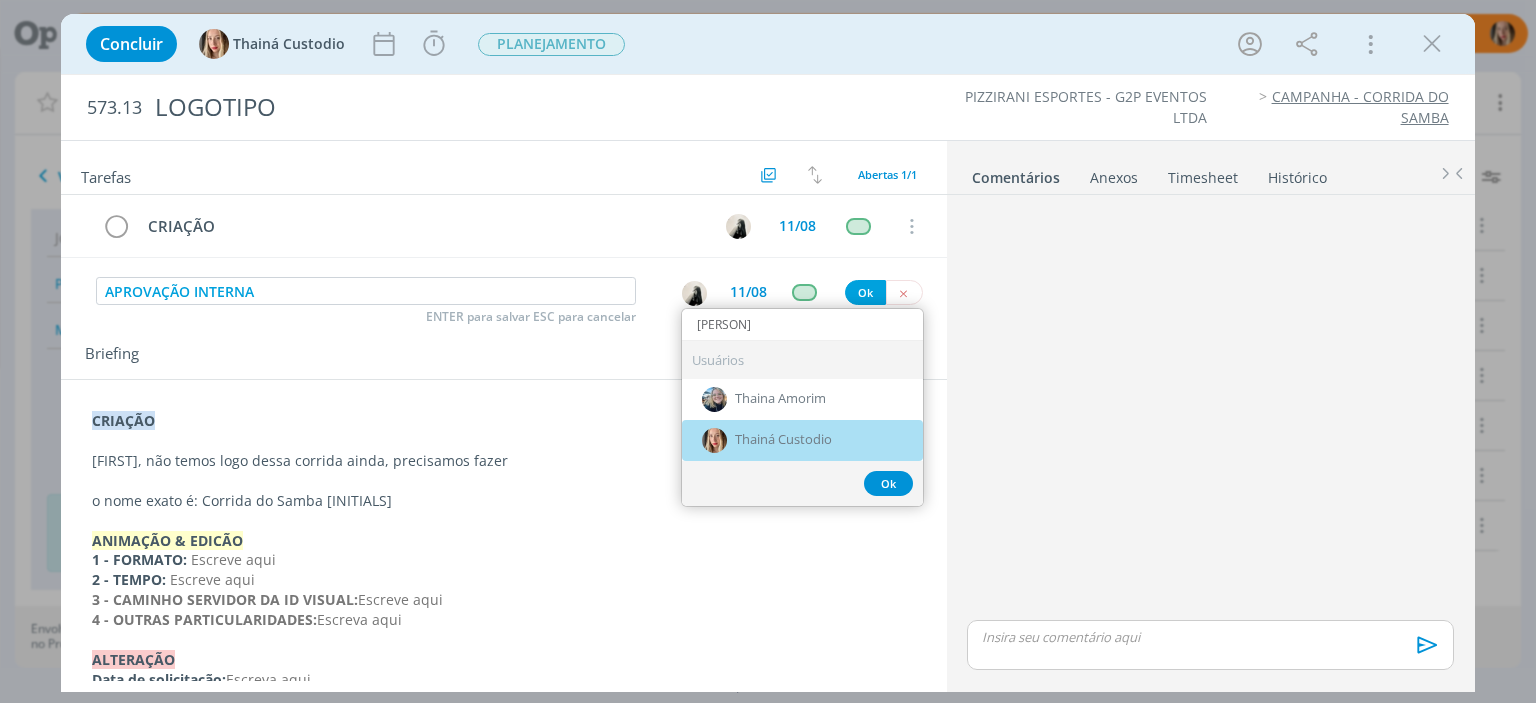 click on "Thainá Custodio" at bounding box center (802, 440) 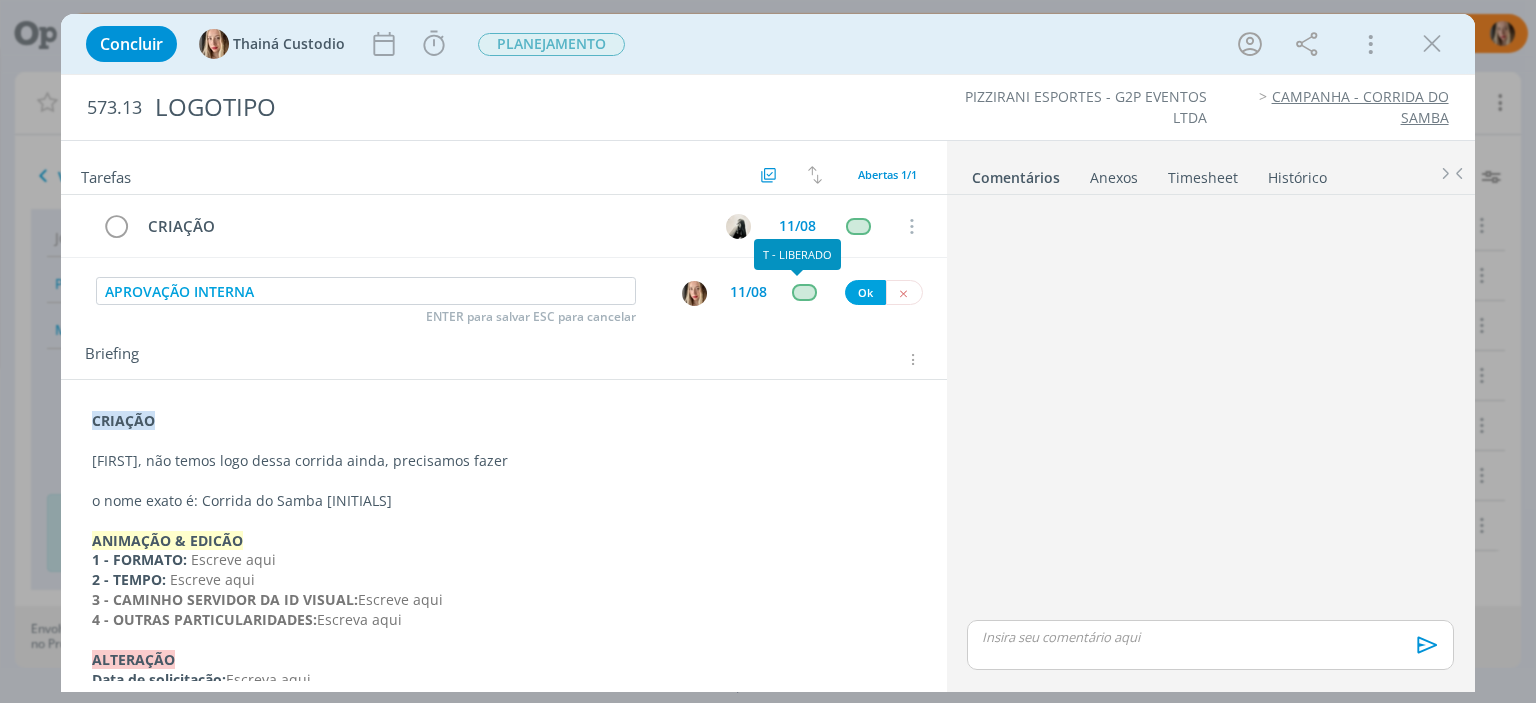 click at bounding box center (804, 292) 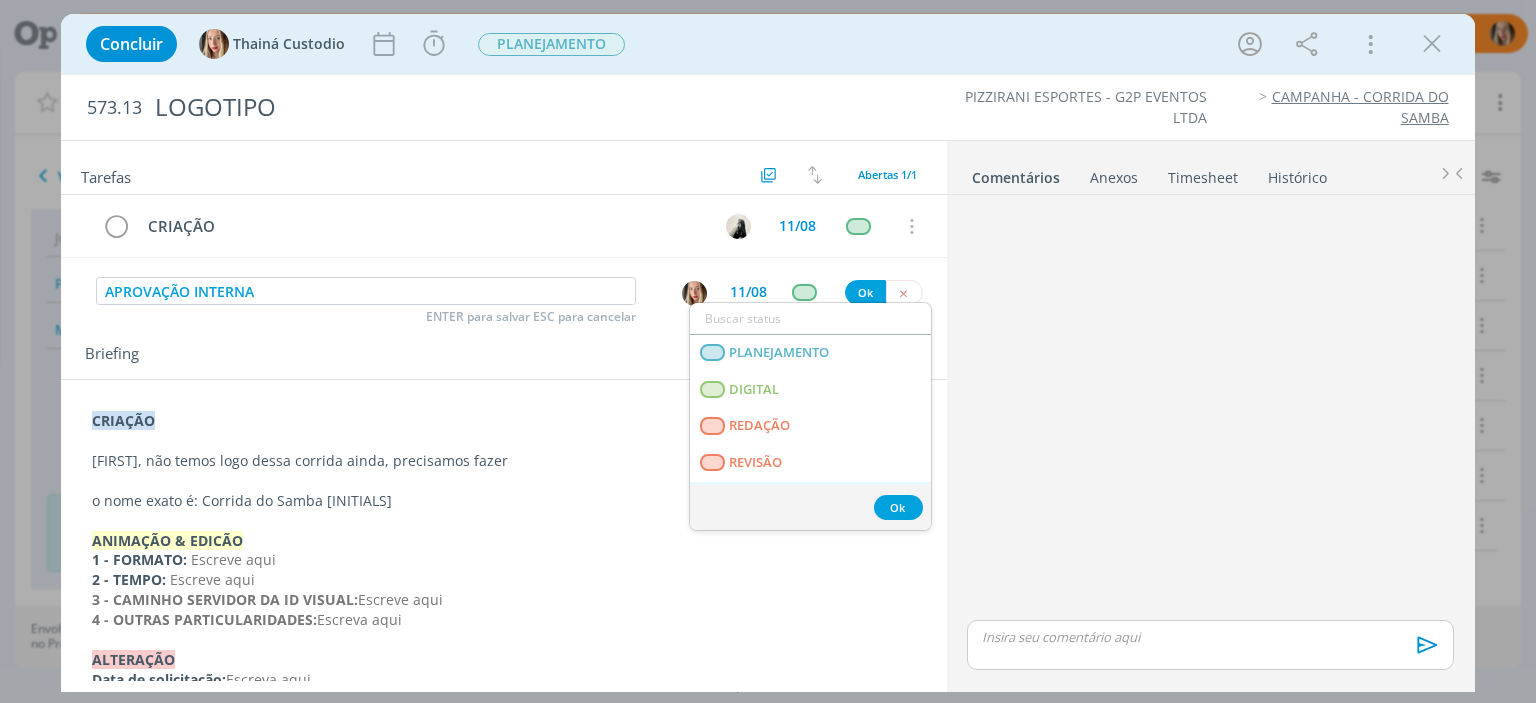 scroll, scrollTop: 300, scrollLeft: 0, axis: vertical 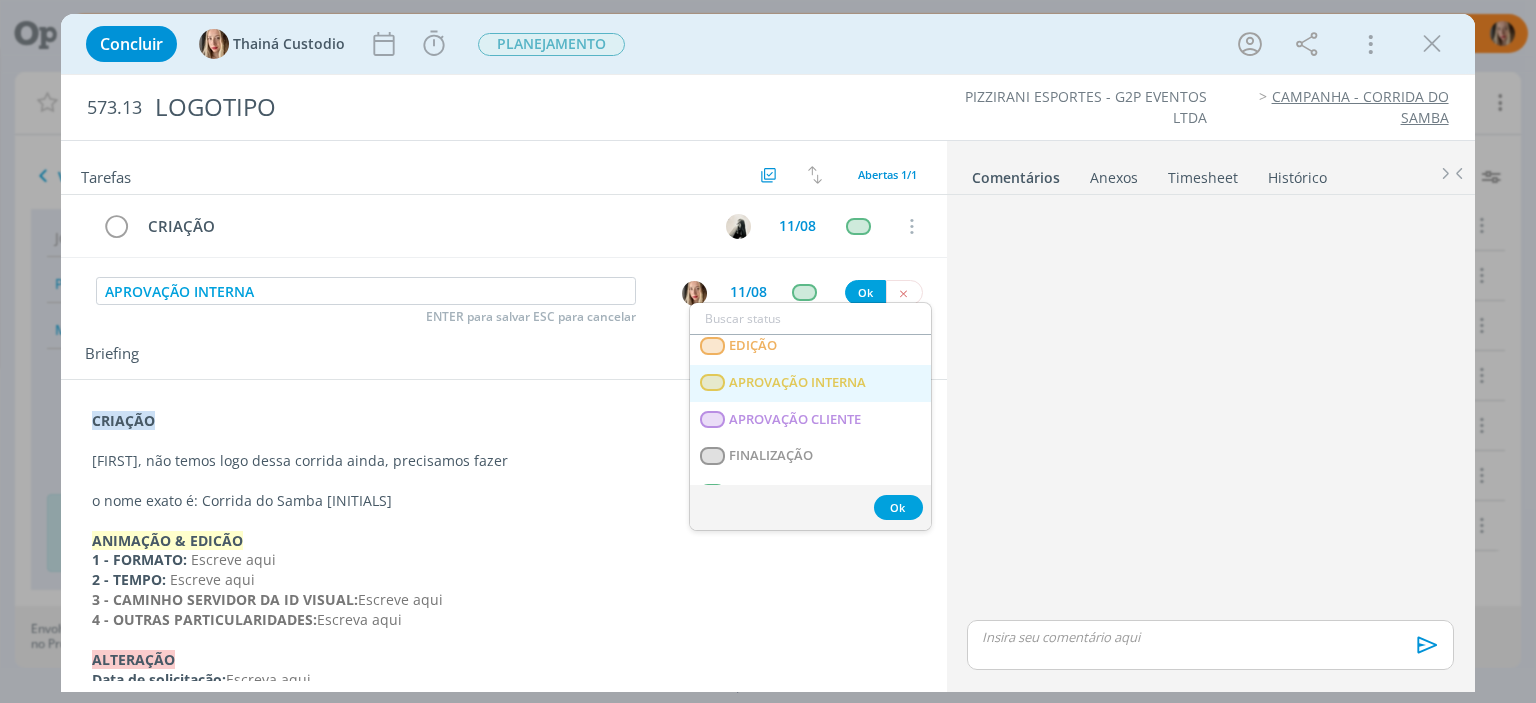 click on "APROVAÇÃO INTERNA" at bounding box center (810, 383) 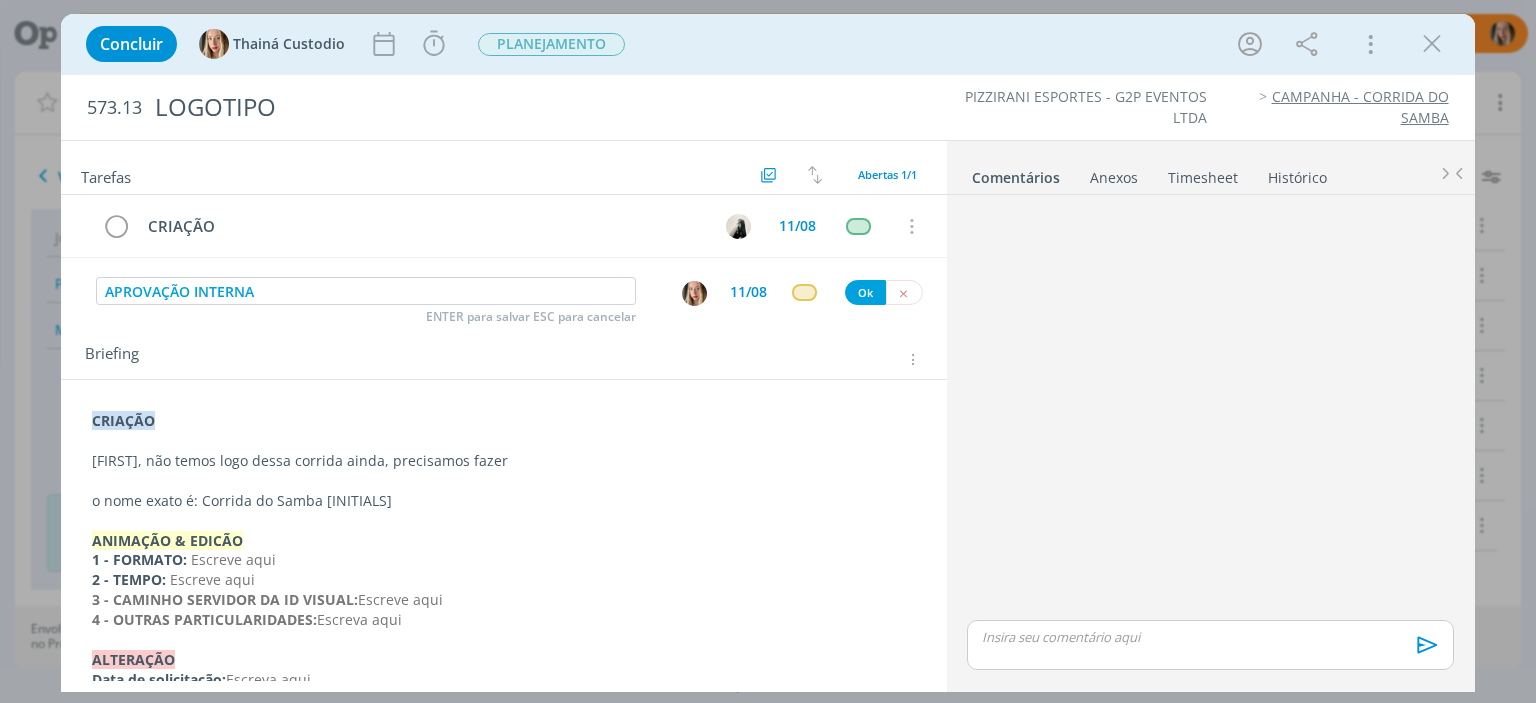 click on "11/08" at bounding box center [748, 292] 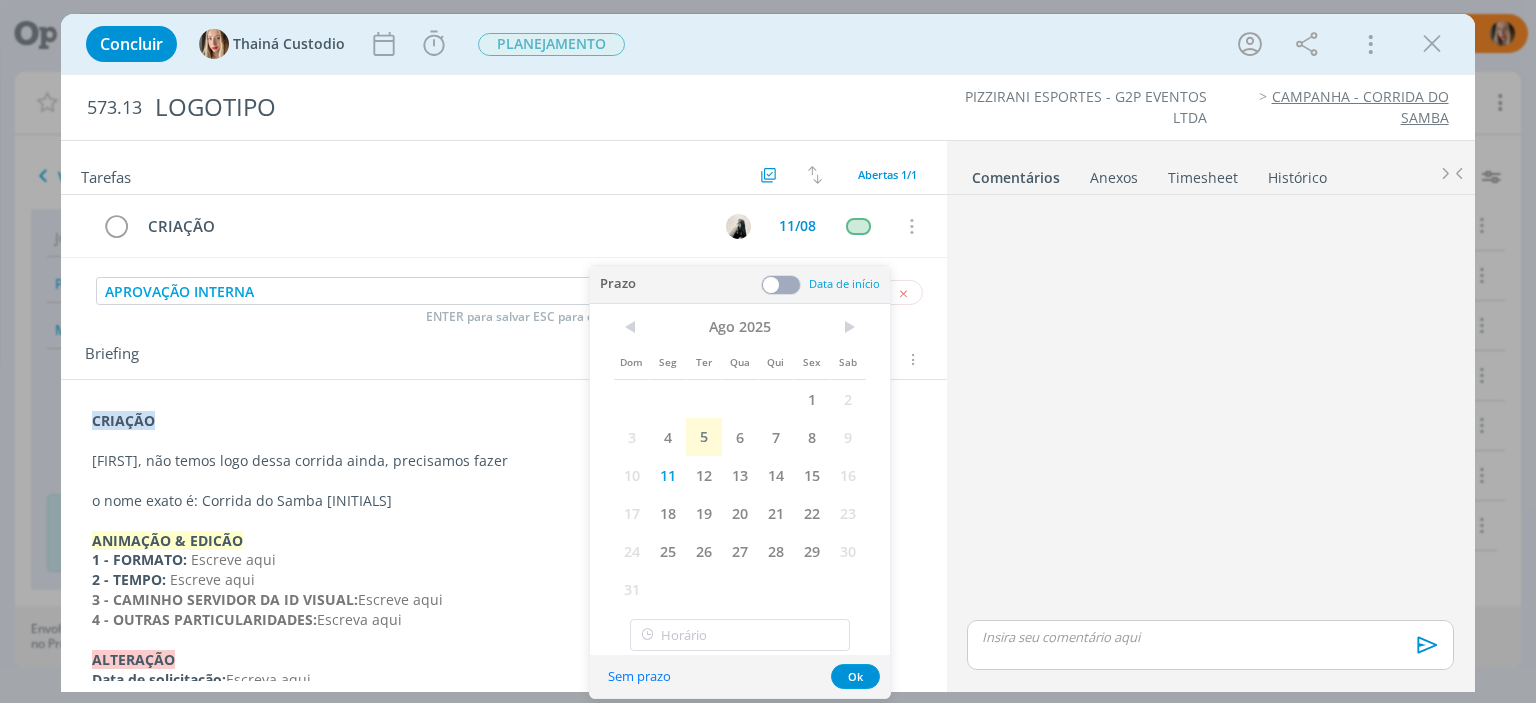drag, startPoint x: 641, startPoint y: 682, endPoint x: 643, endPoint y: 671, distance: 11.18034 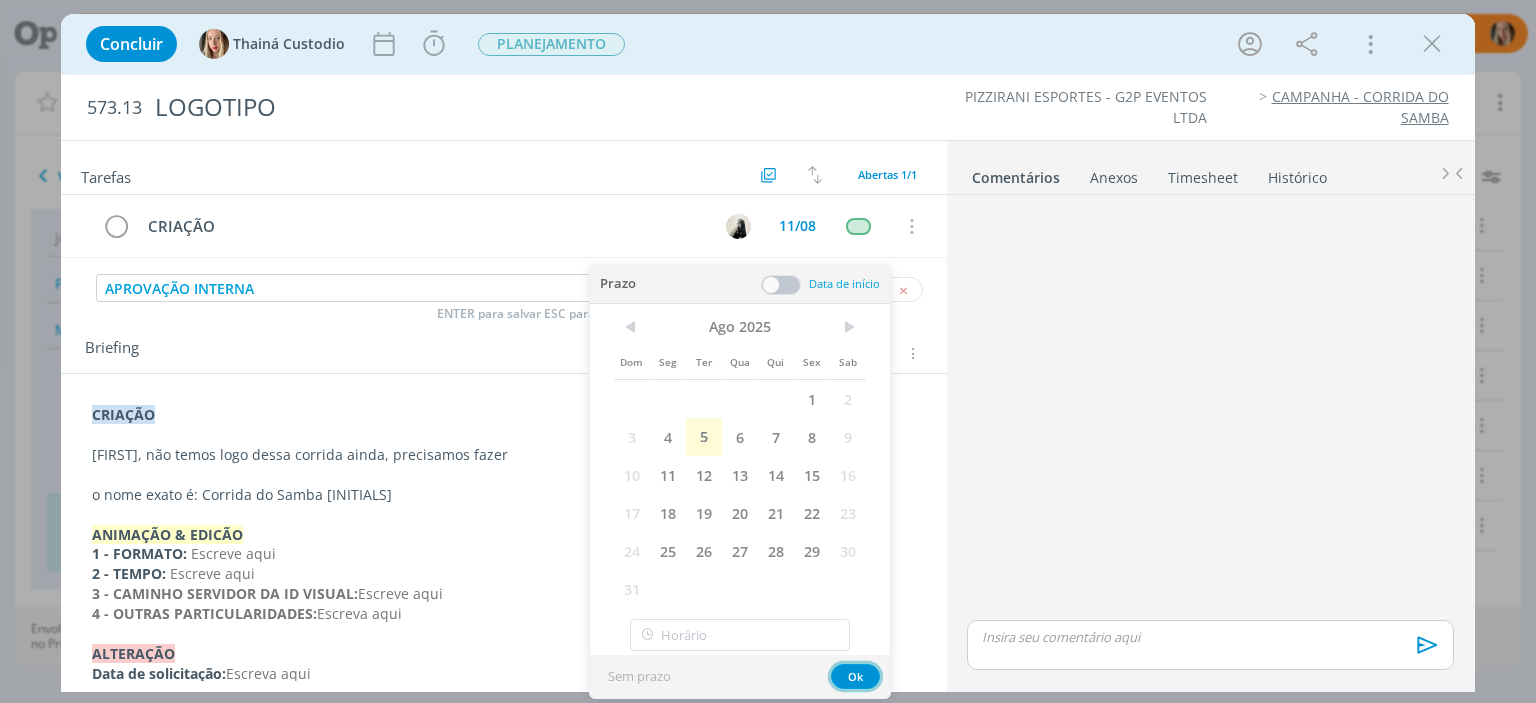 click on "Ok" at bounding box center [855, 676] 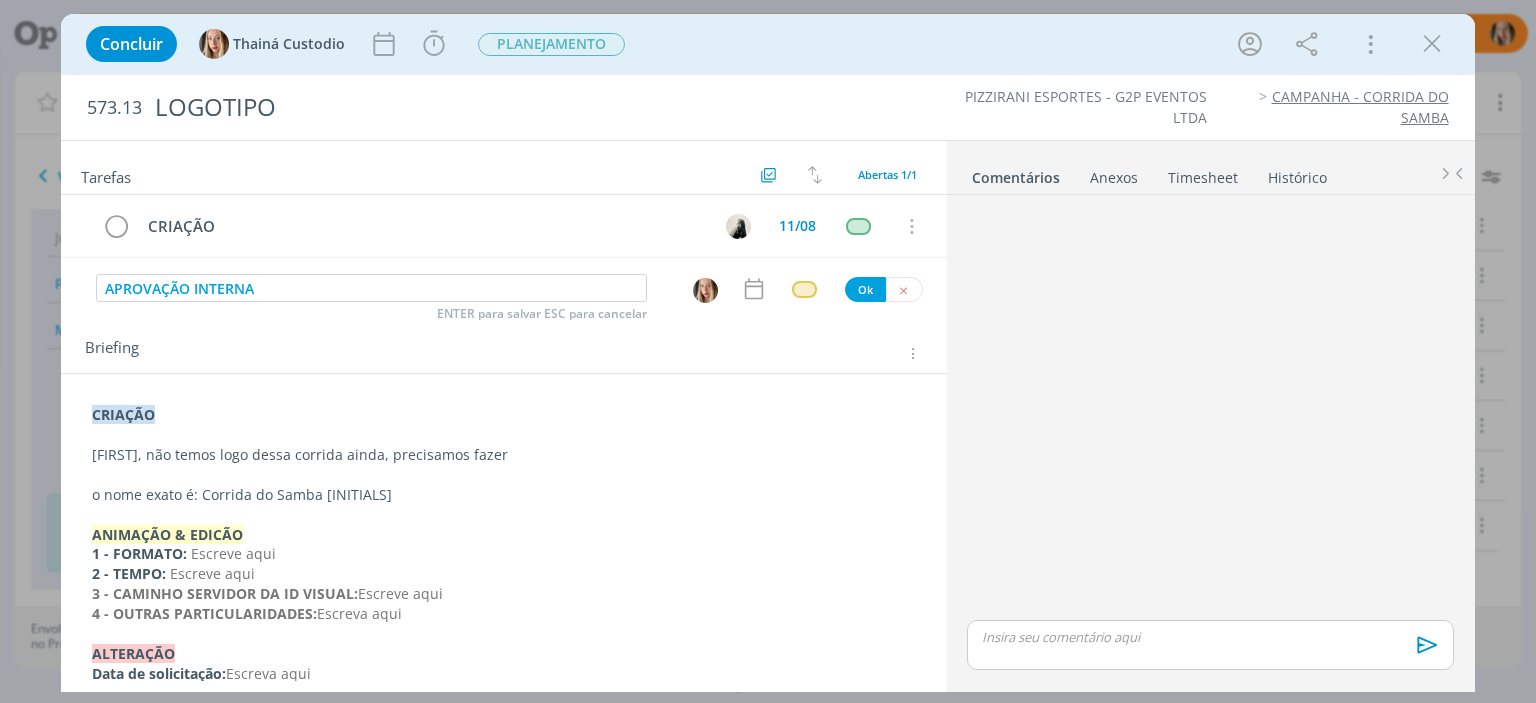 click on "APROVAÇÃO INTERNA ENTER para salvar ESC para cancelar Ok" at bounding box center (503, 289) 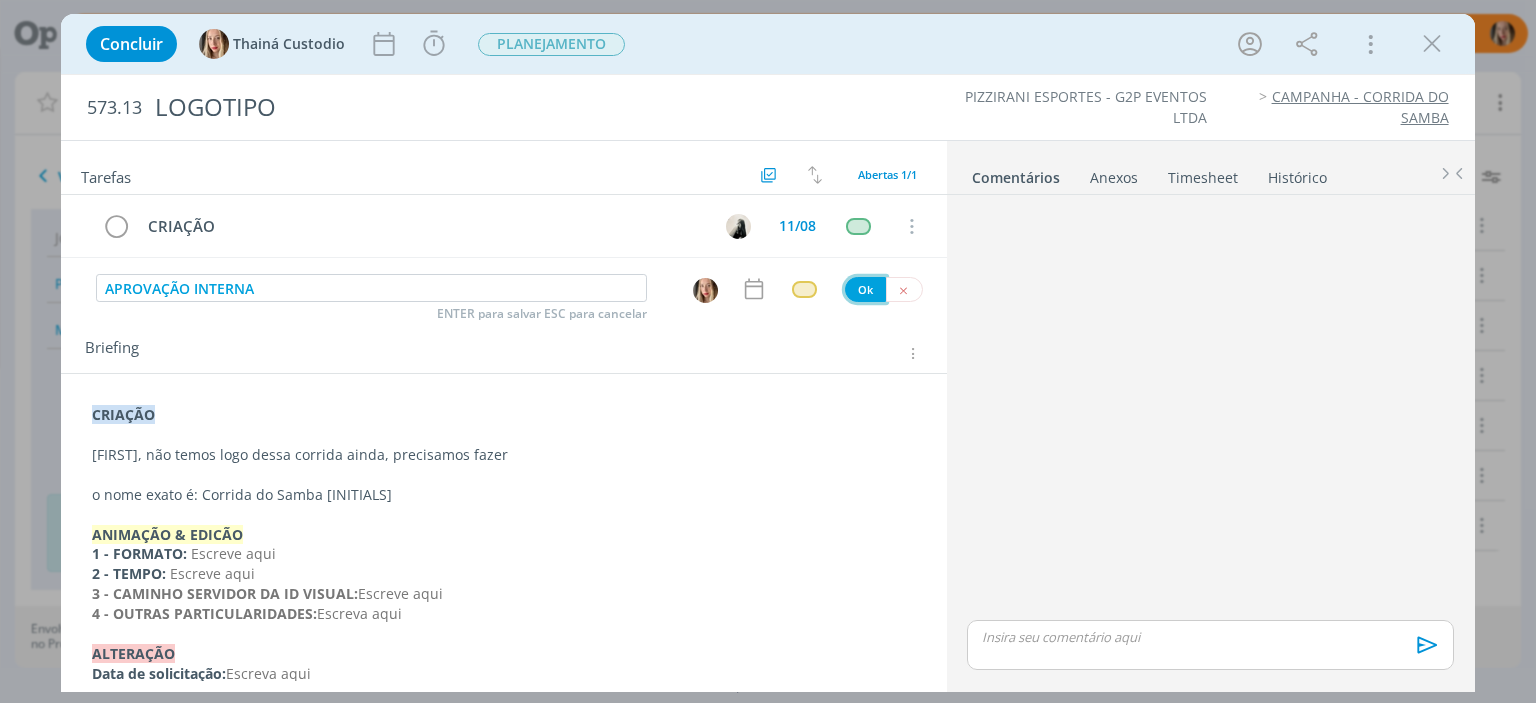 click on "Ok" at bounding box center (865, 289) 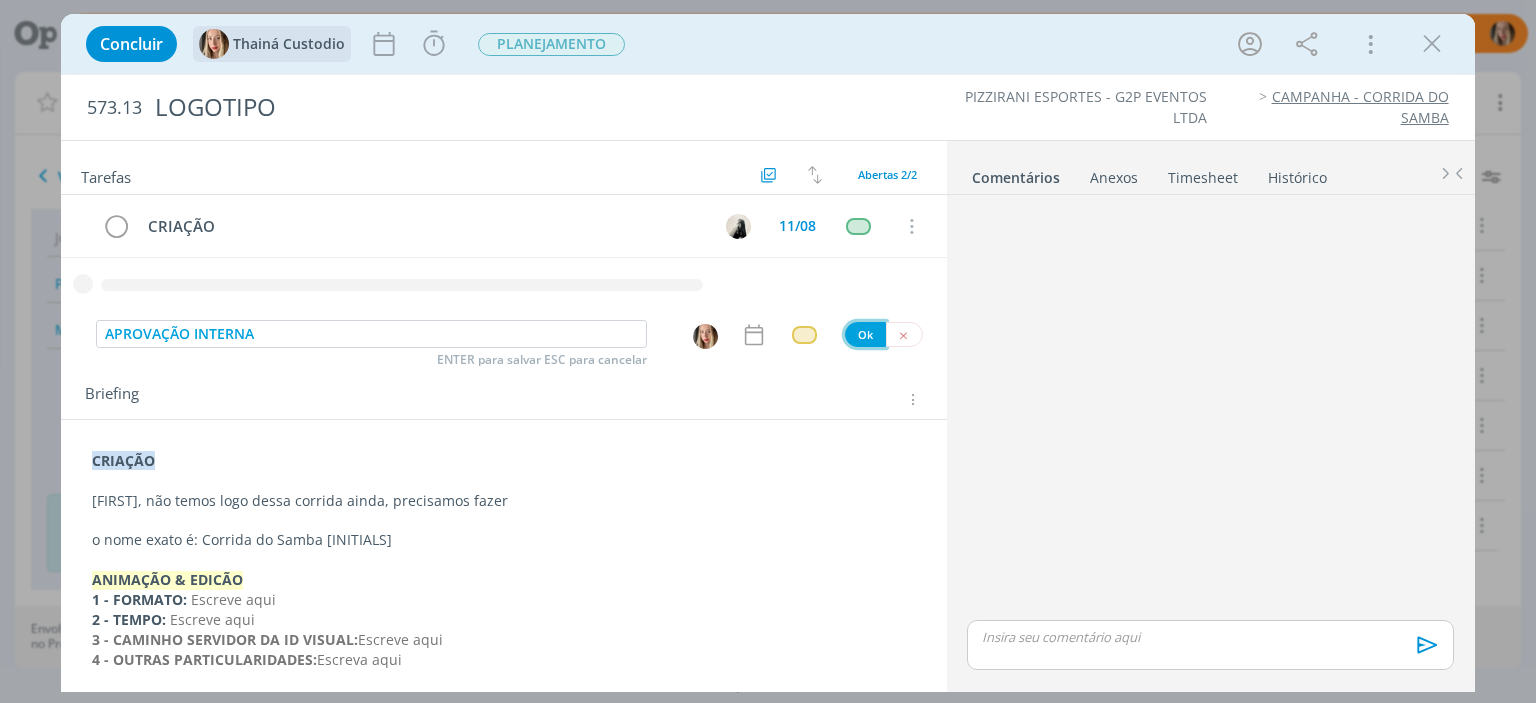 type 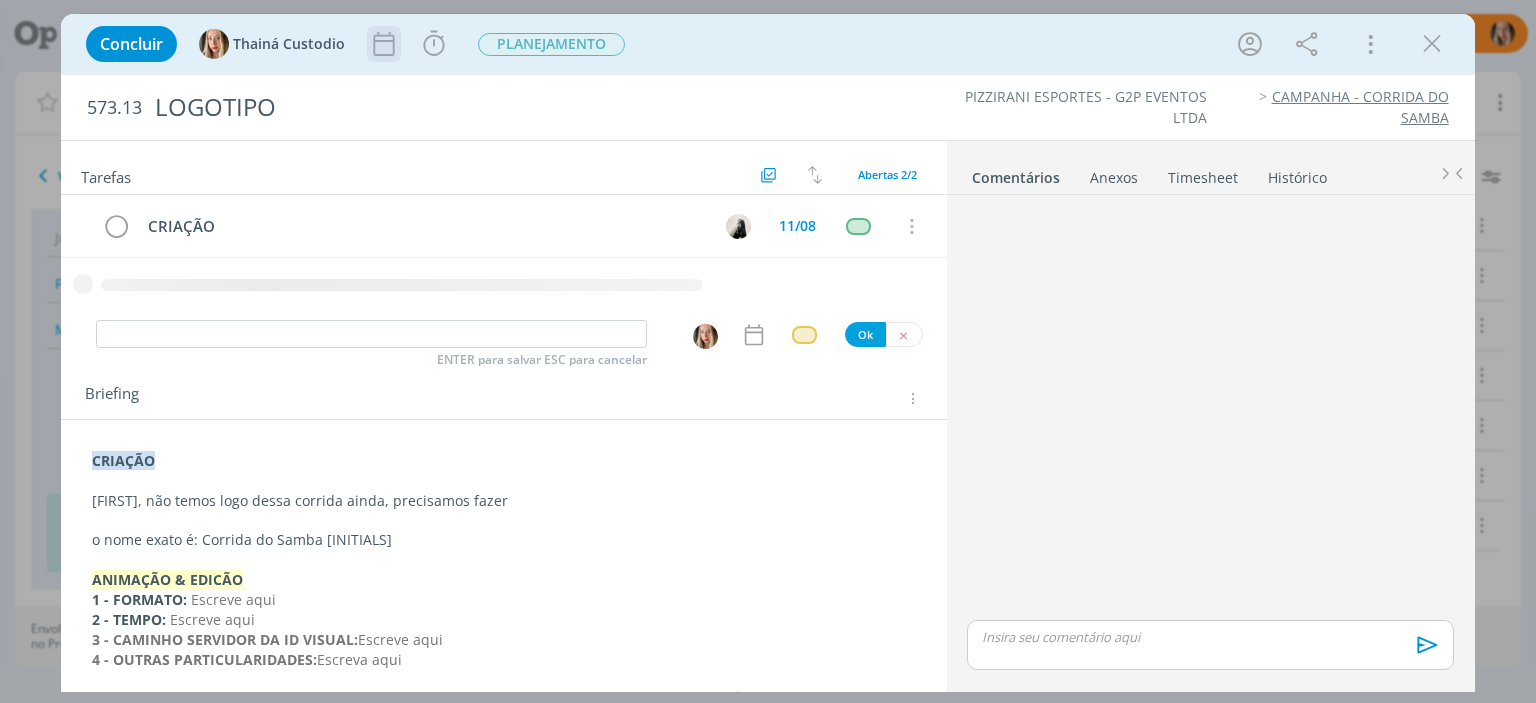 click 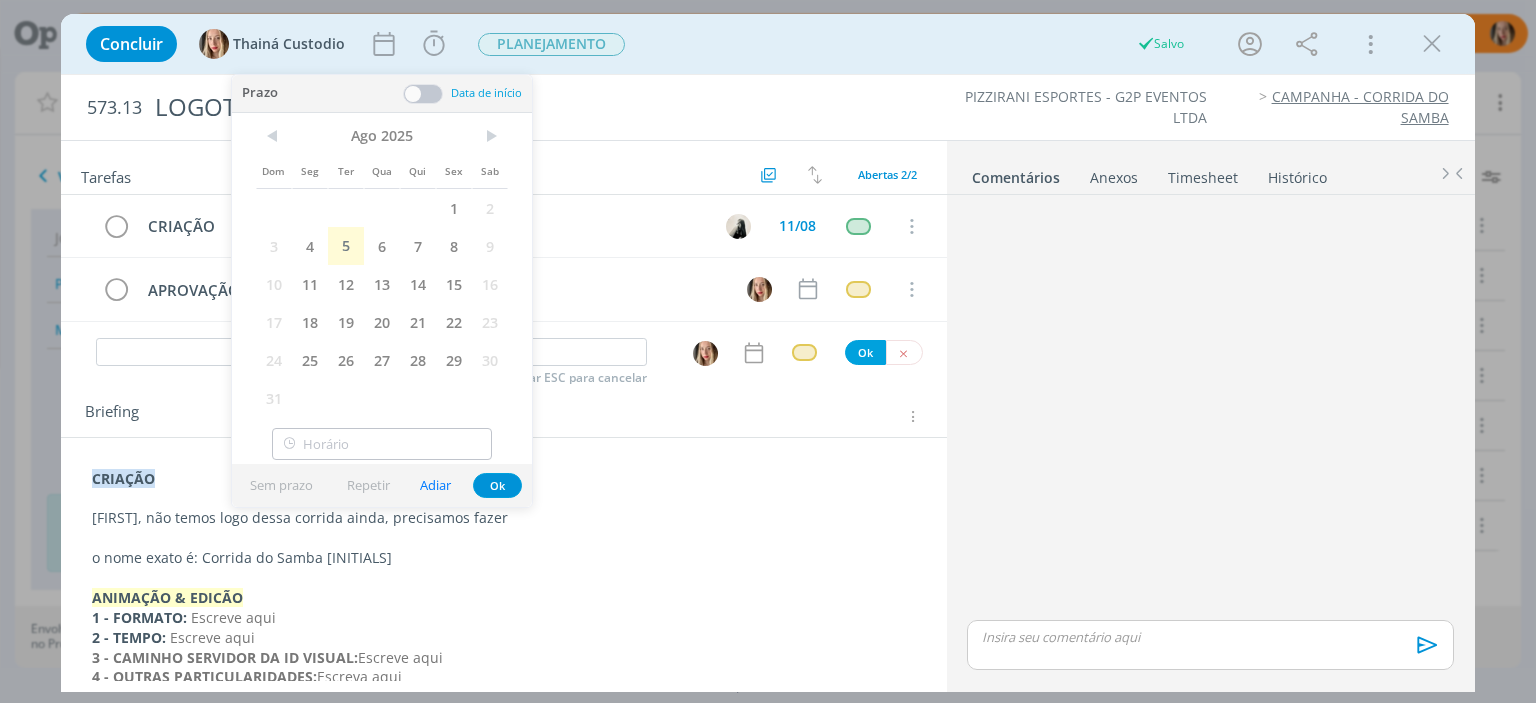 drag, startPoint x: 304, startPoint y: 276, endPoint x: 458, endPoint y: 432, distance: 219.20766 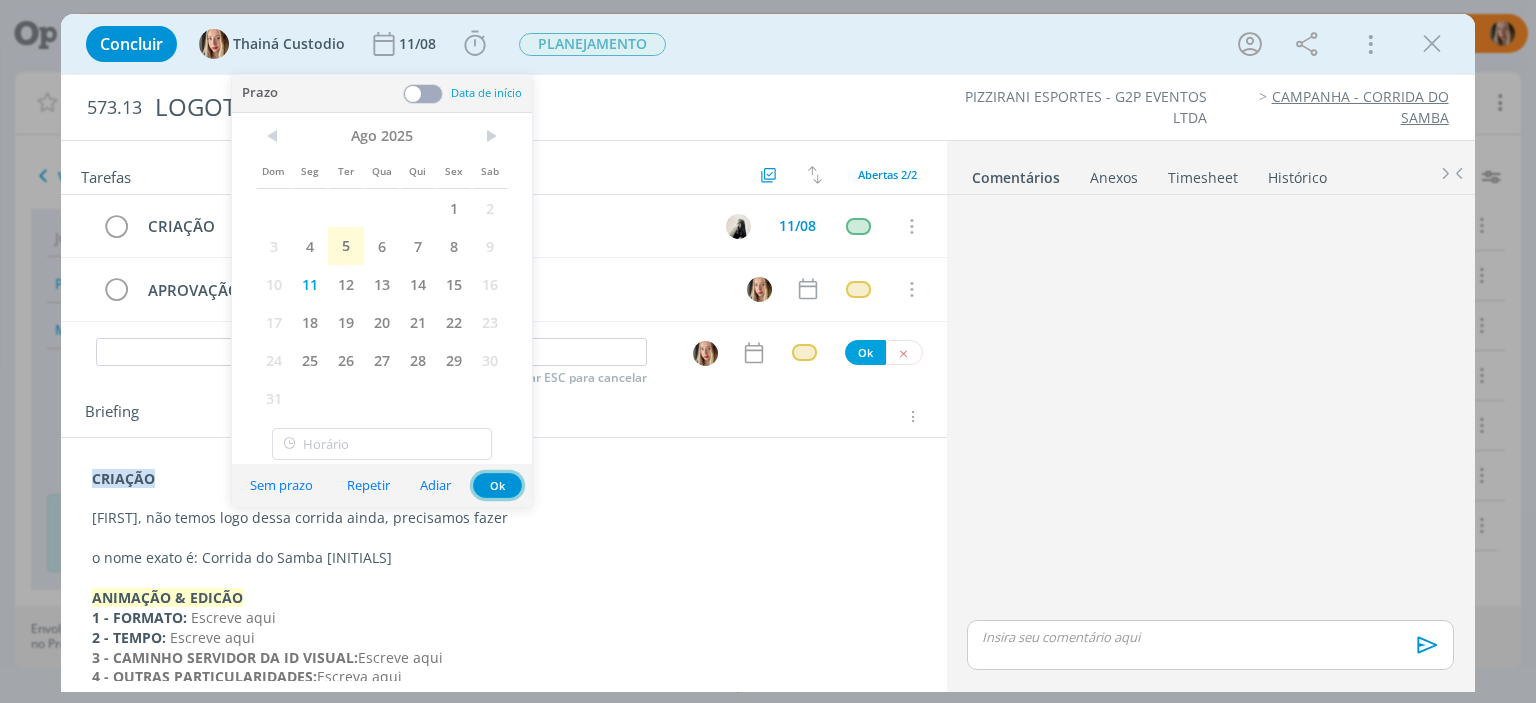 drag, startPoint x: 500, startPoint y: 483, endPoint x: 507, endPoint y: 471, distance: 13.892444 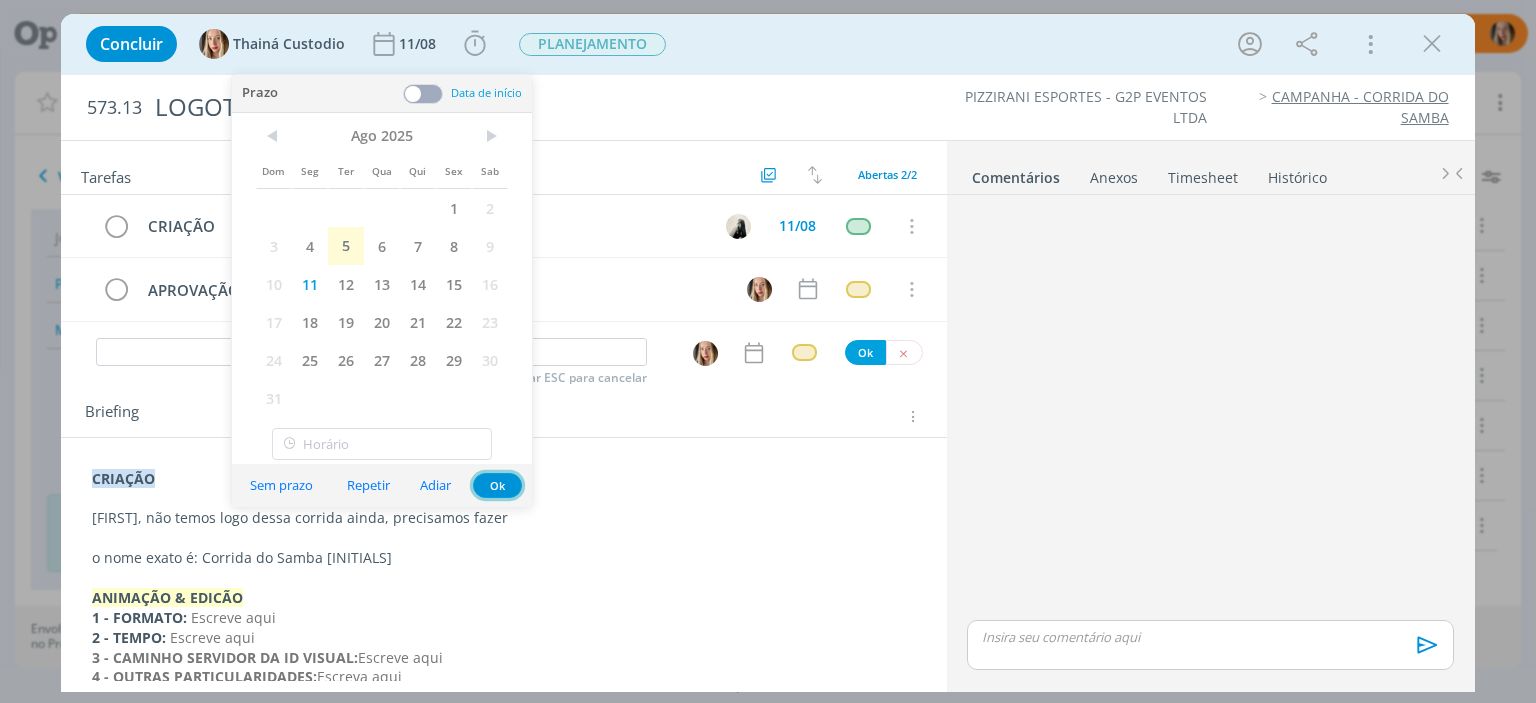 click on "Ok" at bounding box center [497, 485] 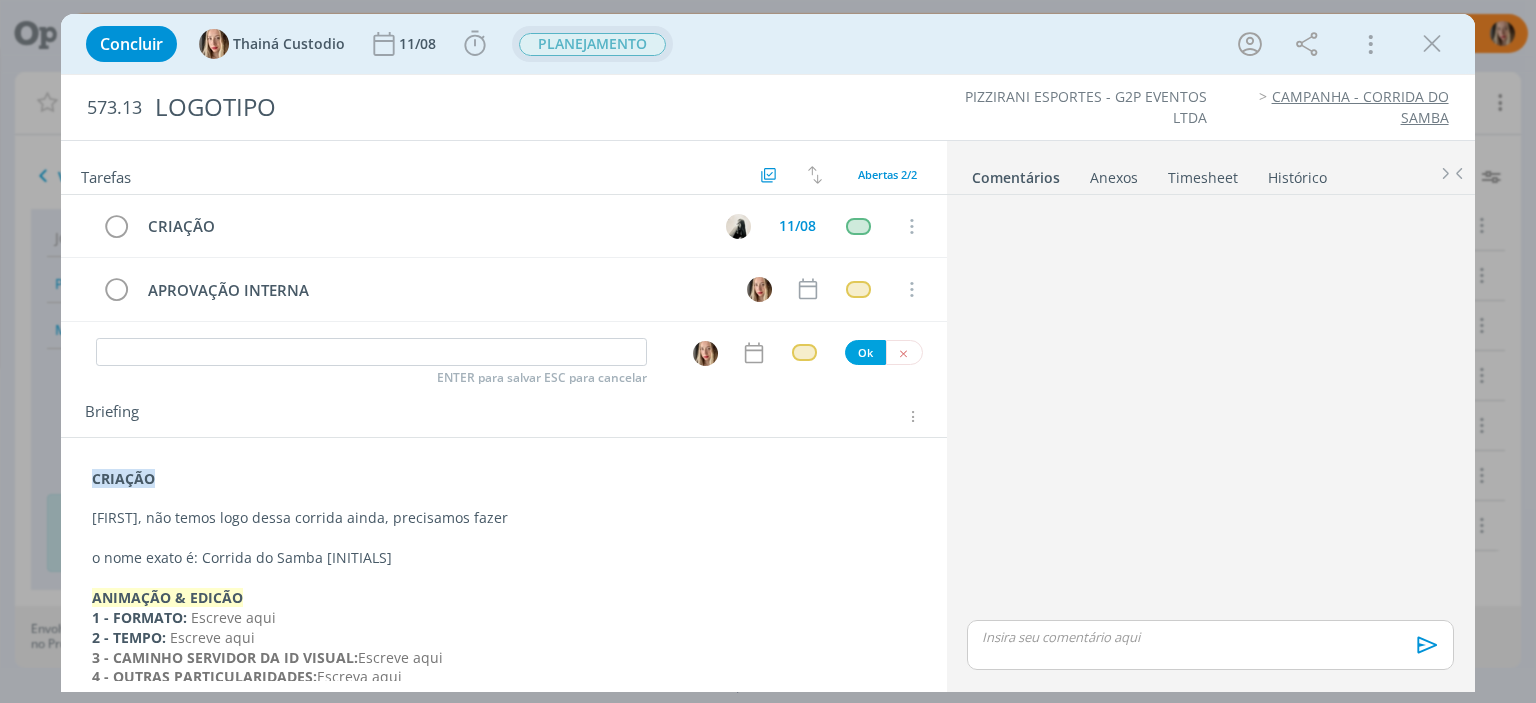 click on "PLANEJAMENTO" at bounding box center [592, 44] 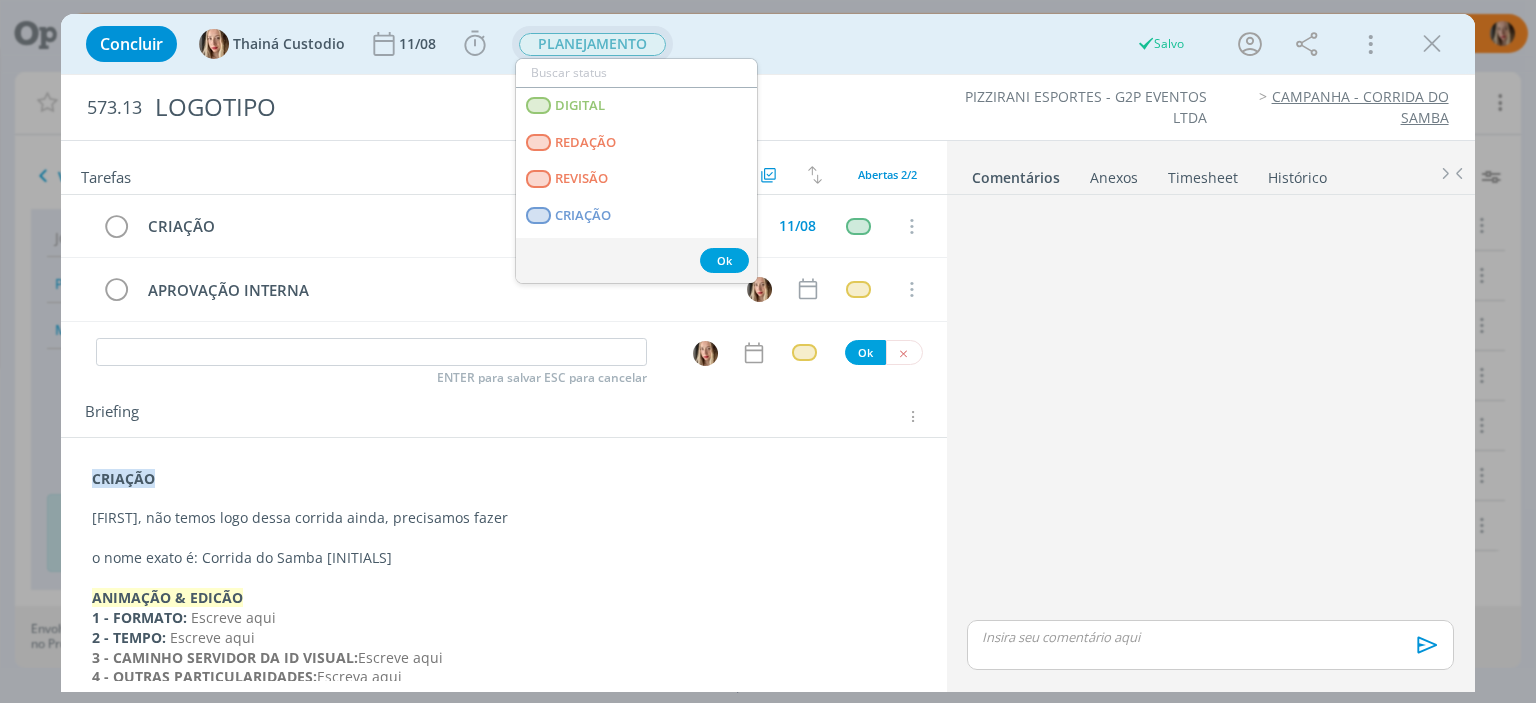 click on "PLANEJAMENTO" at bounding box center [592, 44] 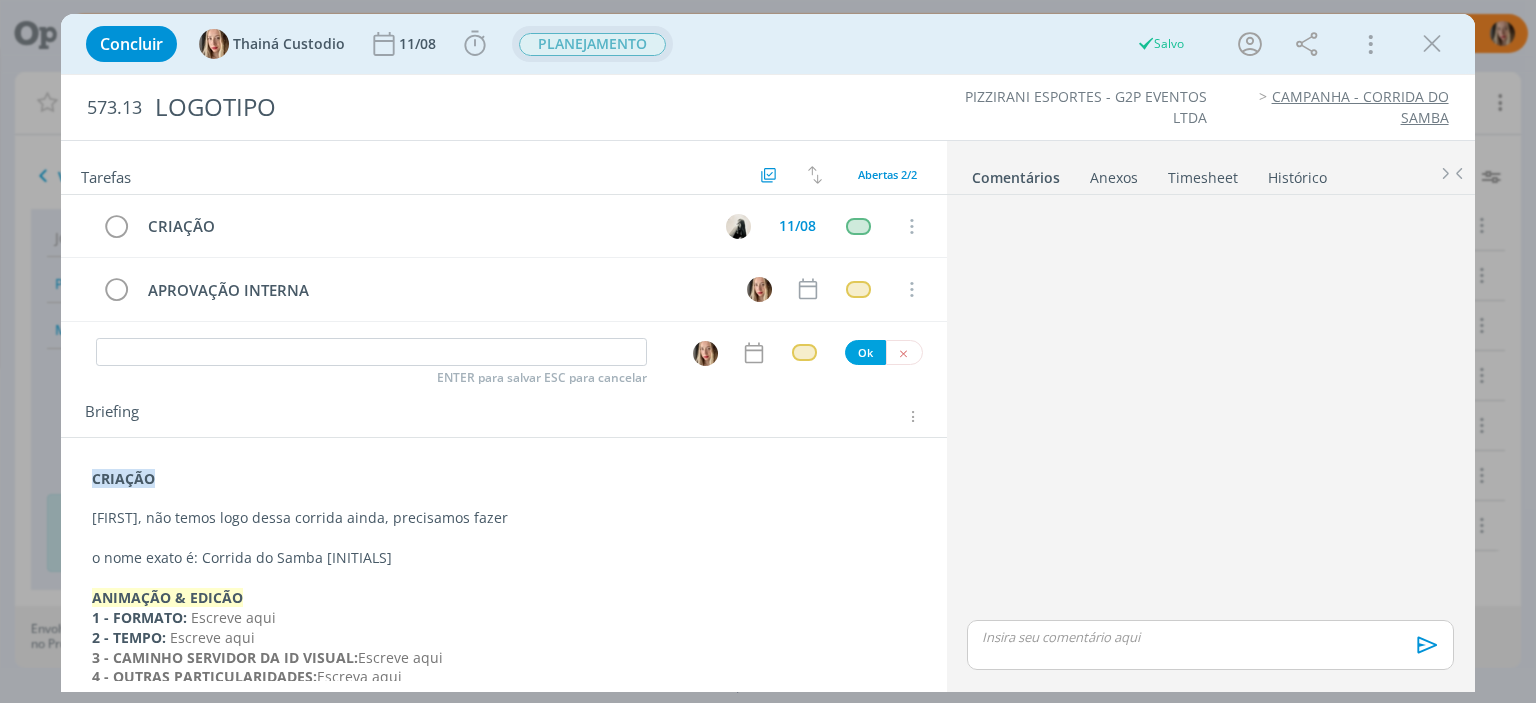 click on "PLANEJAMENTO" at bounding box center (592, 44) 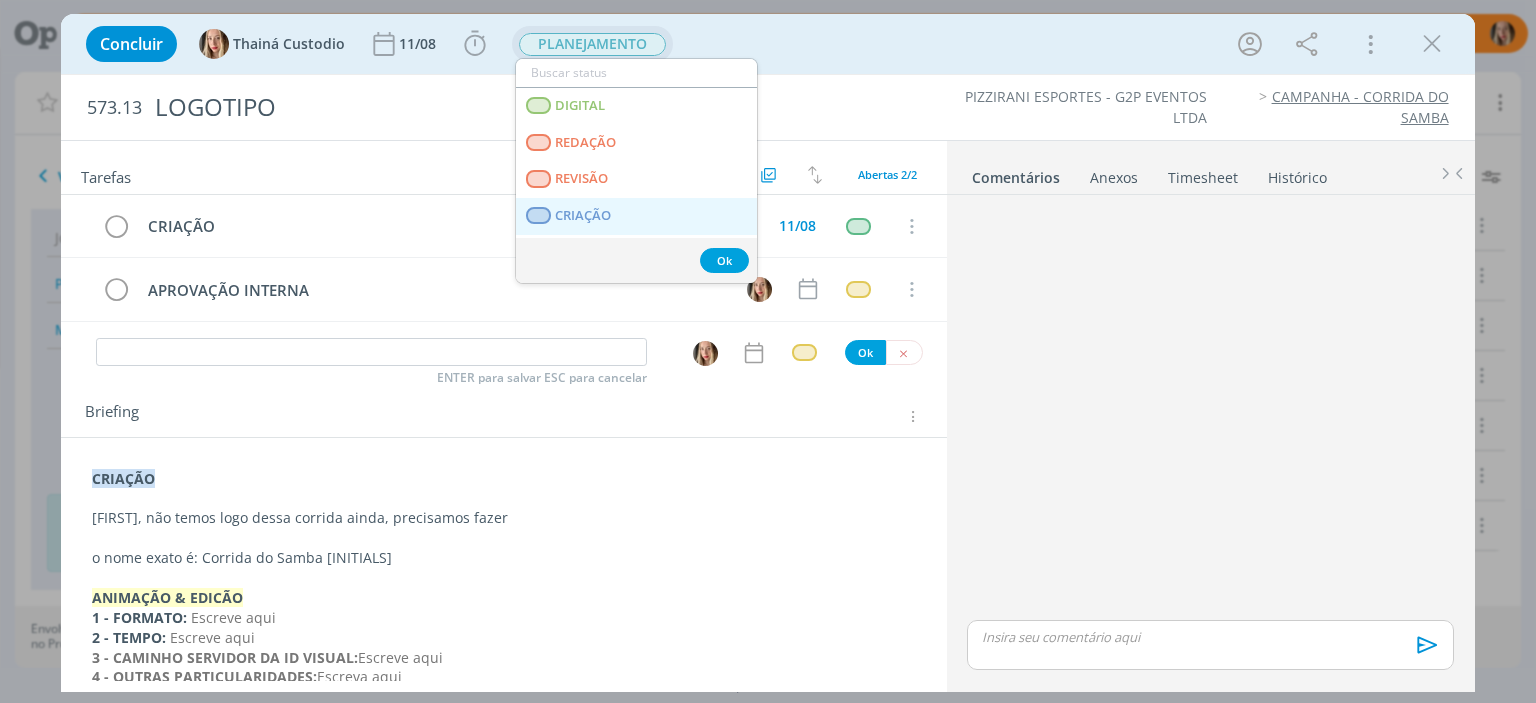 click on "CRIAÇÃO" at bounding box center [636, 216] 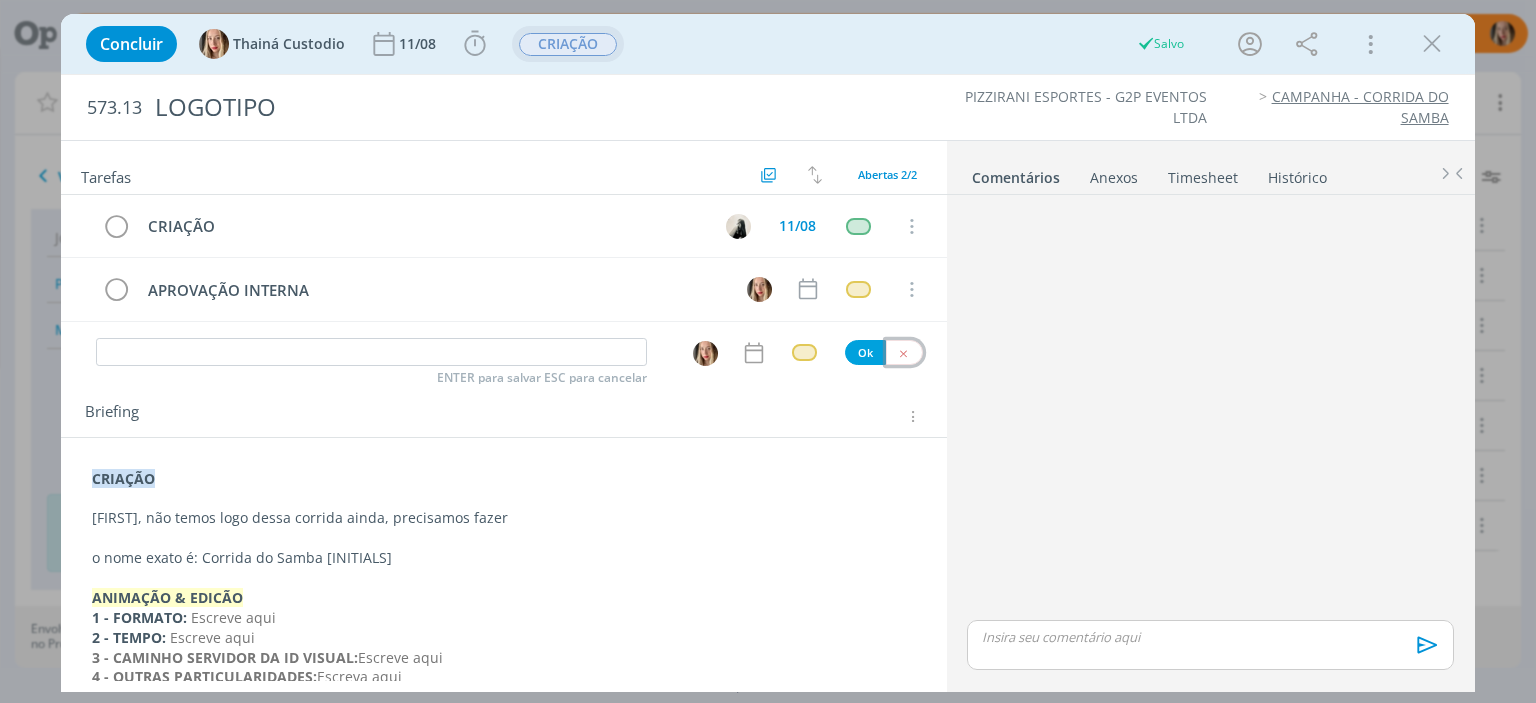 click at bounding box center [904, 352] 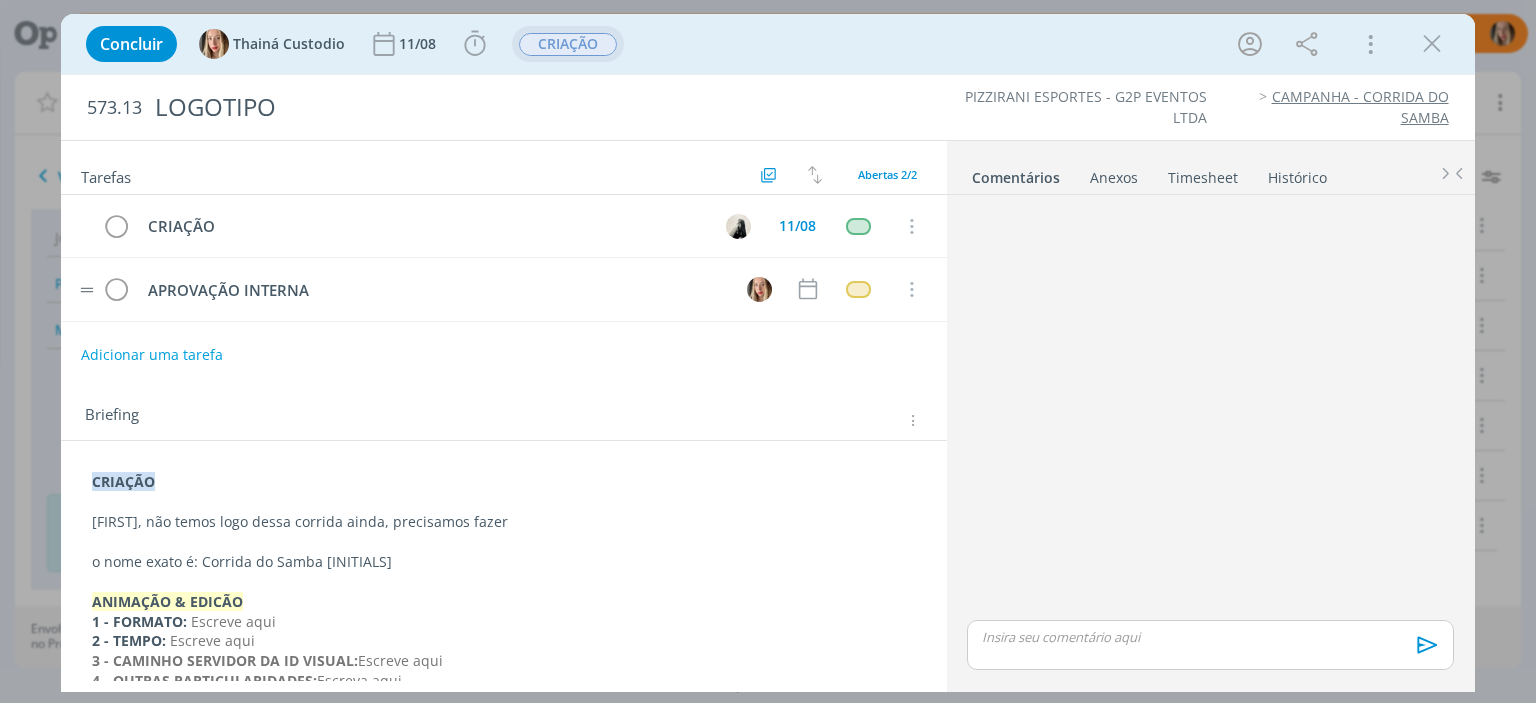 scroll, scrollTop: 100, scrollLeft: 0, axis: vertical 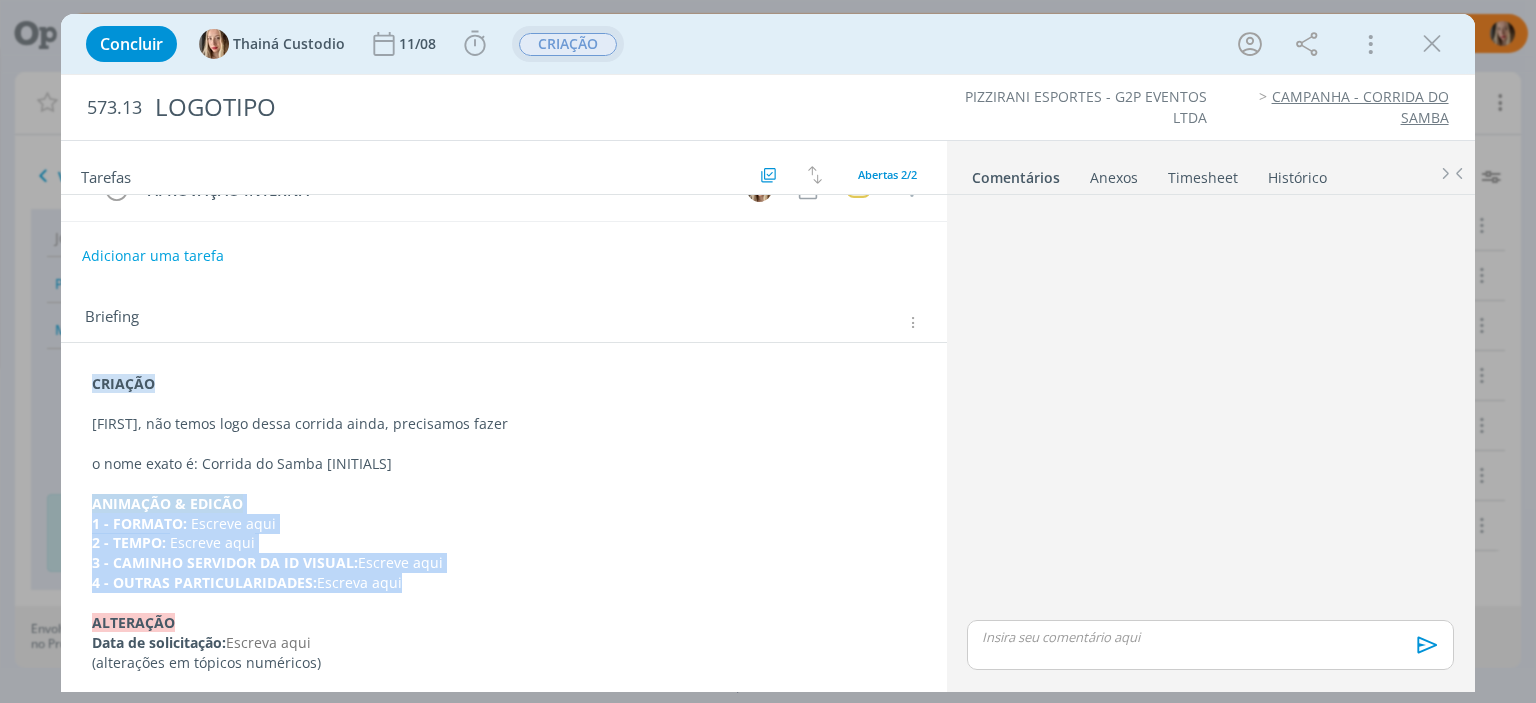 drag, startPoint x: 85, startPoint y: 501, endPoint x: 431, endPoint y: 586, distance: 356.2878 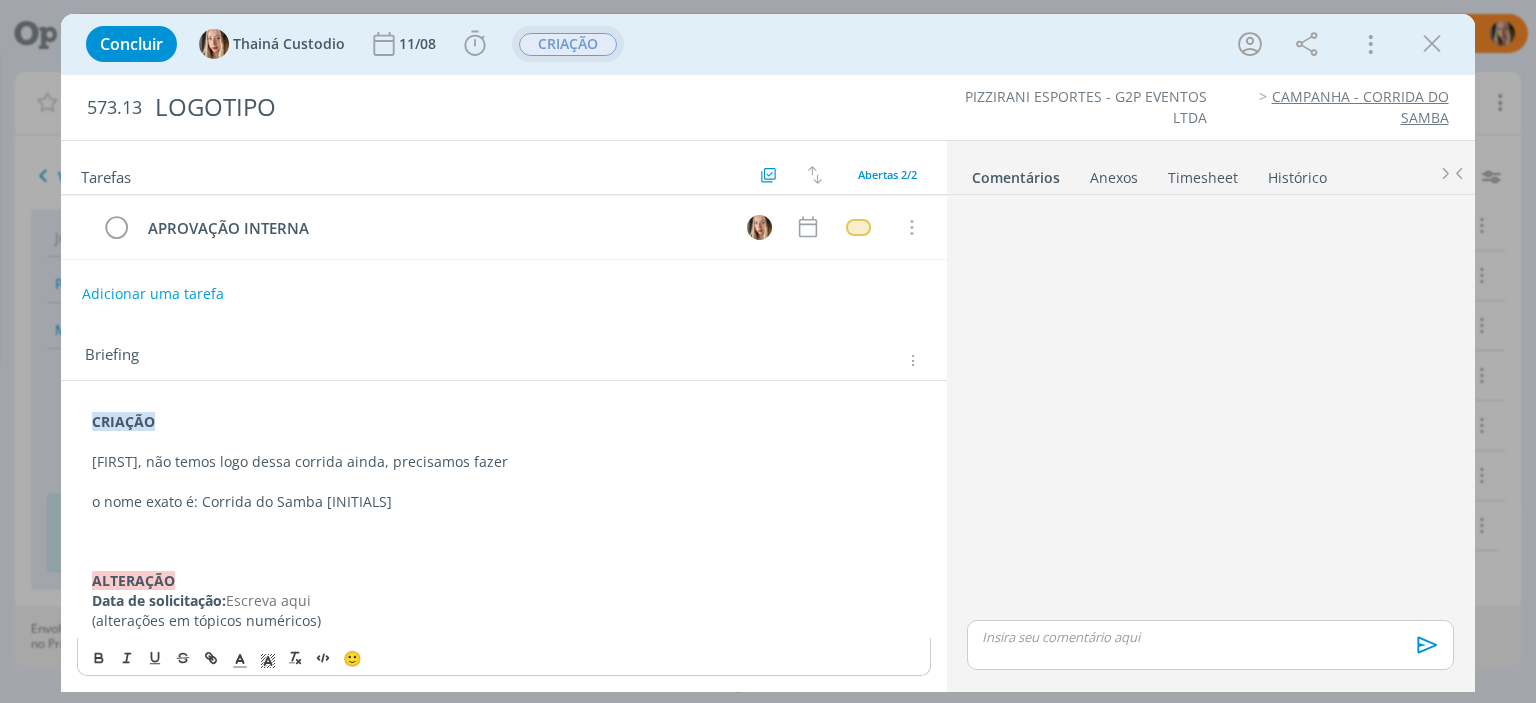 scroll, scrollTop: 61, scrollLeft: 0, axis: vertical 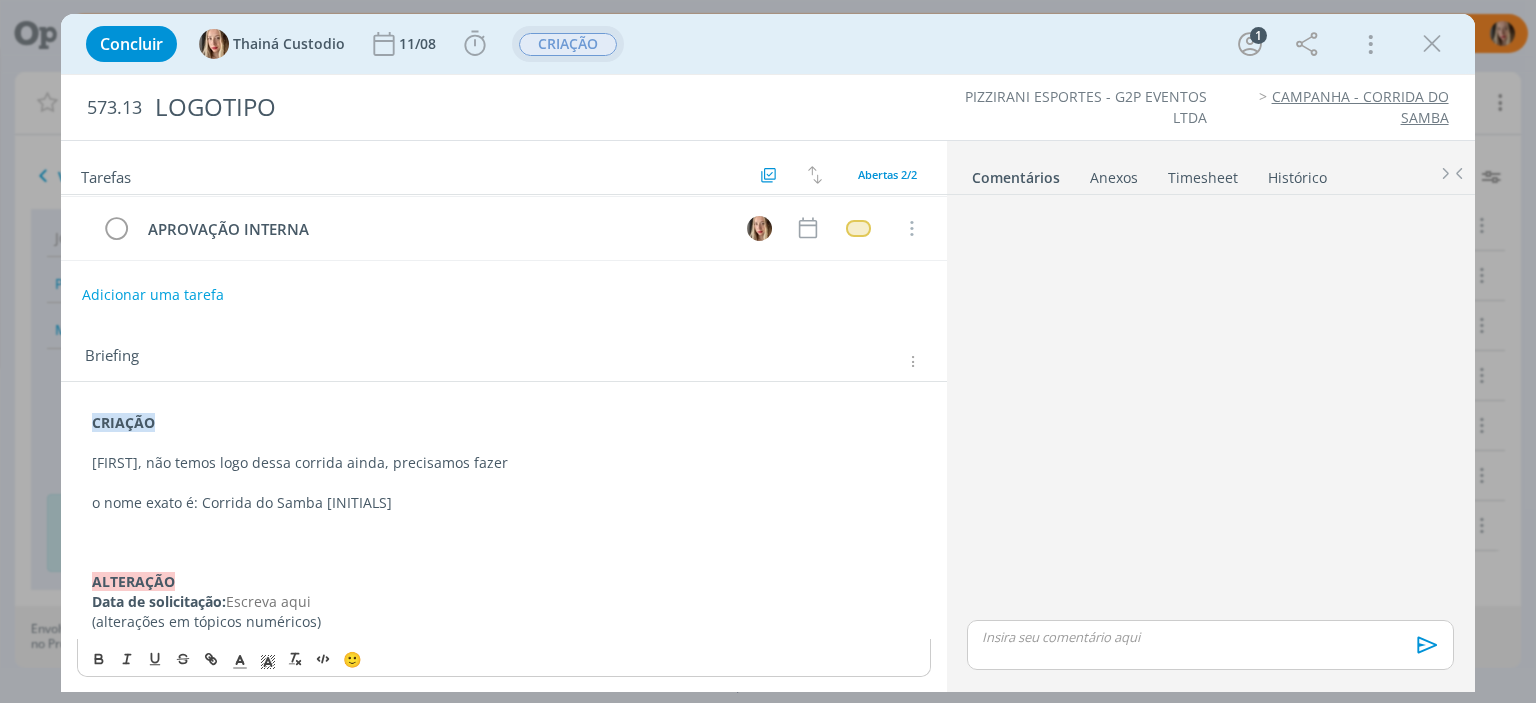 click on "Anexos
0" at bounding box center [1114, 173] 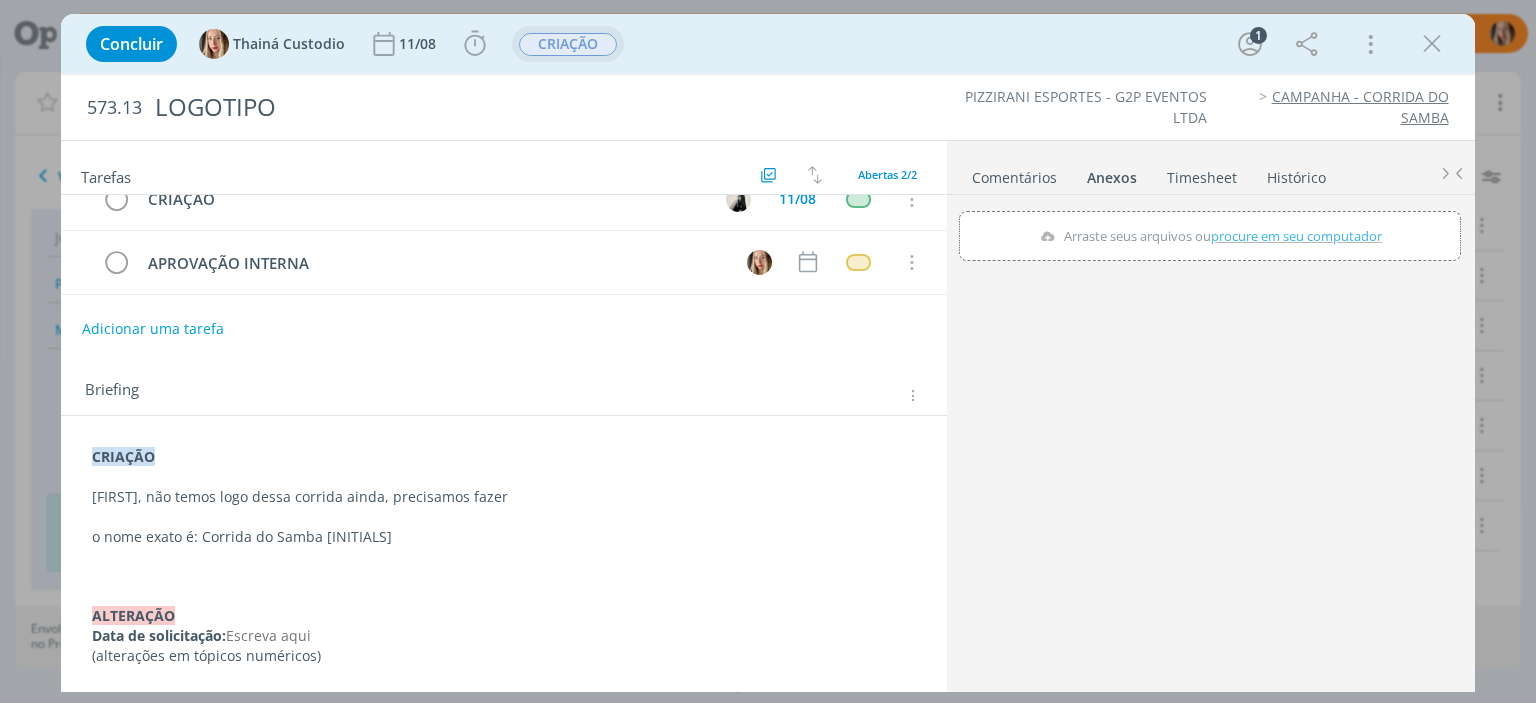 scroll, scrollTop: 23, scrollLeft: 0, axis: vertical 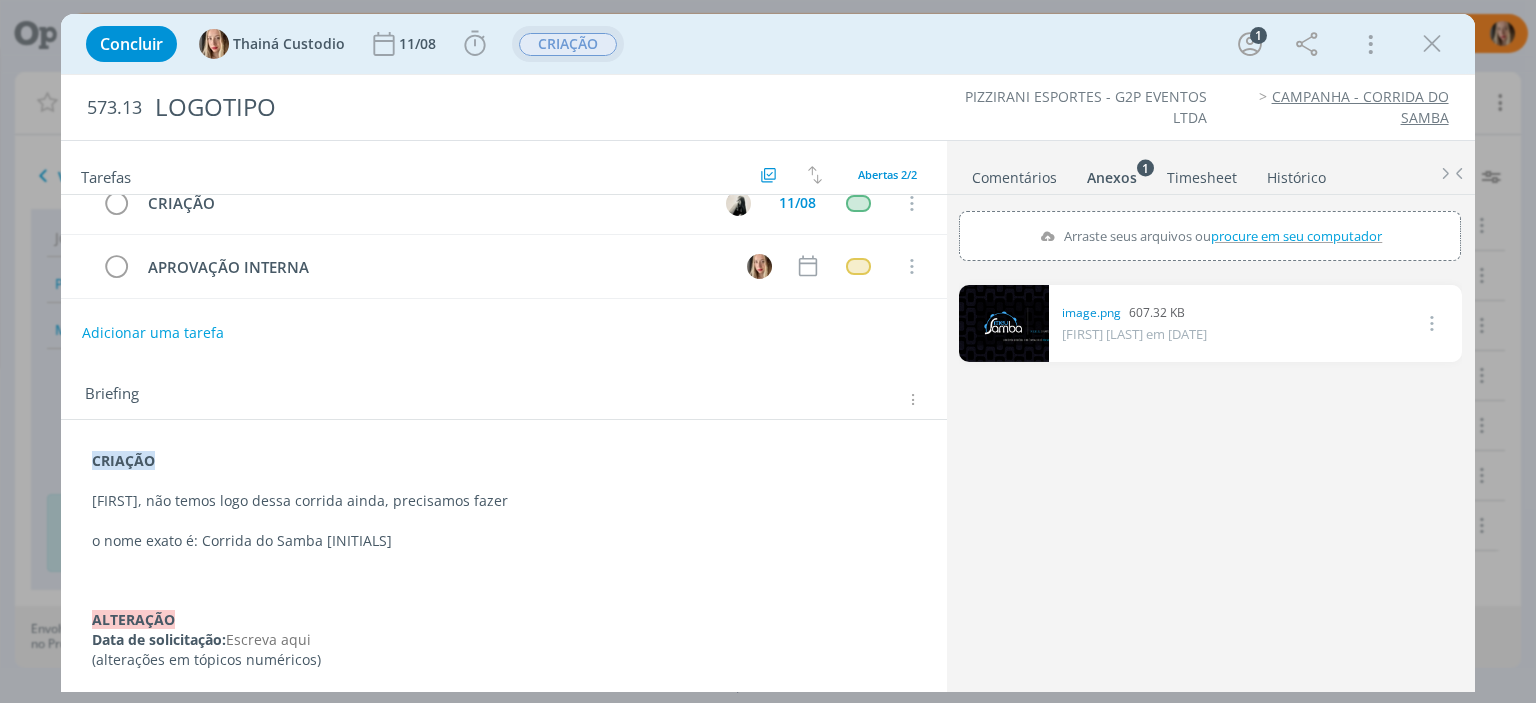 click on "image.png
607.32 KB [NAME] em
[DATE] às [TIME] Excluir" at bounding box center (1210, 482) 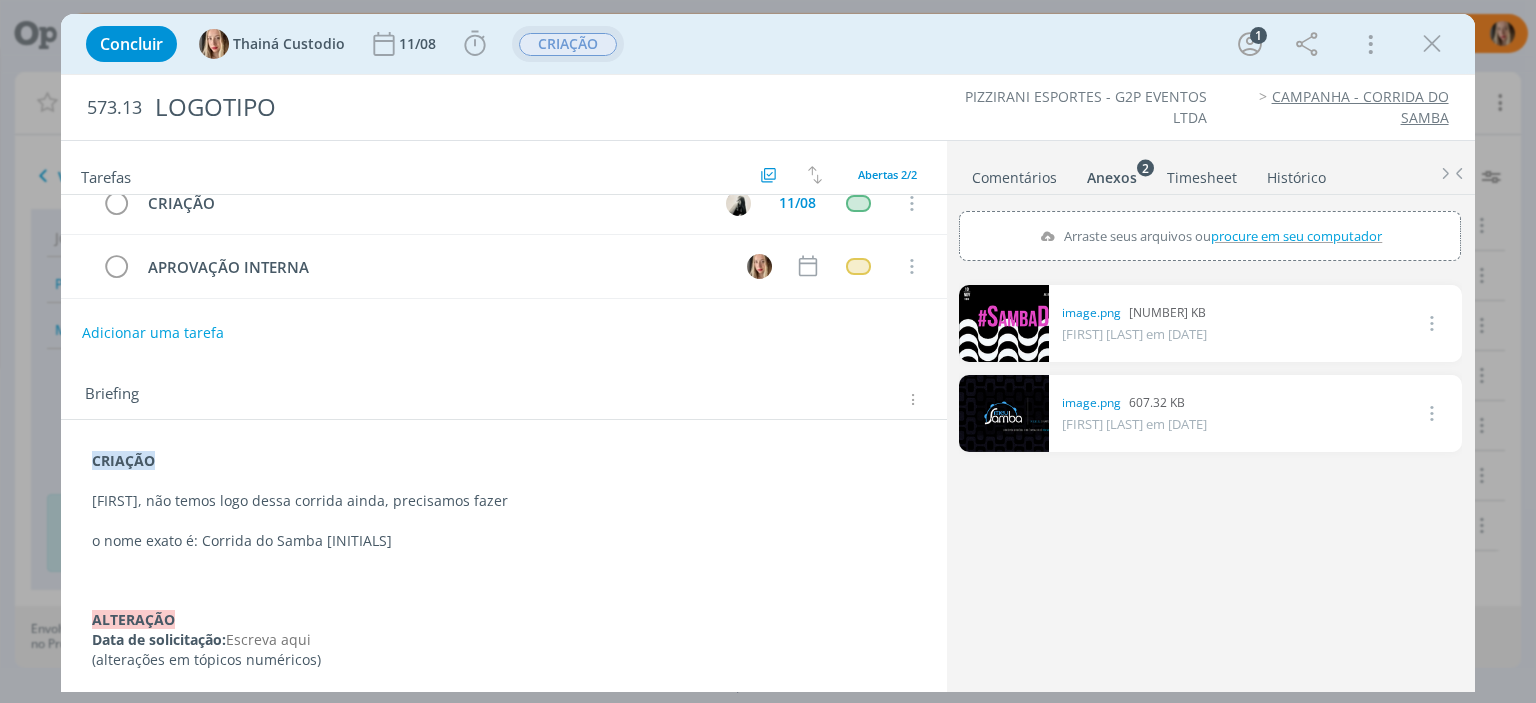 click on "o nome exato é: Corrida do Samba [INITIALS]" at bounding box center [503, 541] 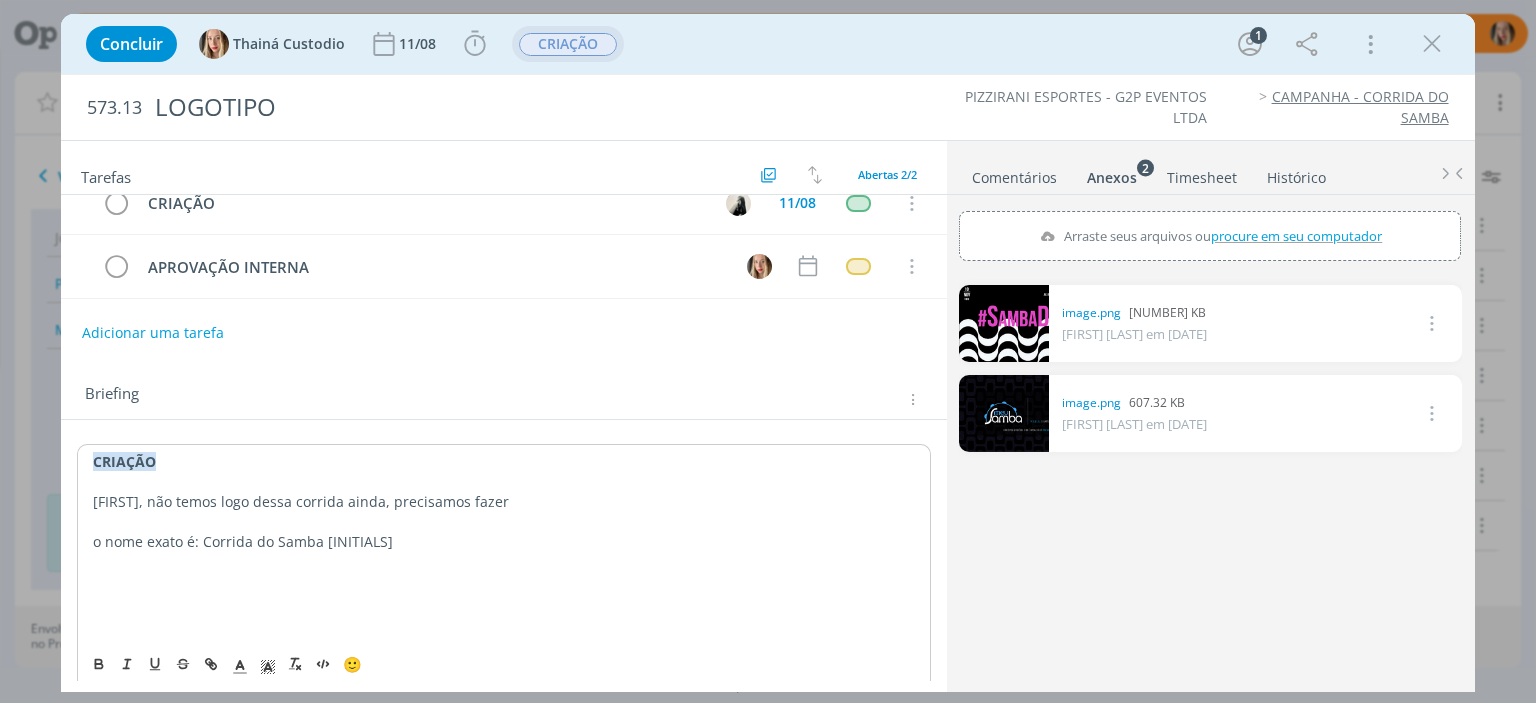 click at bounding box center (1430, 323) 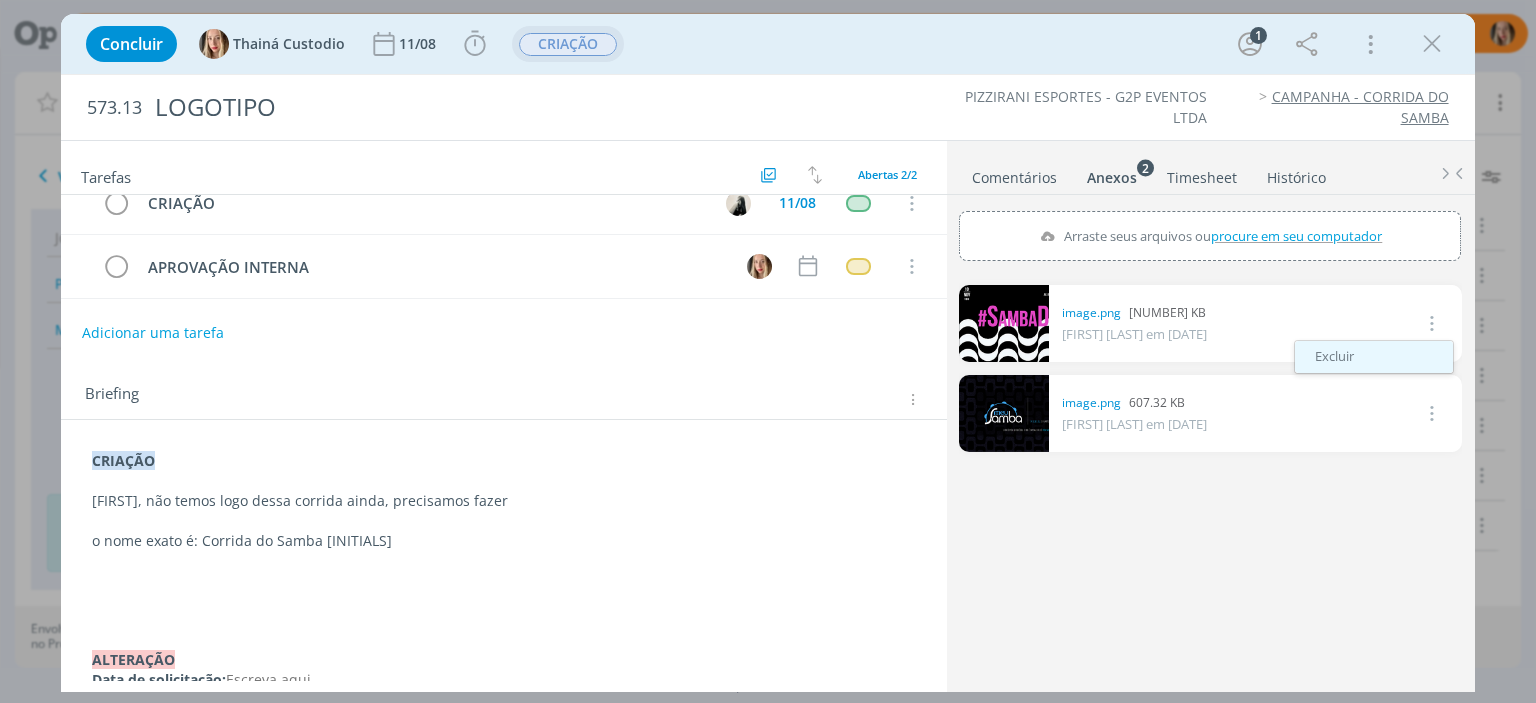 click on "Excluir" at bounding box center (1374, 357) 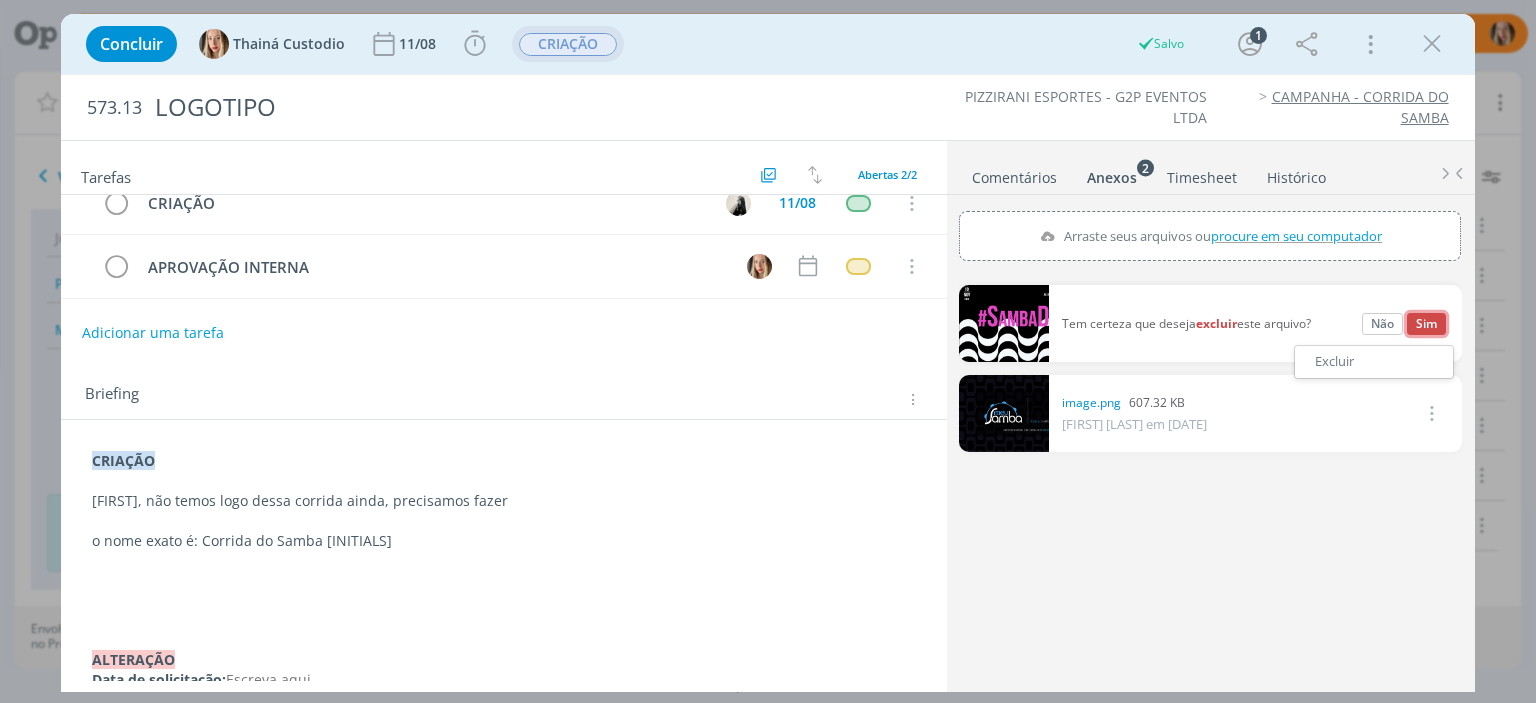 click on "Sim" at bounding box center [1426, 324] 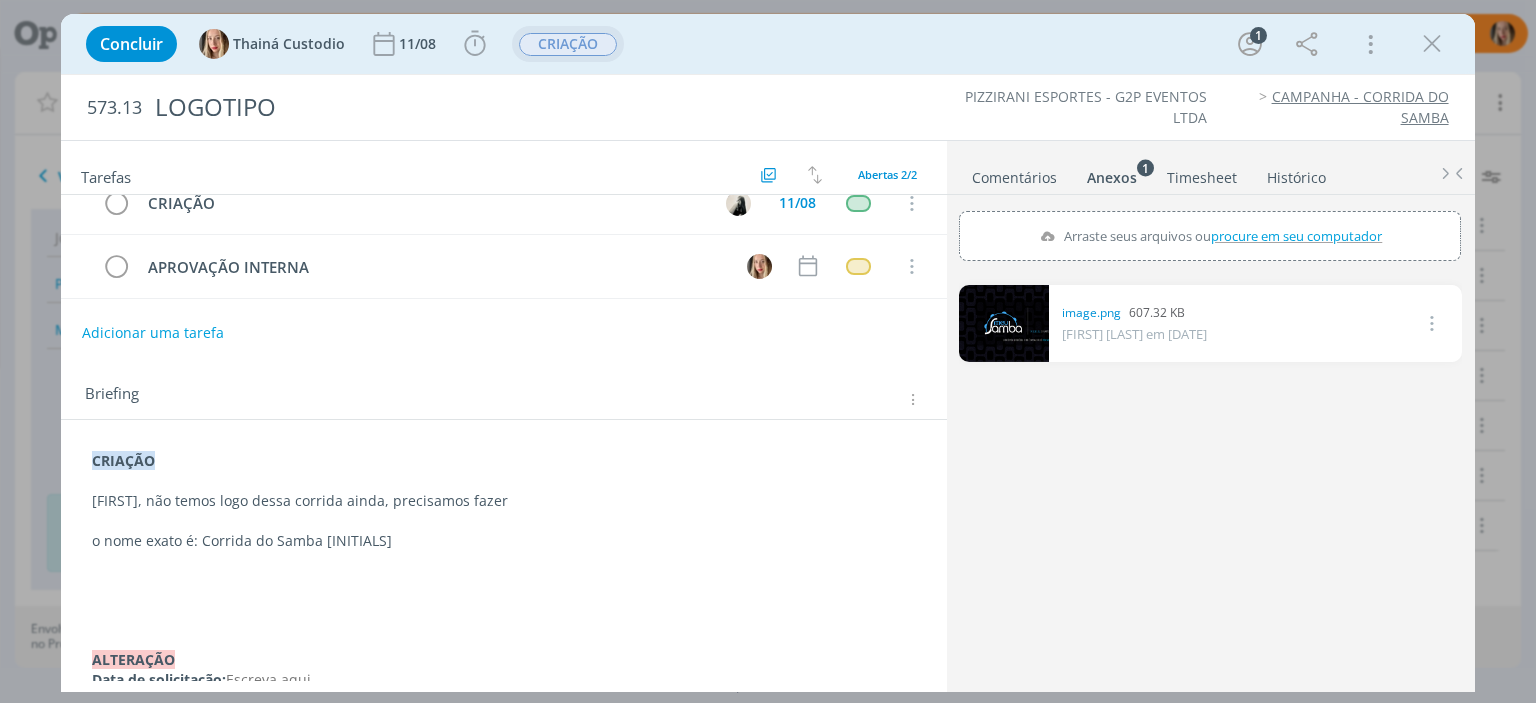 click at bounding box center (1430, 323) 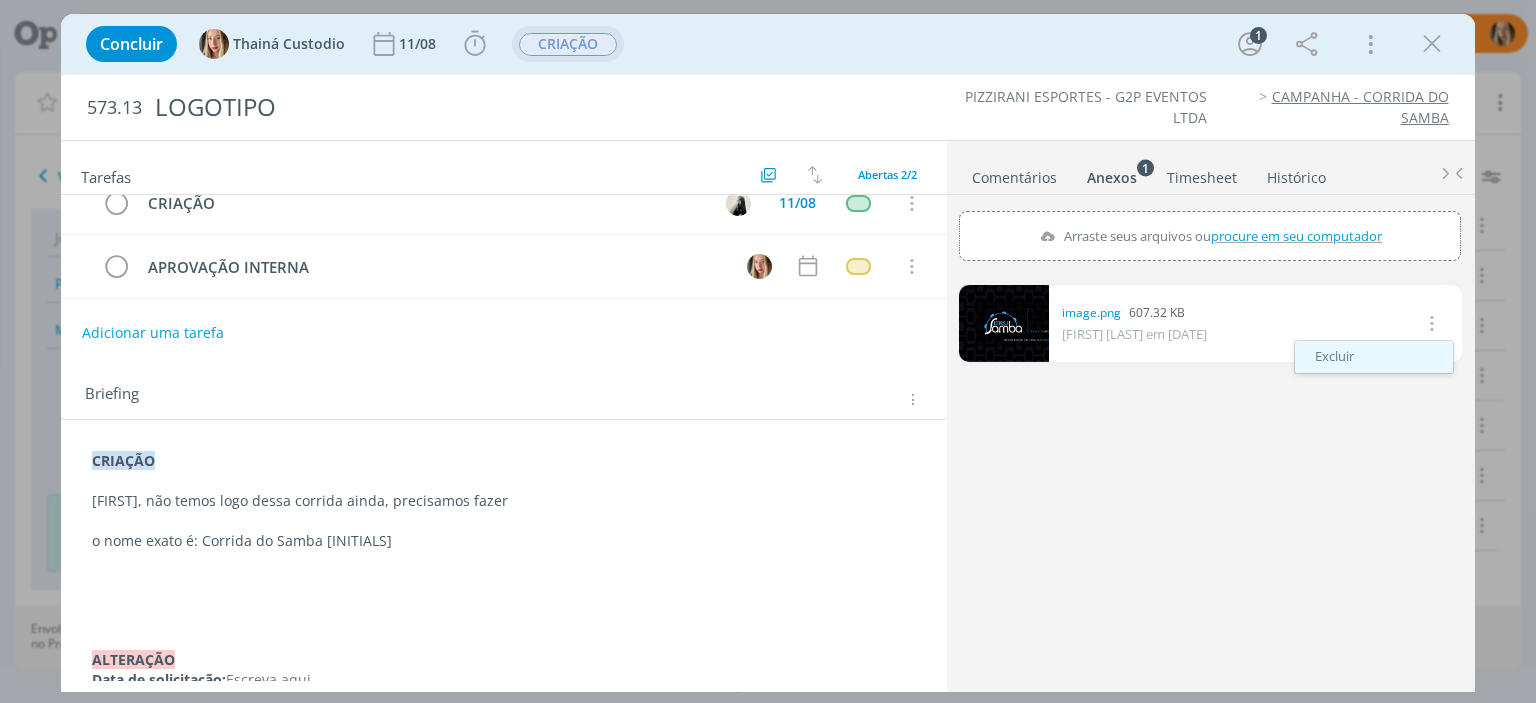 click on "Excluir" at bounding box center [1374, 357] 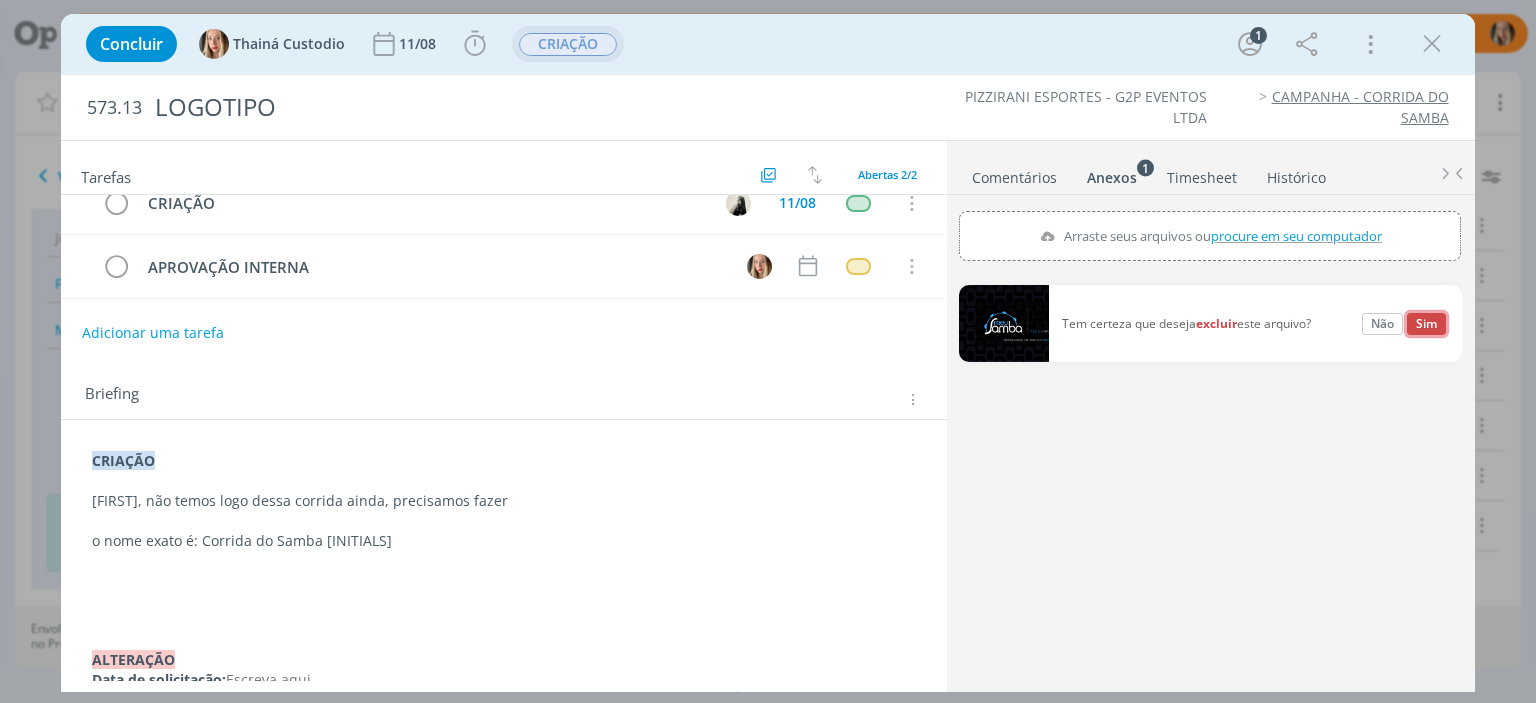 click on "Sim" at bounding box center [1426, 324] 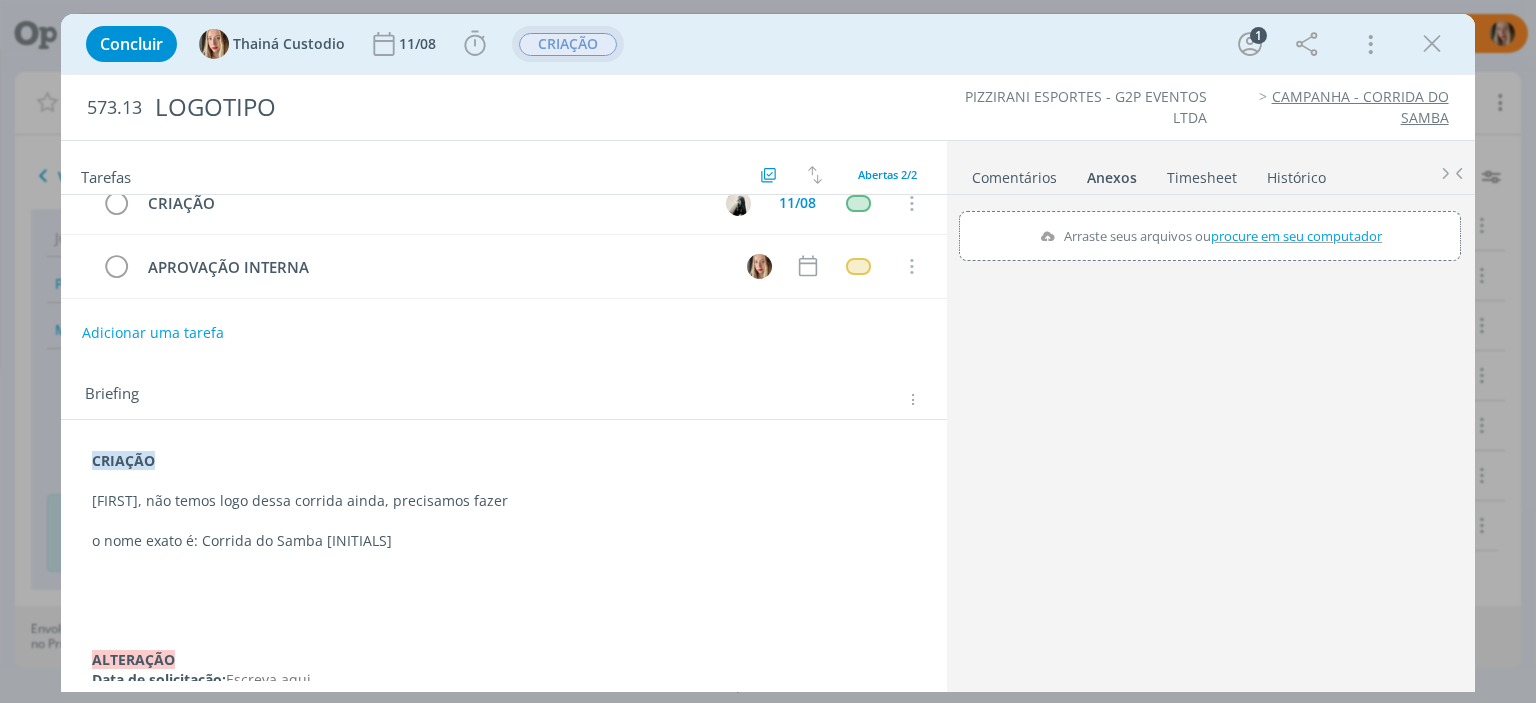 click on "CAMPANHA - CORRIDA DO SAMBA" at bounding box center [1360, 106] 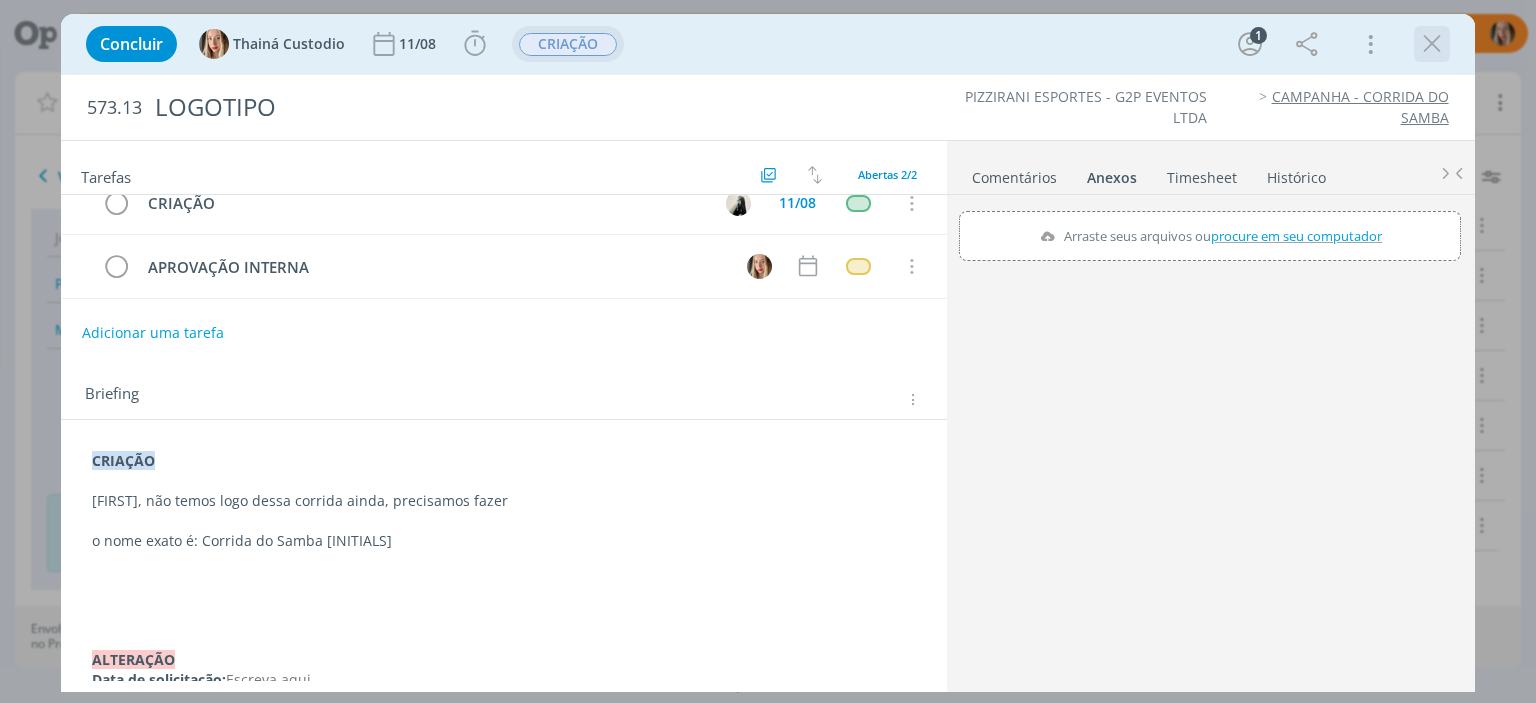 click at bounding box center [1432, 44] 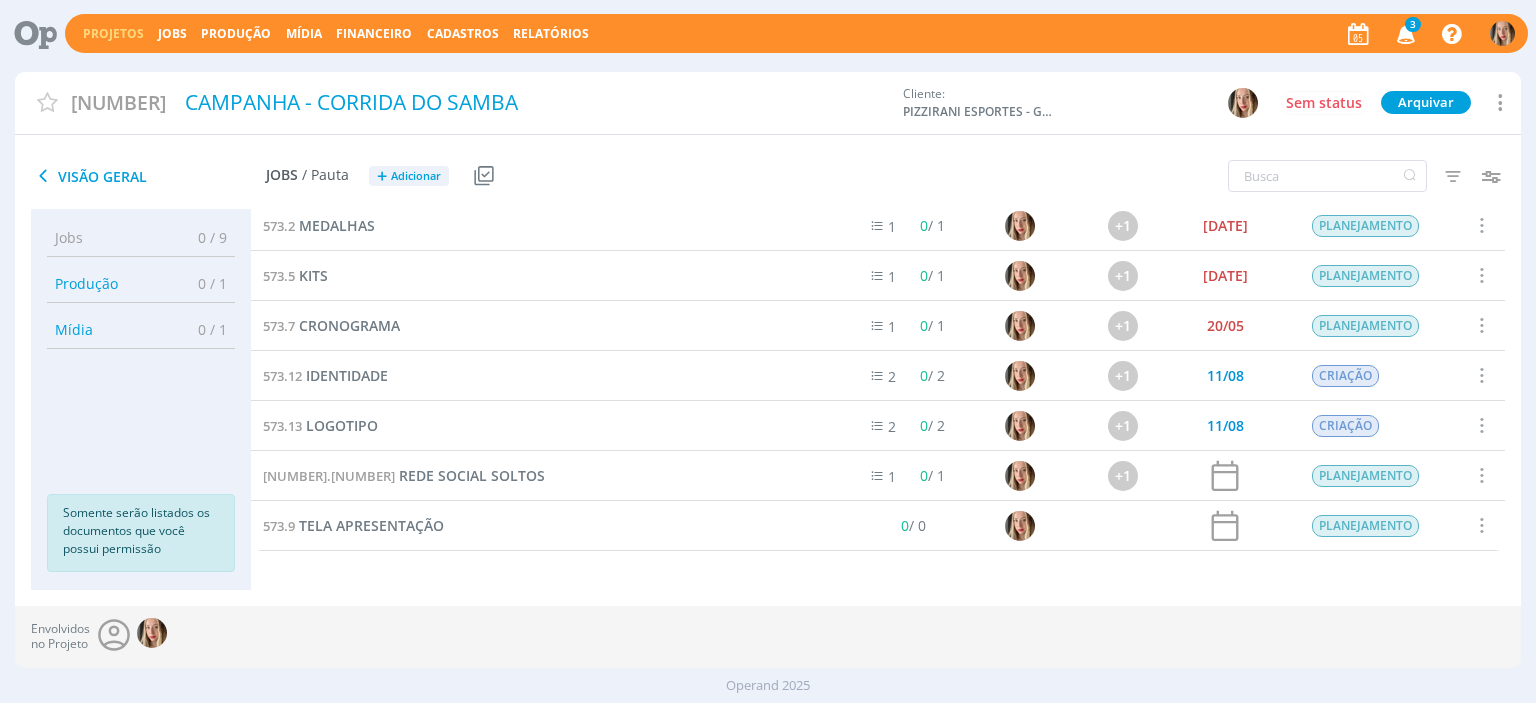 scroll, scrollTop: 108, scrollLeft: 0, axis: vertical 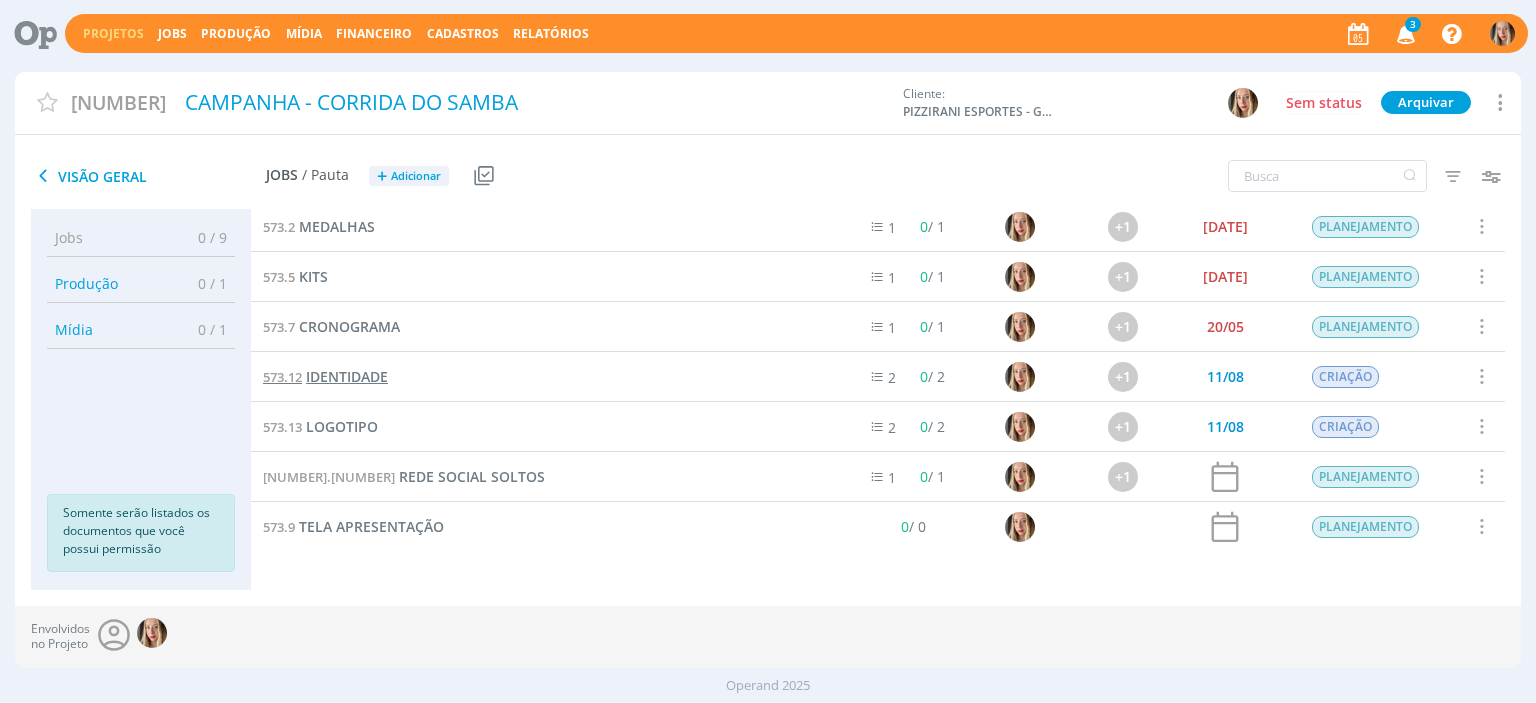 click on "IDENTIDADE" at bounding box center [347, 376] 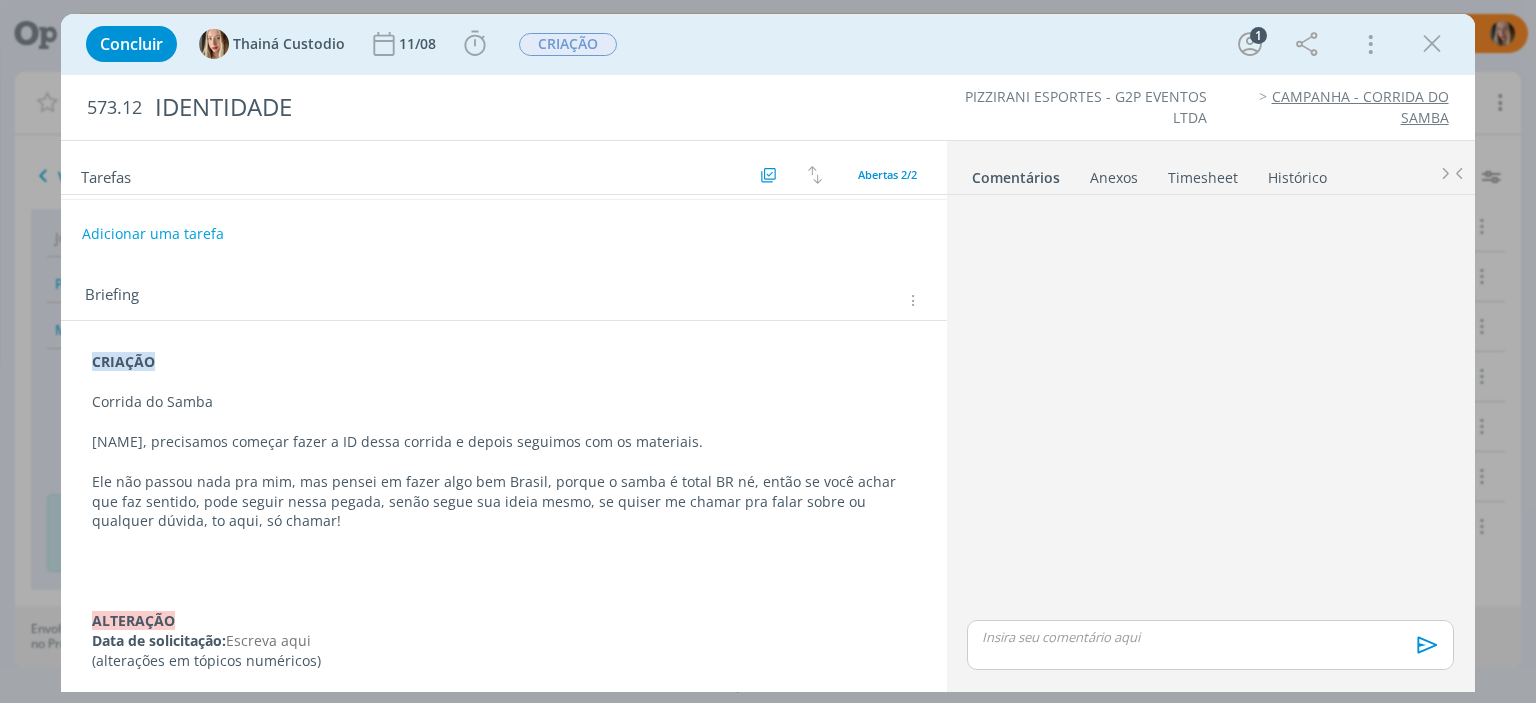 scroll, scrollTop: 0, scrollLeft: 0, axis: both 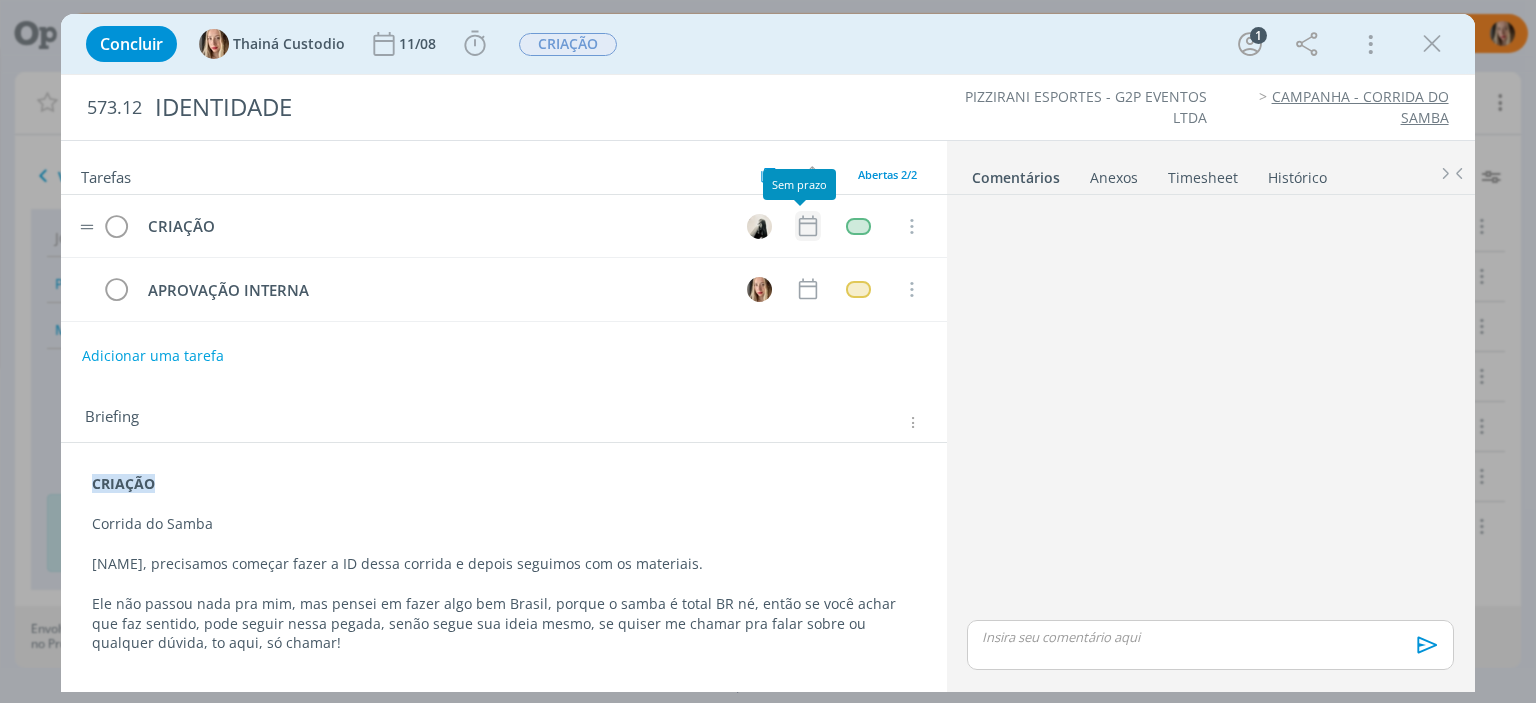 click 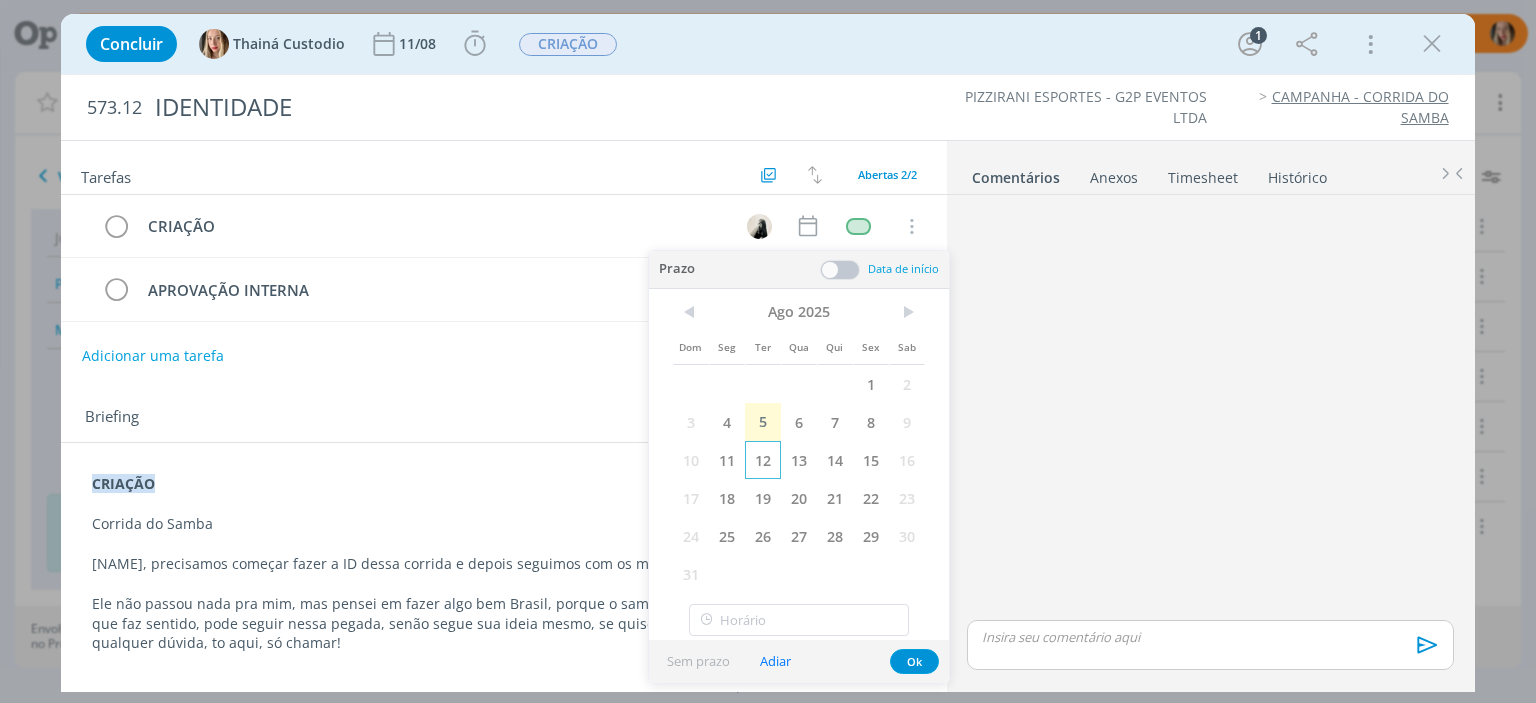 click on "12" at bounding box center (763, 460) 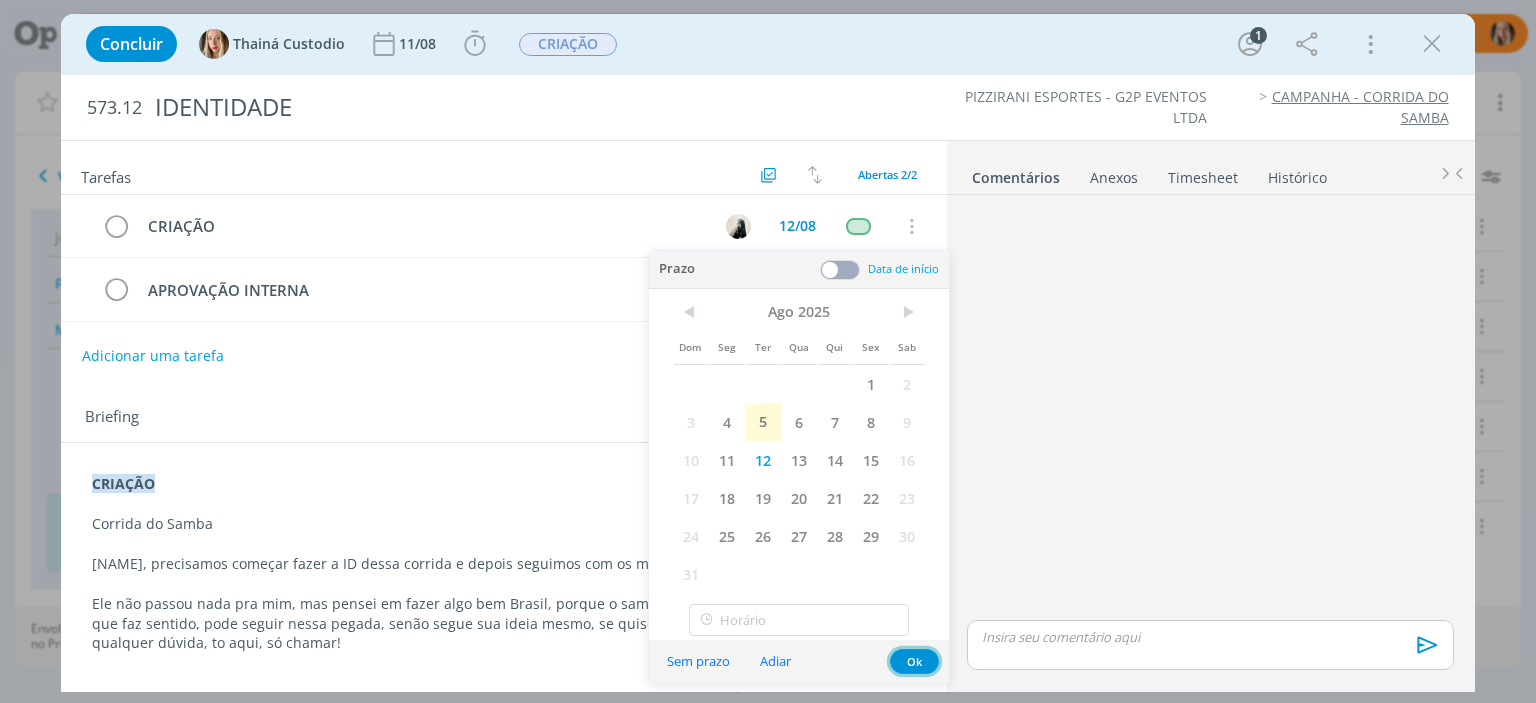 click on "Ok" at bounding box center (914, 661) 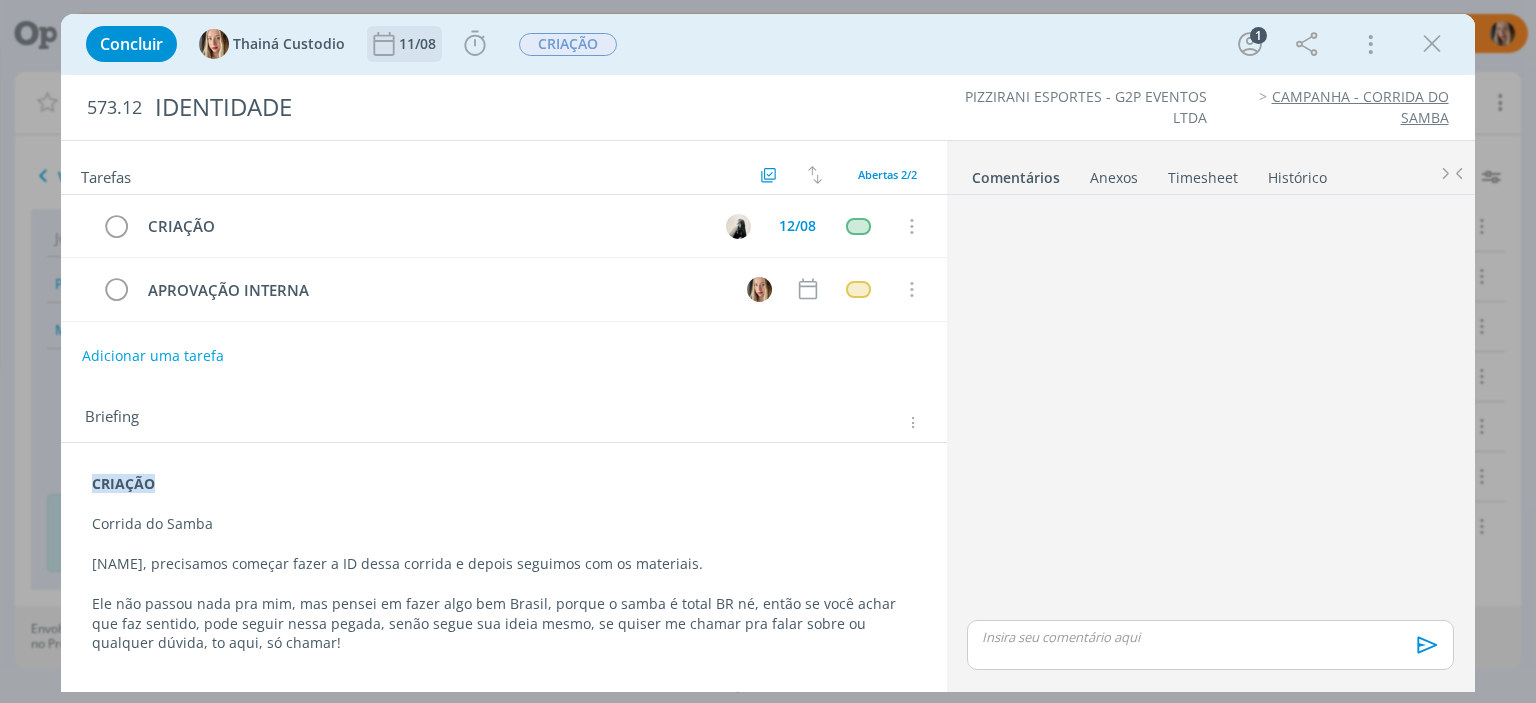 click on "11/08" at bounding box center (419, 44) 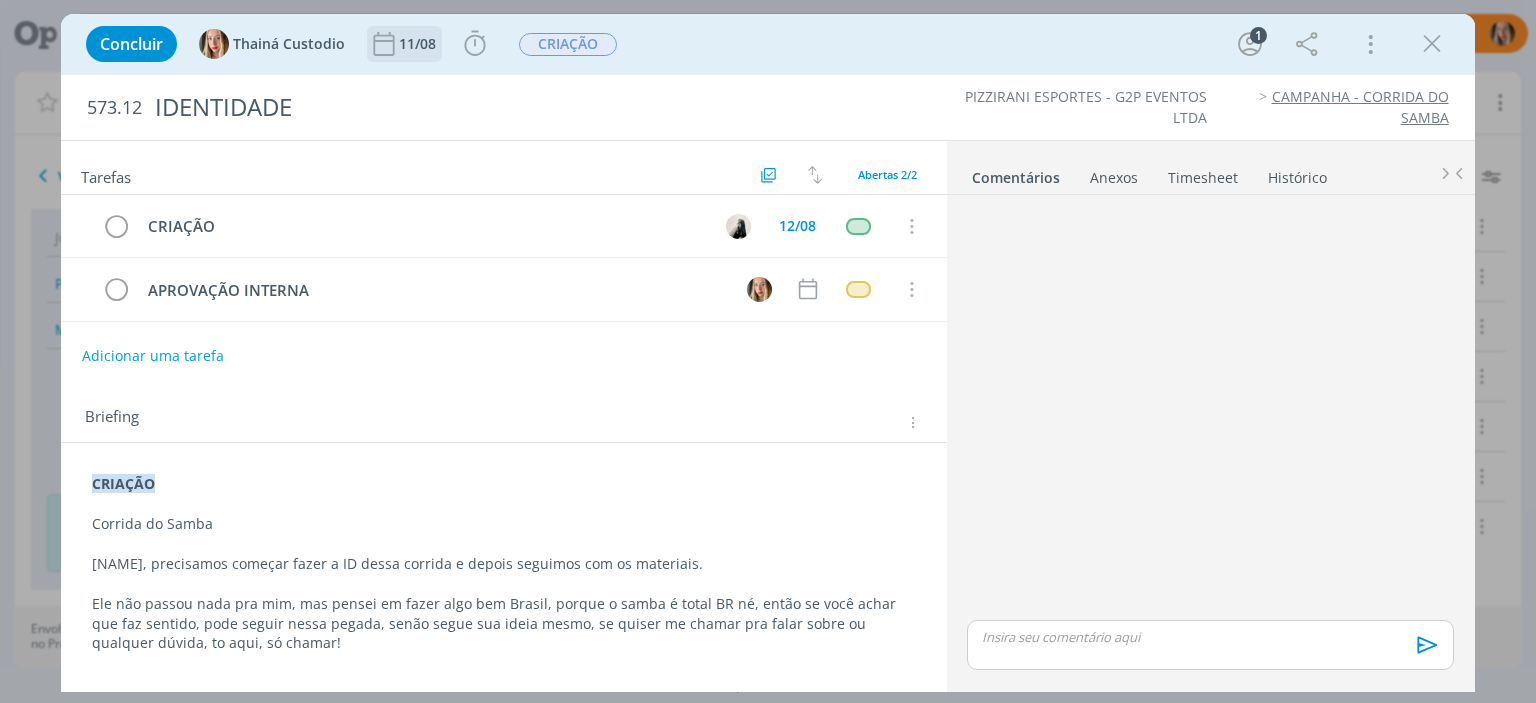 click on "11/08" at bounding box center [419, 44] 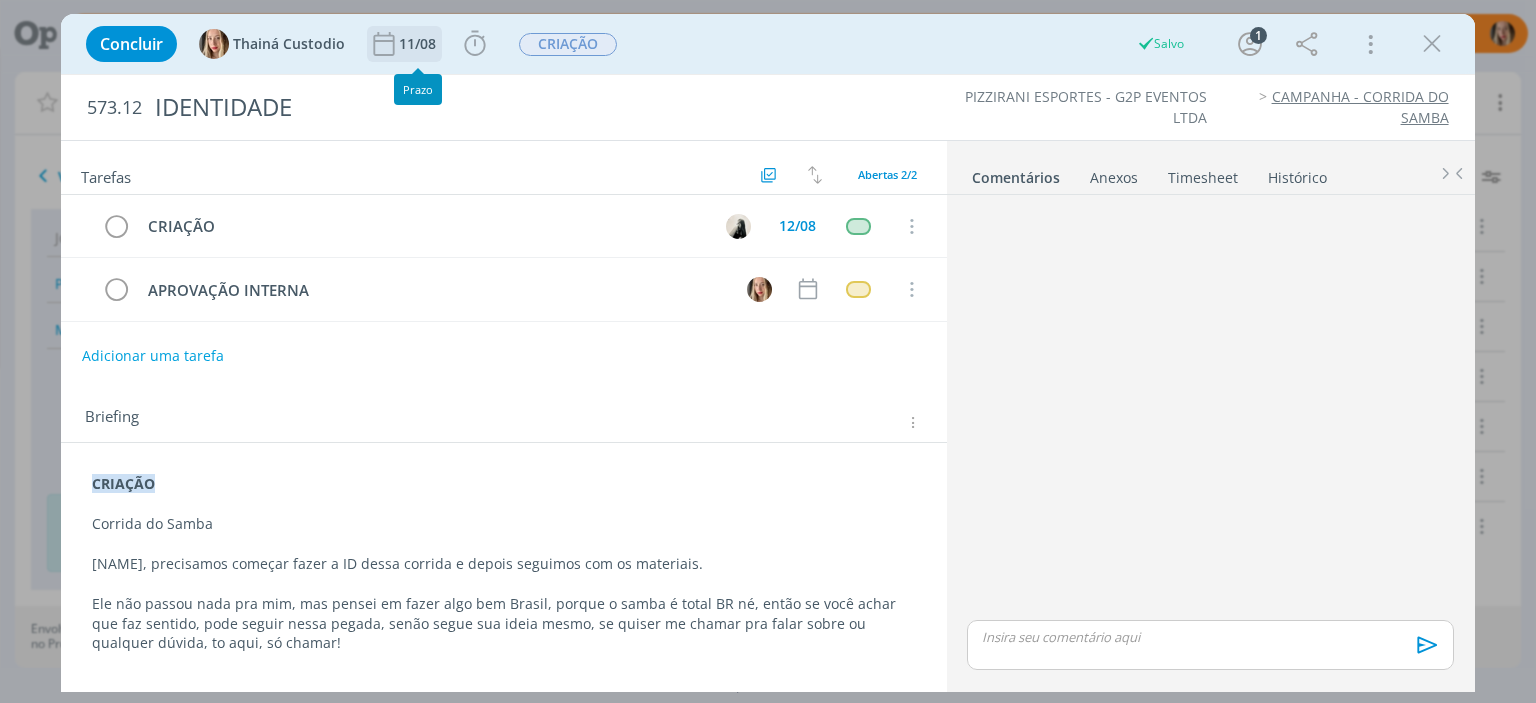 click on "11/08" at bounding box center (419, 44) 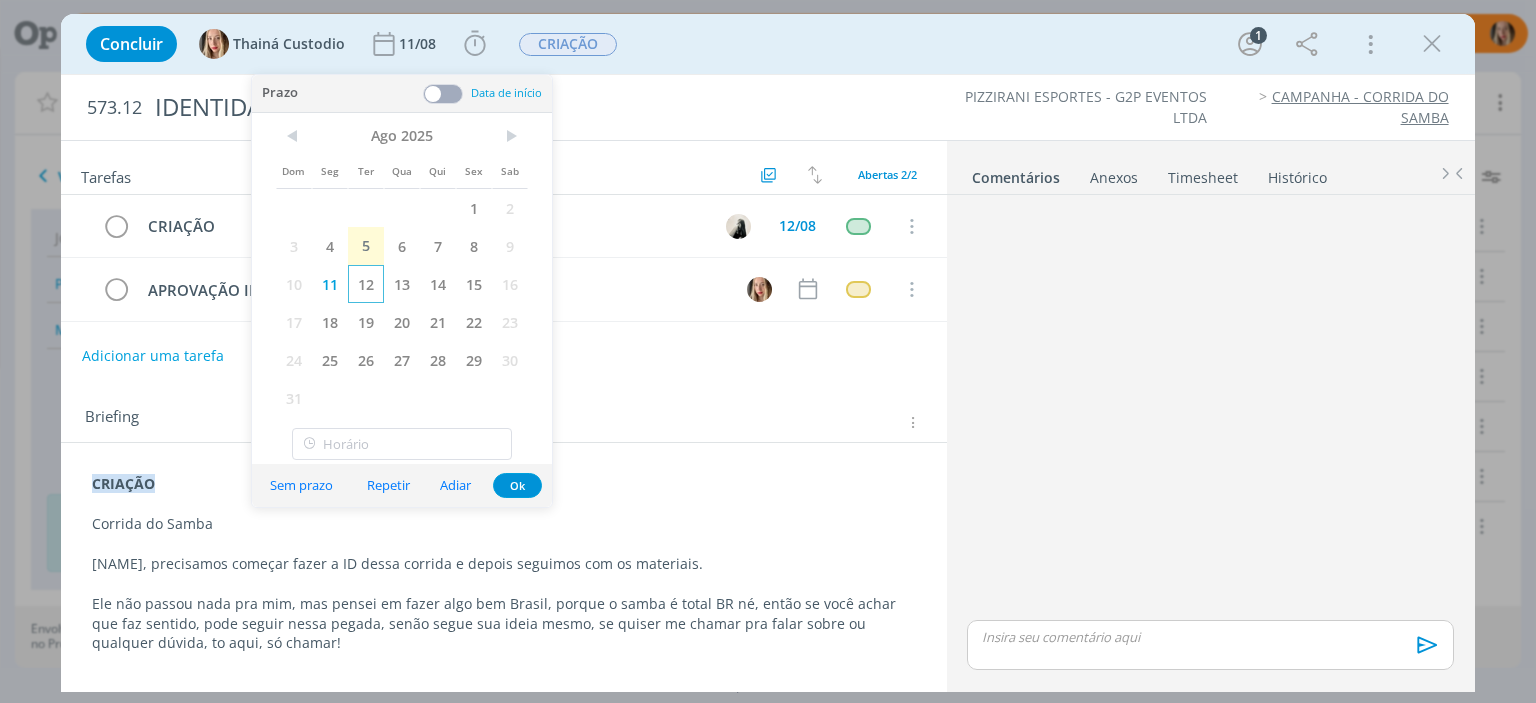 click on "12" at bounding box center (366, 284) 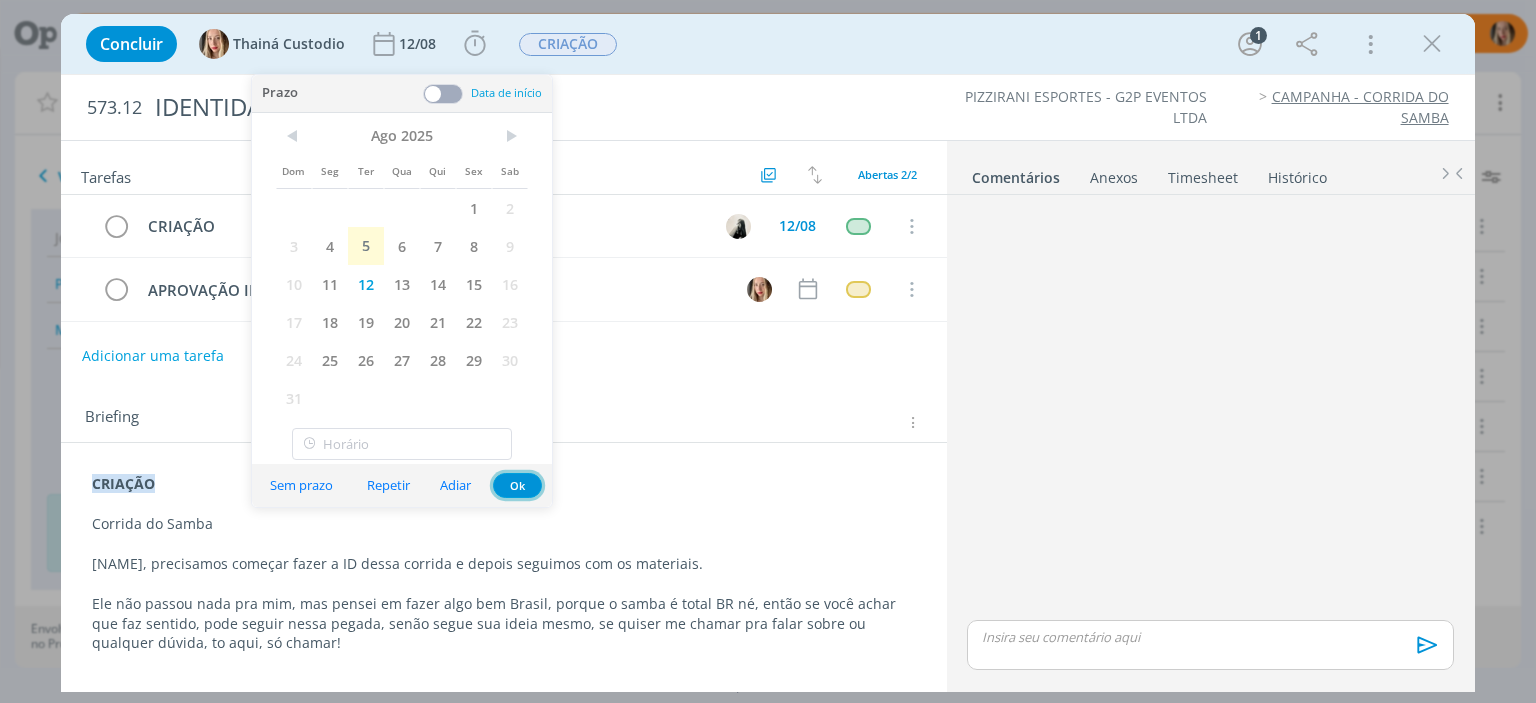 click on "Ok" at bounding box center (517, 485) 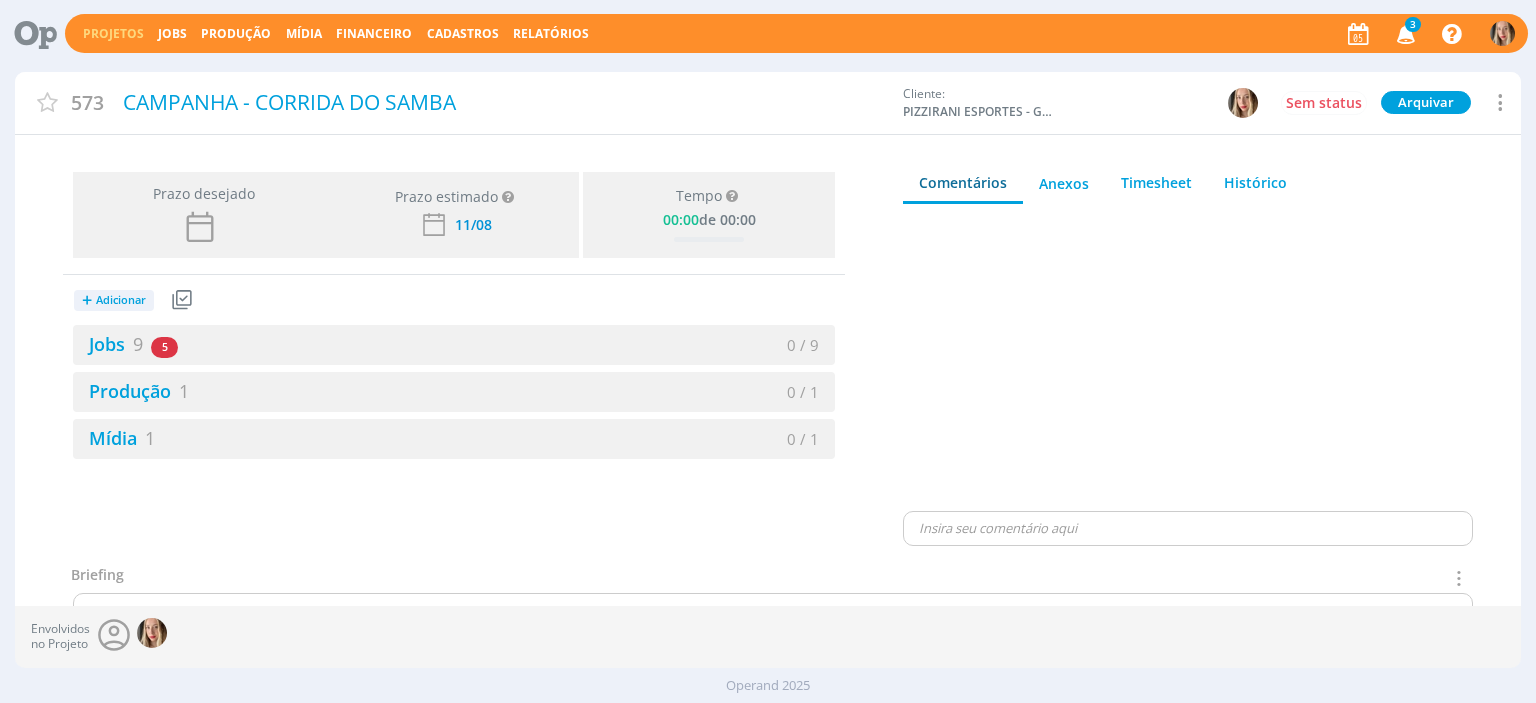 scroll, scrollTop: 0, scrollLeft: 0, axis: both 